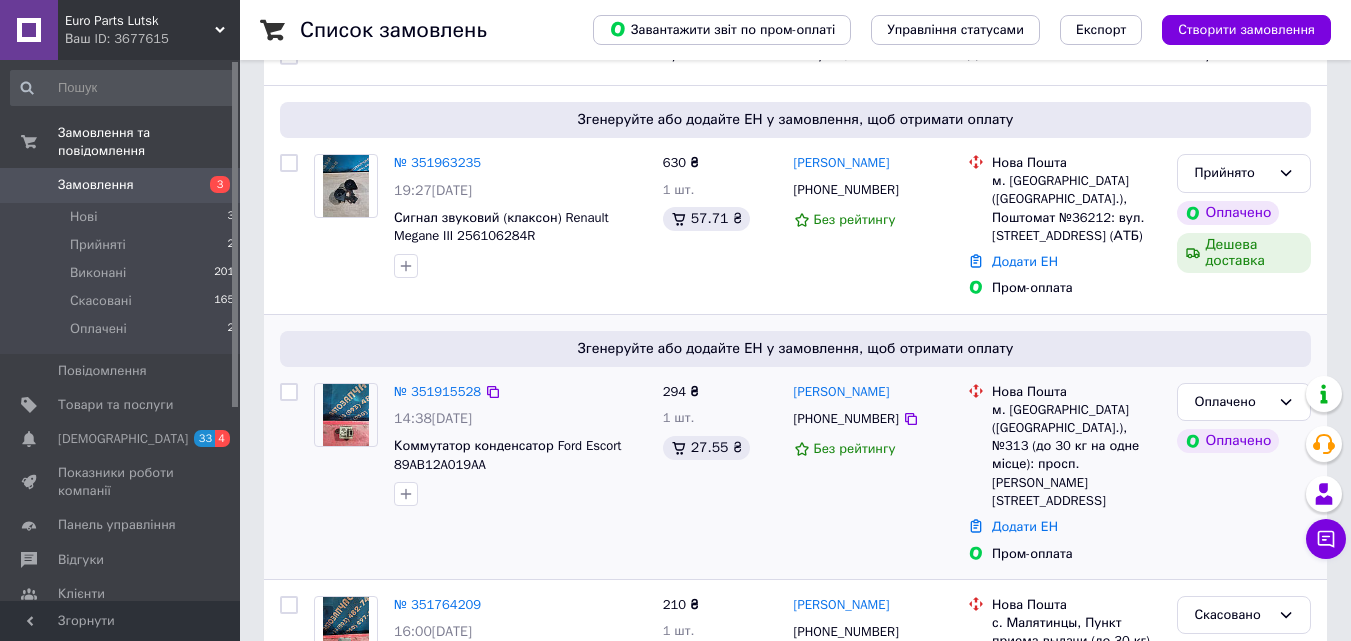 scroll, scrollTop: 300, scrollLeft: 0, axis: vertical 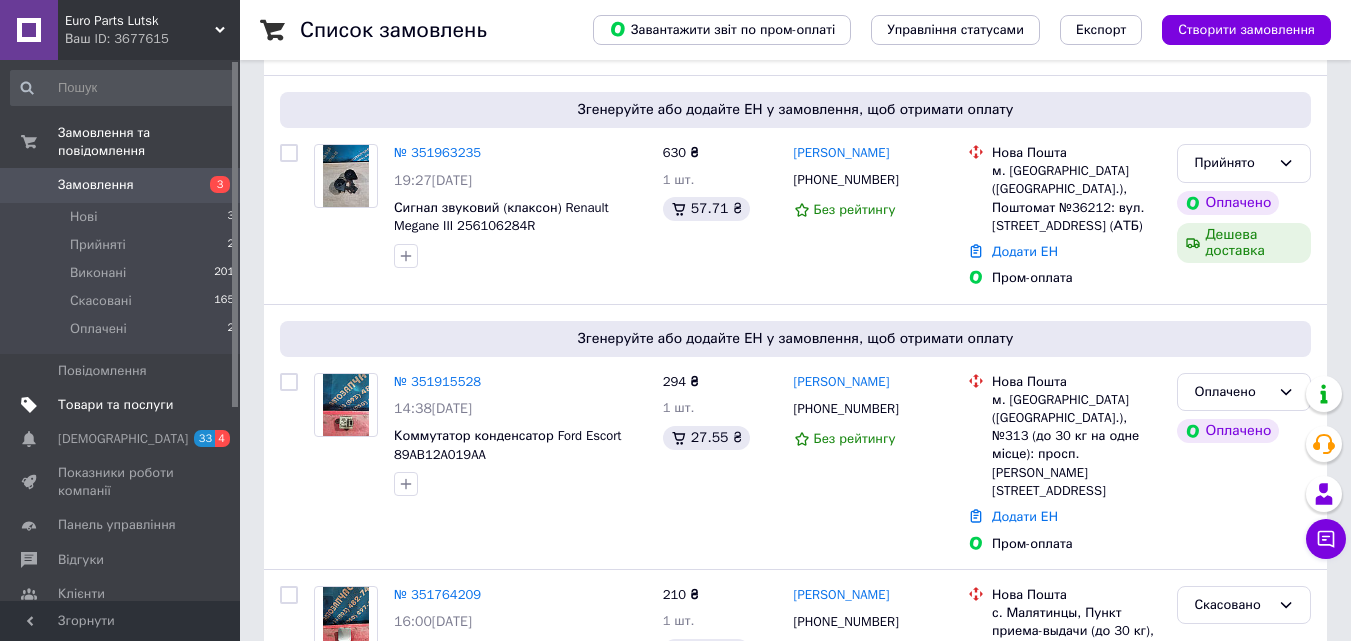 click on "Товари та послуги" at bounding box center [115, 405] 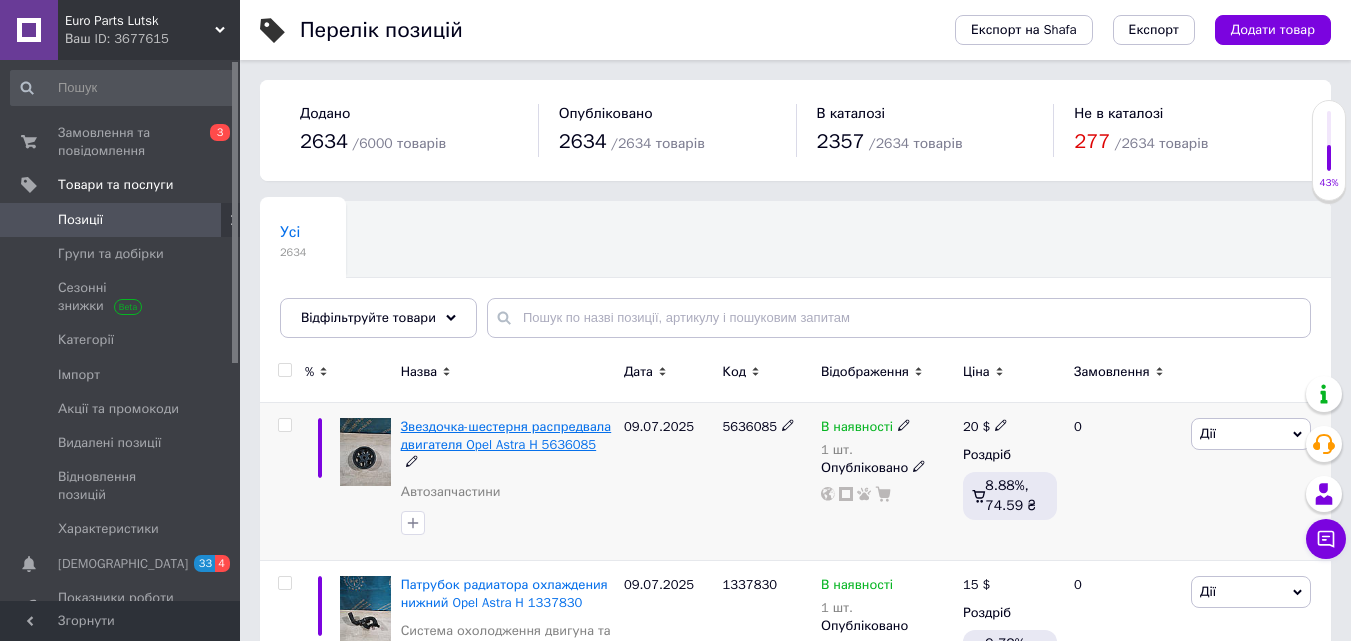click on "Звездочка-шестерня распредвала двигателя Opel Astra H 5636085" at bounding box center (506, 435) 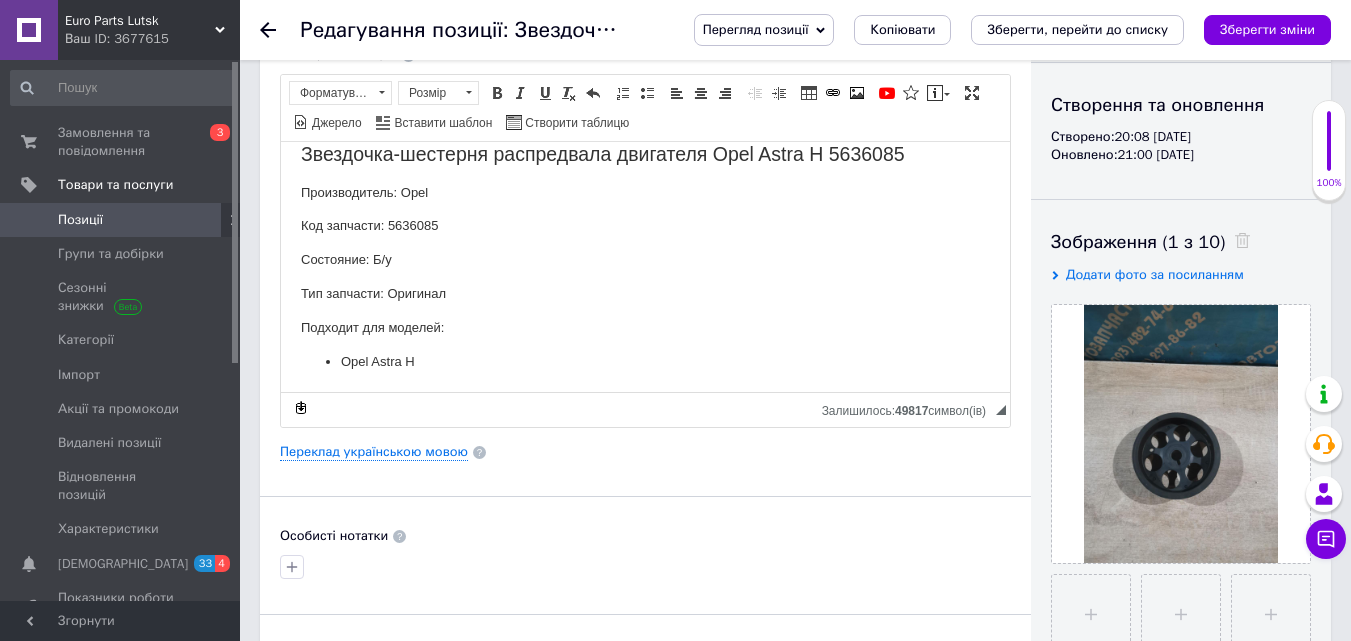 scroll, scrollTop: 200, scrollLeft: 0, axis: vertical 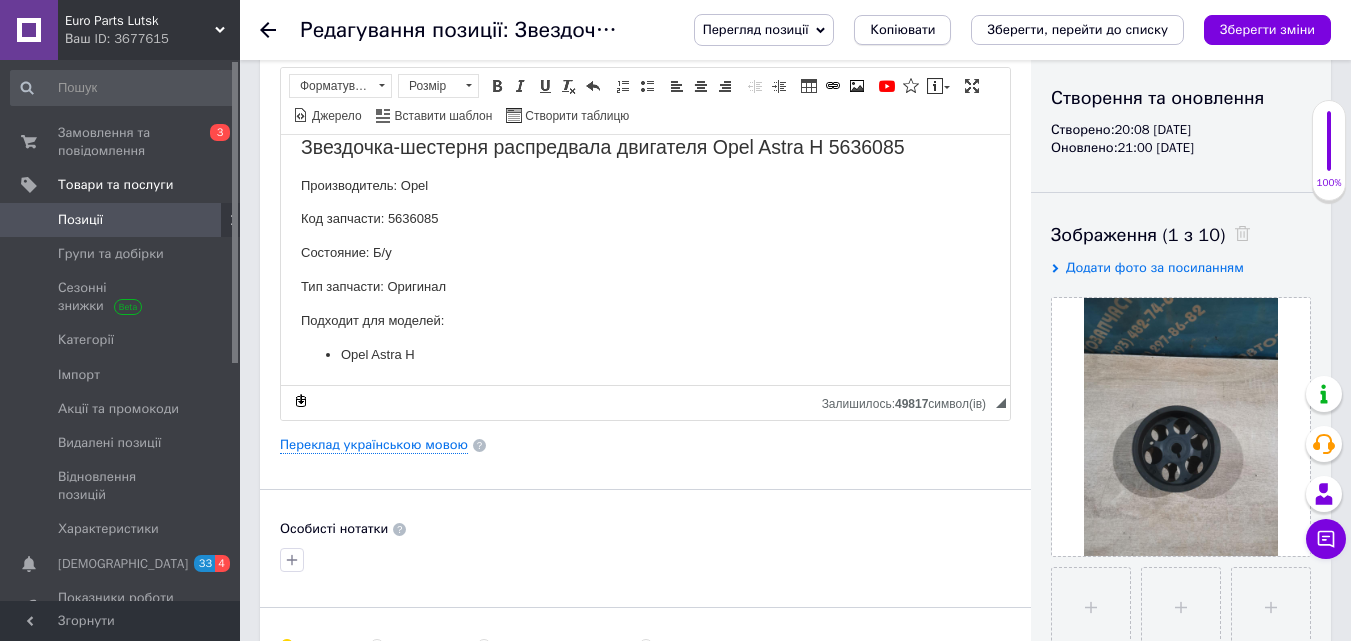click on "Копіювати" at bounding box center [902, 30] 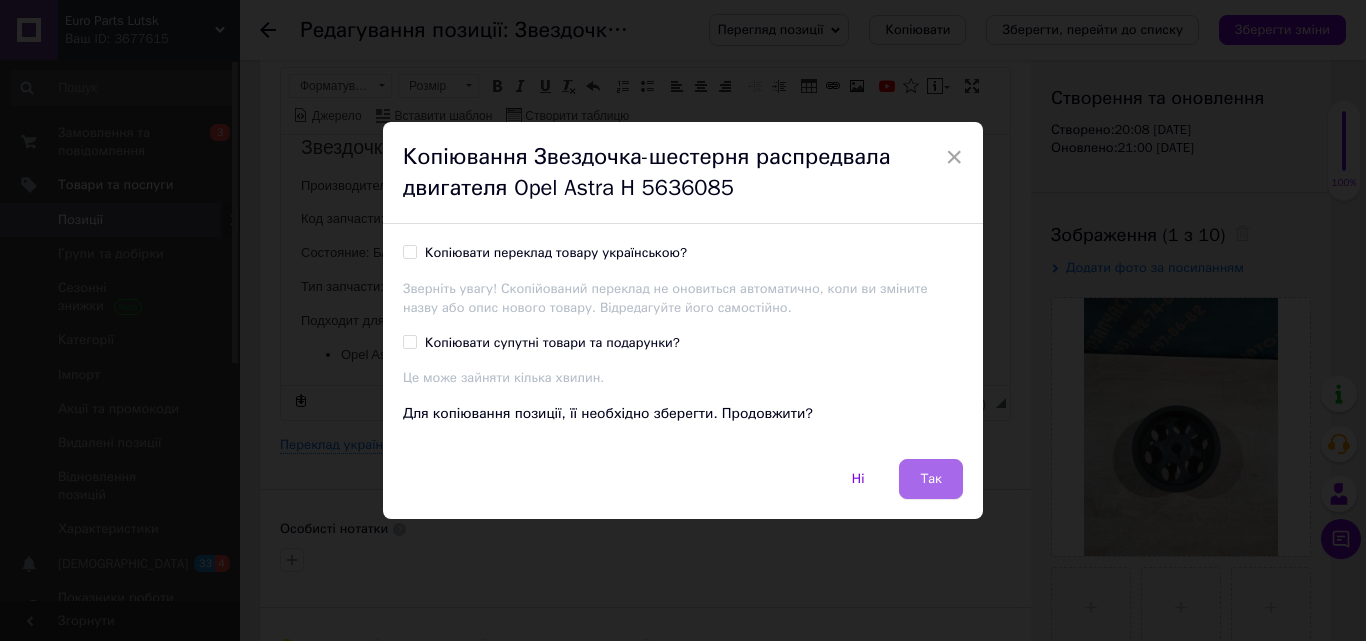 click on "Так" at bounding box center (931, 479) 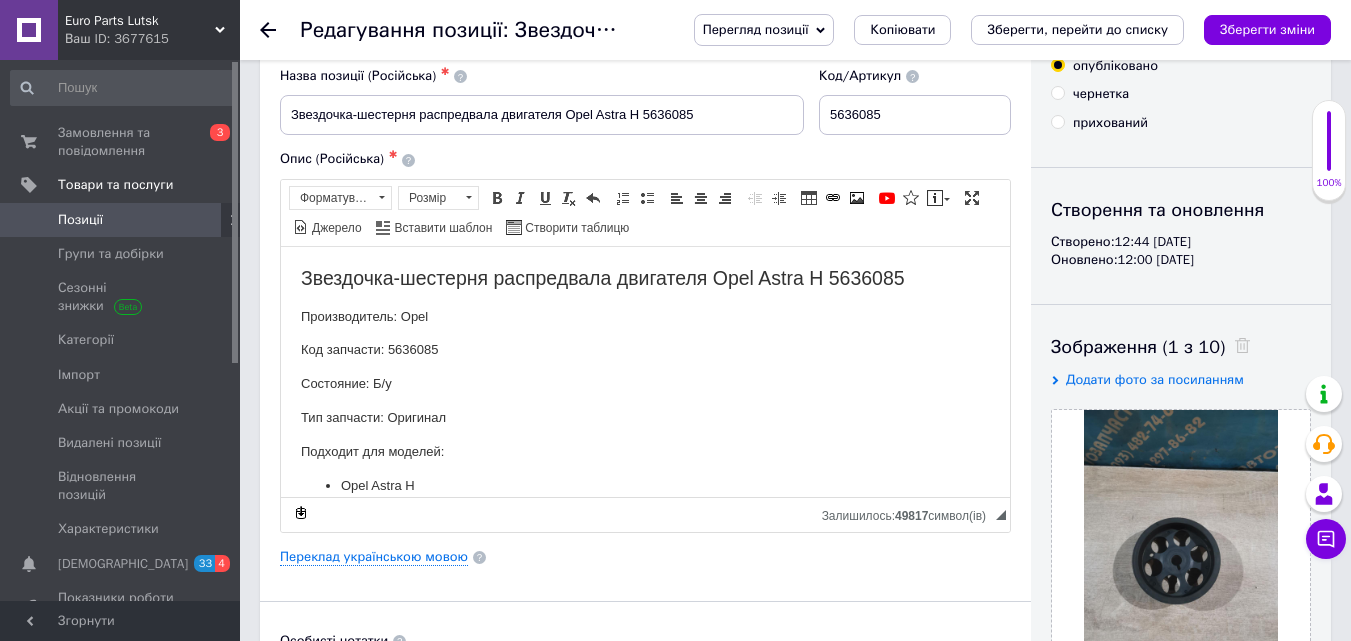 scroll, scrollTop: 200, scrollLeft: 0, axis: vertical 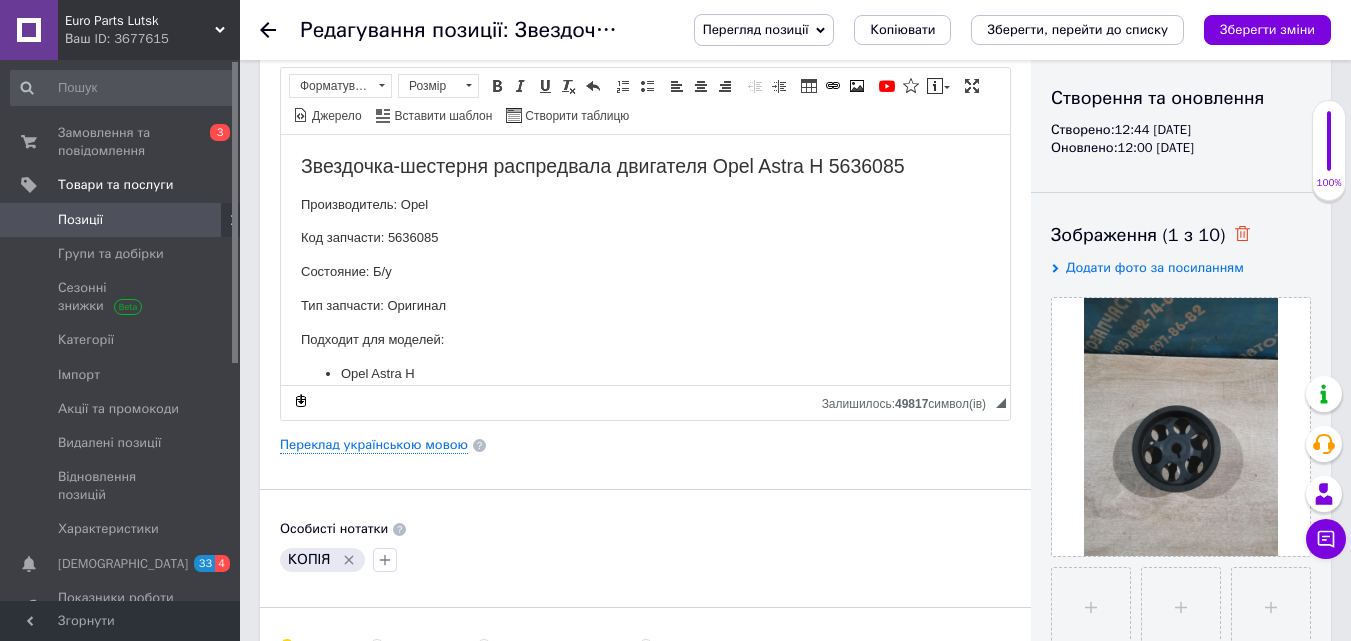 click 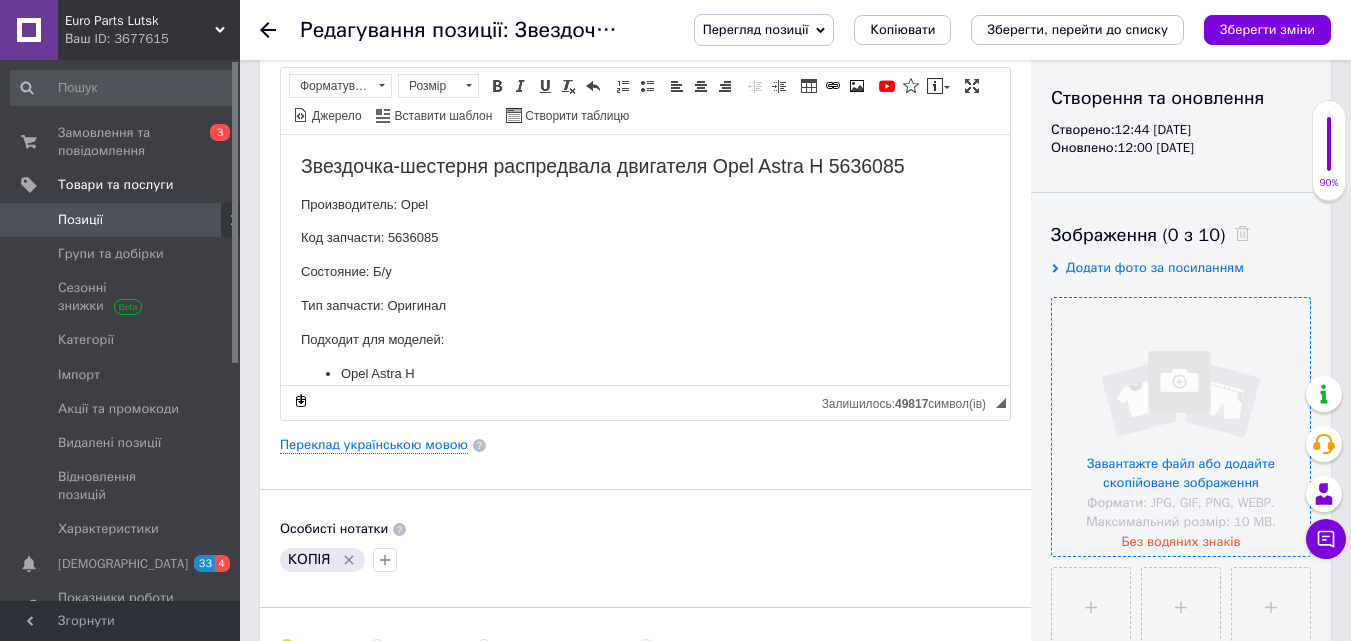 click at bounding box center (1181, 427) 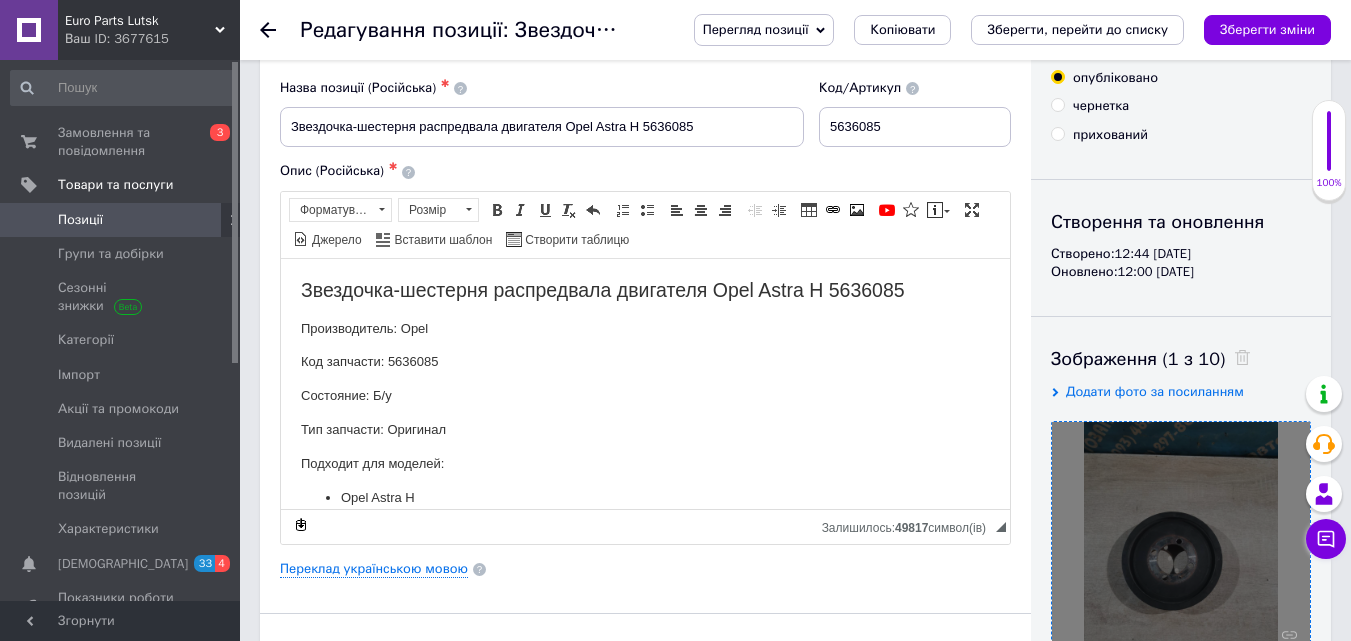 scroll, scrollTop: 0, scrollLeft: 0, axis: both 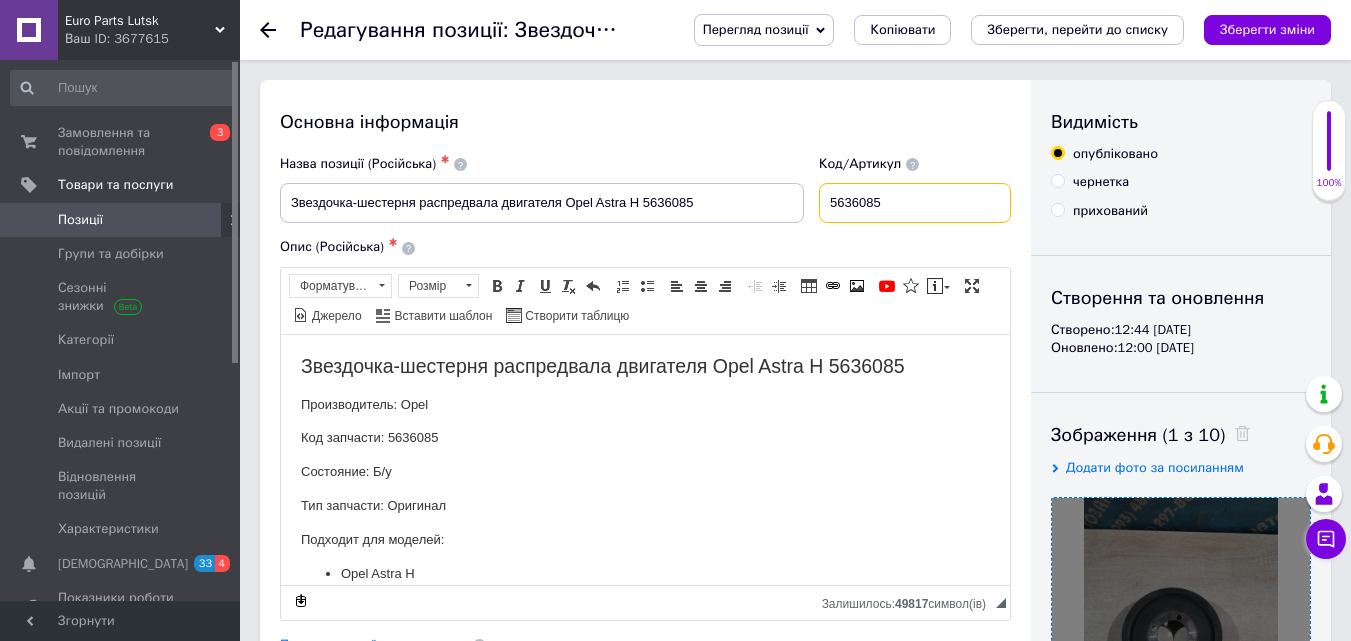 drag, startPoint x: 893, startPoint y: 210, endPoint x: 935, endPoint y: 212, distance: 42.047592 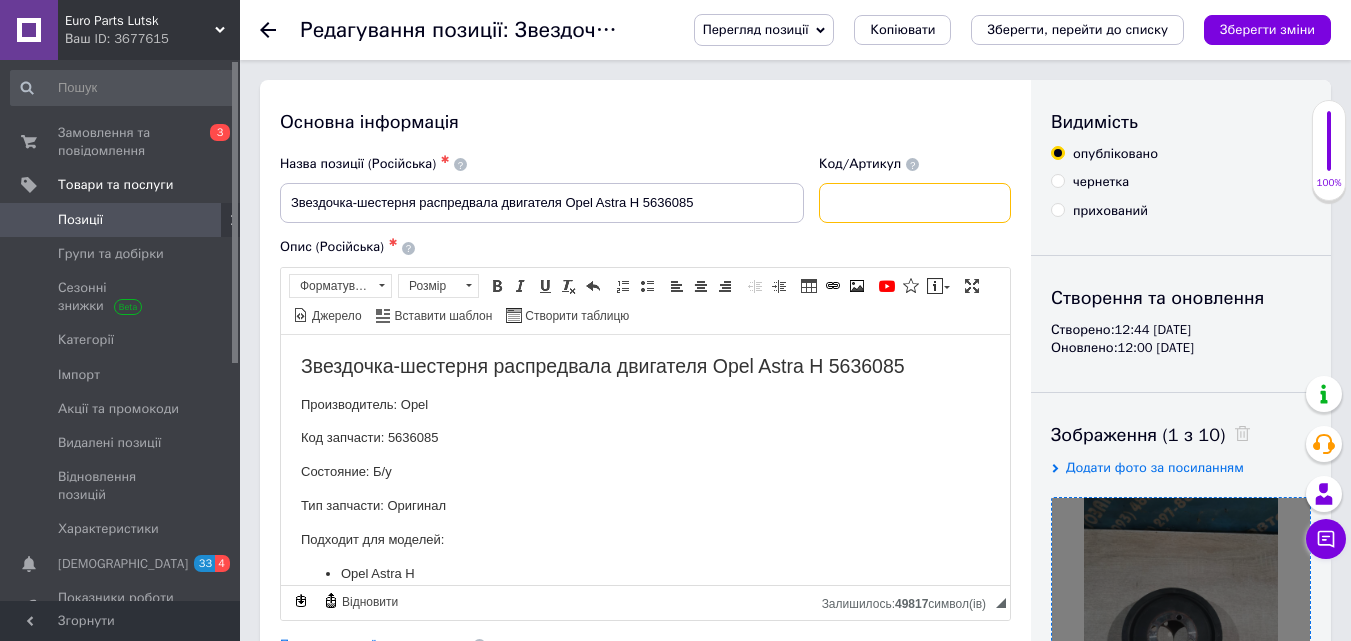 paste on "5614450" 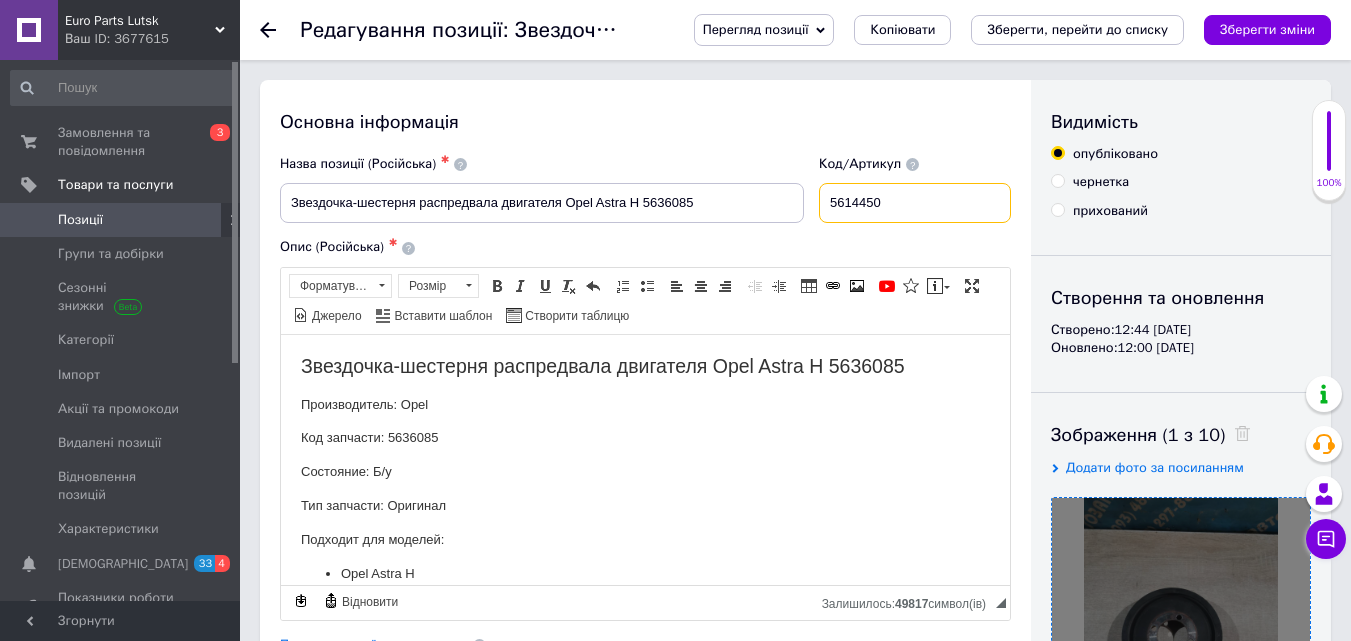 type on "5614450" 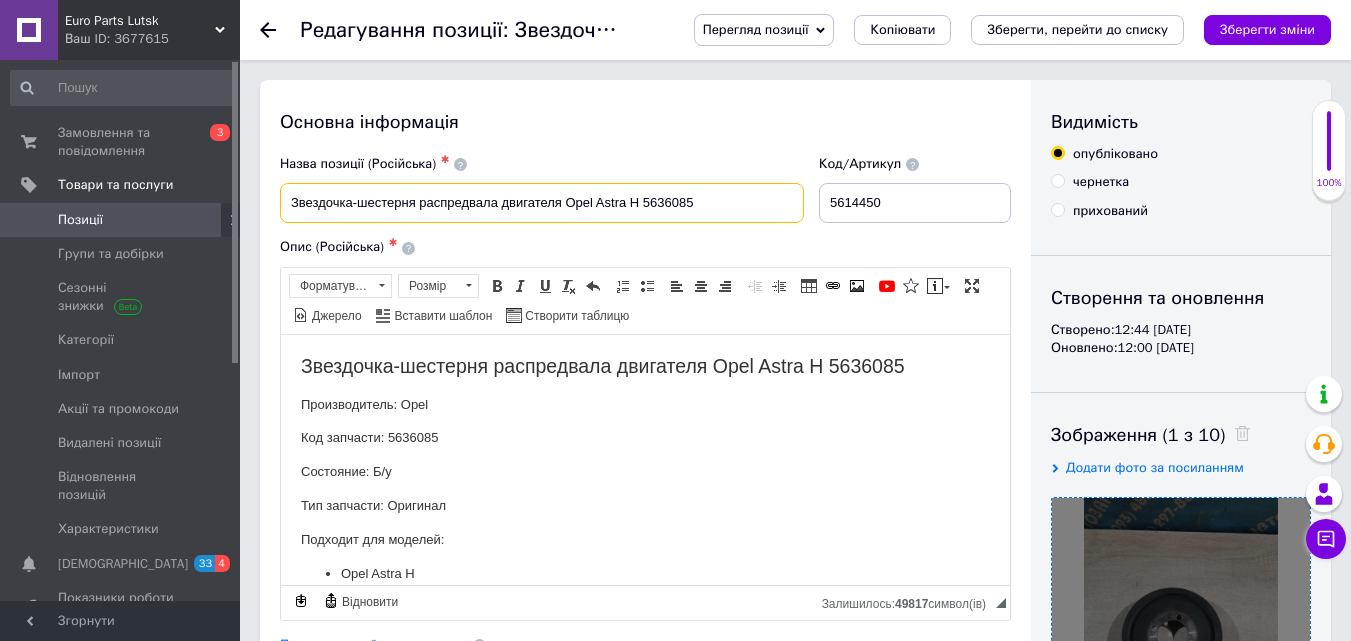 drag, startPoint x: 643, startPoint y: 200, endPoint x: 734, endPoint y: 202, distance: 91.02197 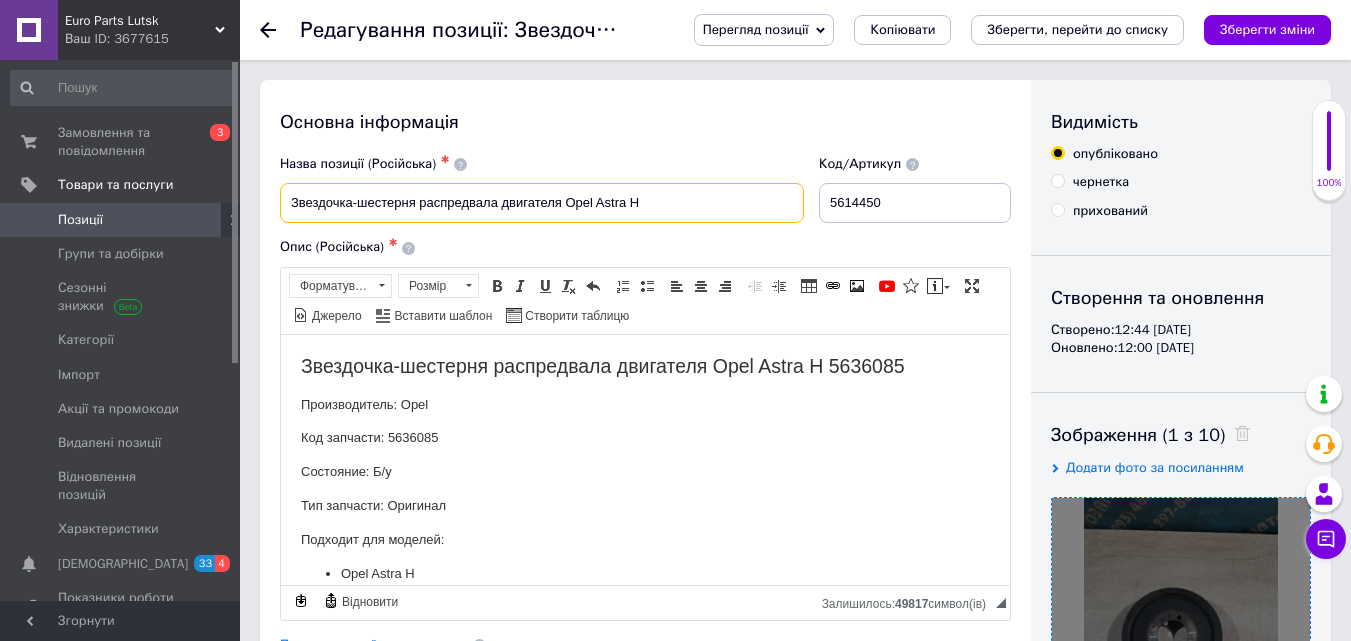 paste on "5614450" 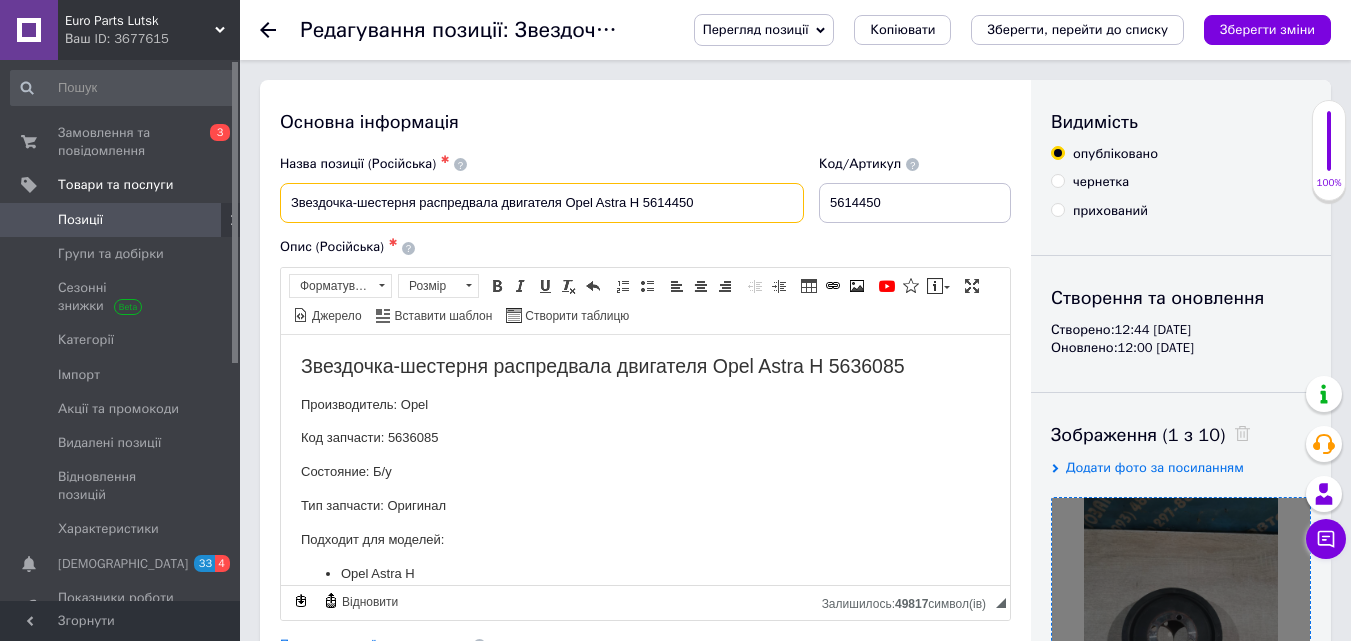 drag, startPoint x: 562, startPoint y: 205, endPoint x: 284, endPoint y: 208, distance: 278.01617 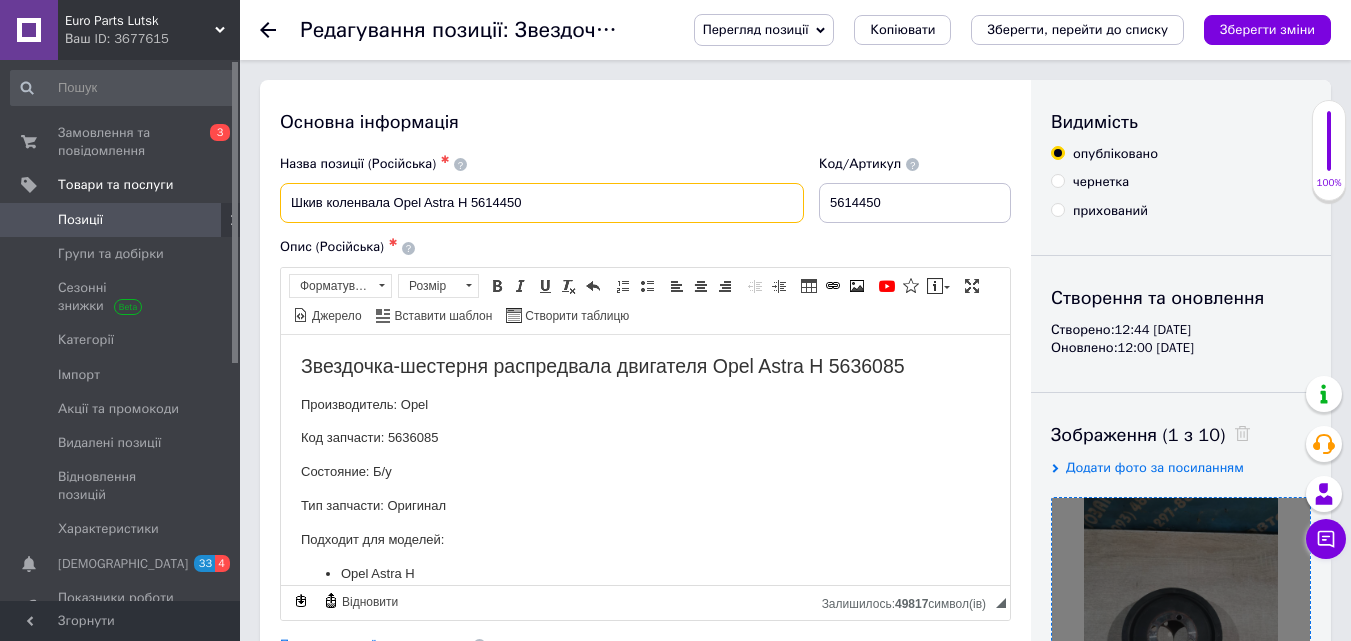 type on "Шкив коленвала Opel Astra H 5614450" 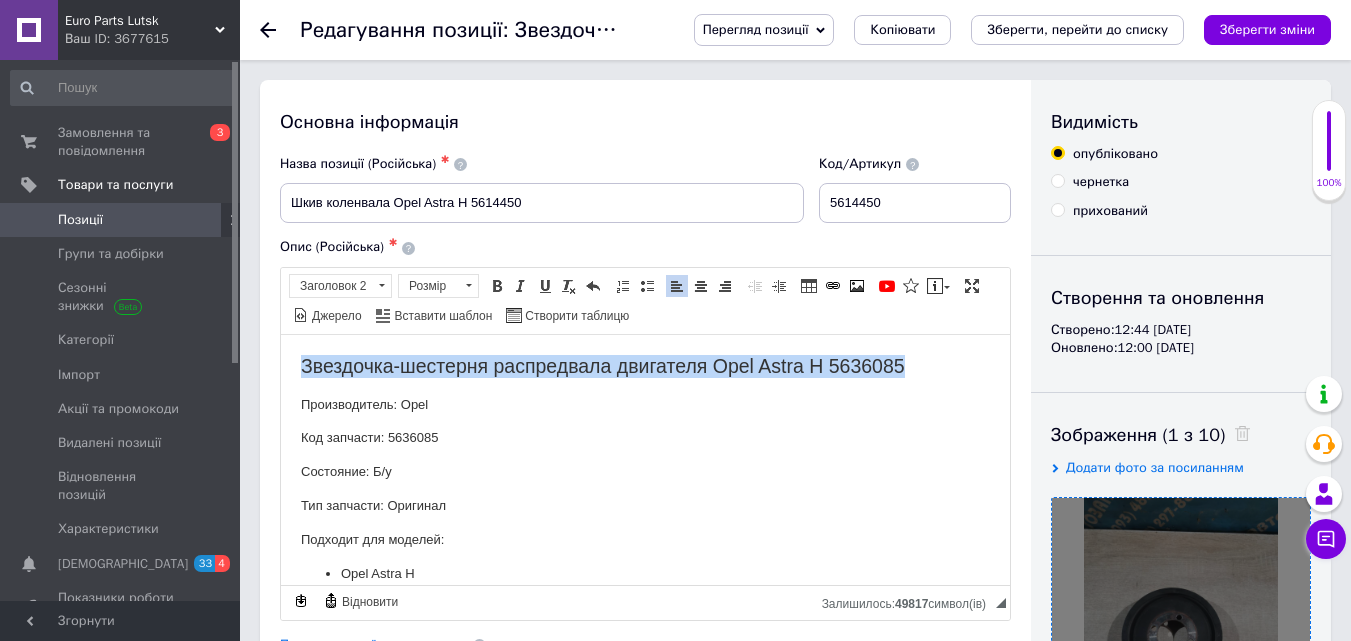 drag, startPoint x: 423, startPoint y: 356, endPoint x: 912, endPoint y: 351, distance: 489.02557 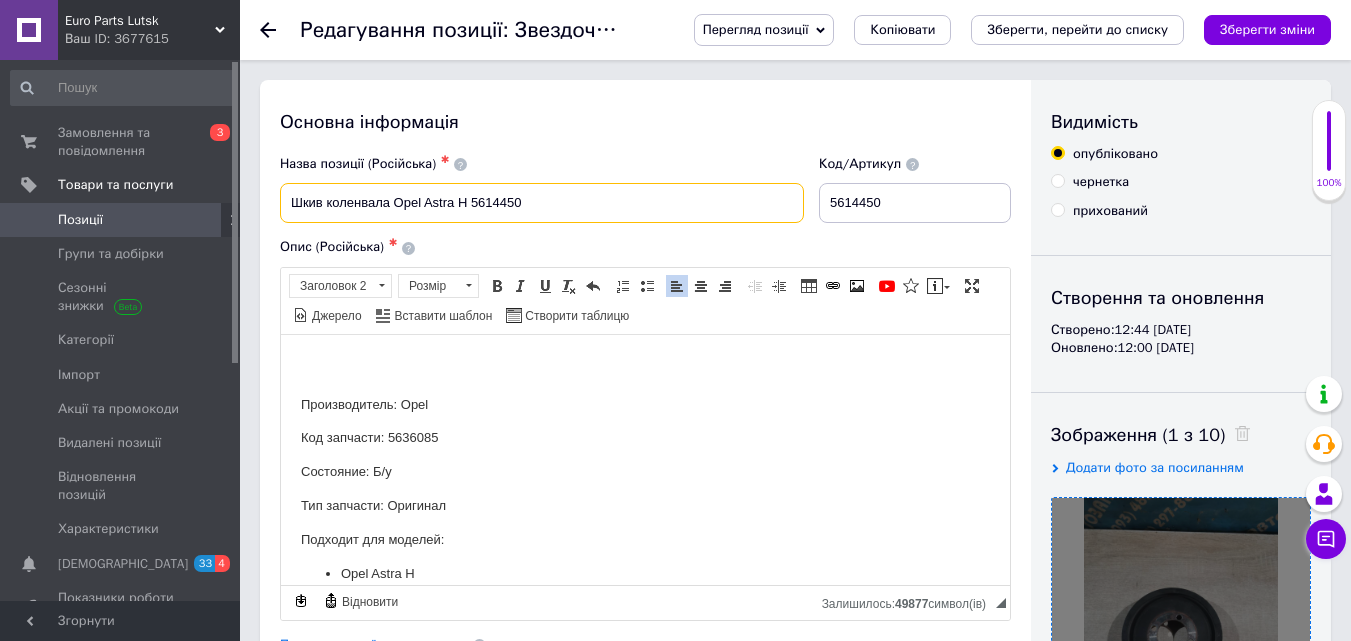 drag, startPoint x: 359, startPoint y: 200, endPoint x: 566, endPoint y: 197, distance: 207.02174 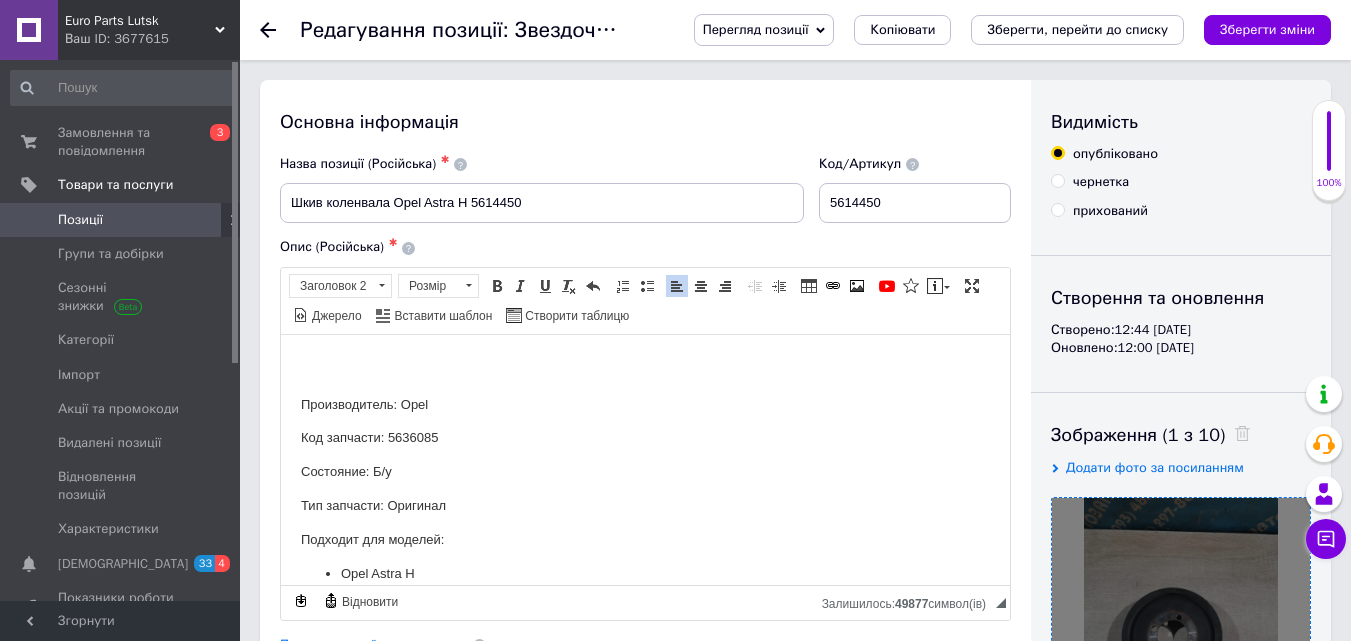 click on "Производитель: Opel  Код запчасти: 5636085 Состояние: Б/у Тип запчасти: Оригинал Подходит для моделей: Opel Astra H" at bounding box center [645, 468] 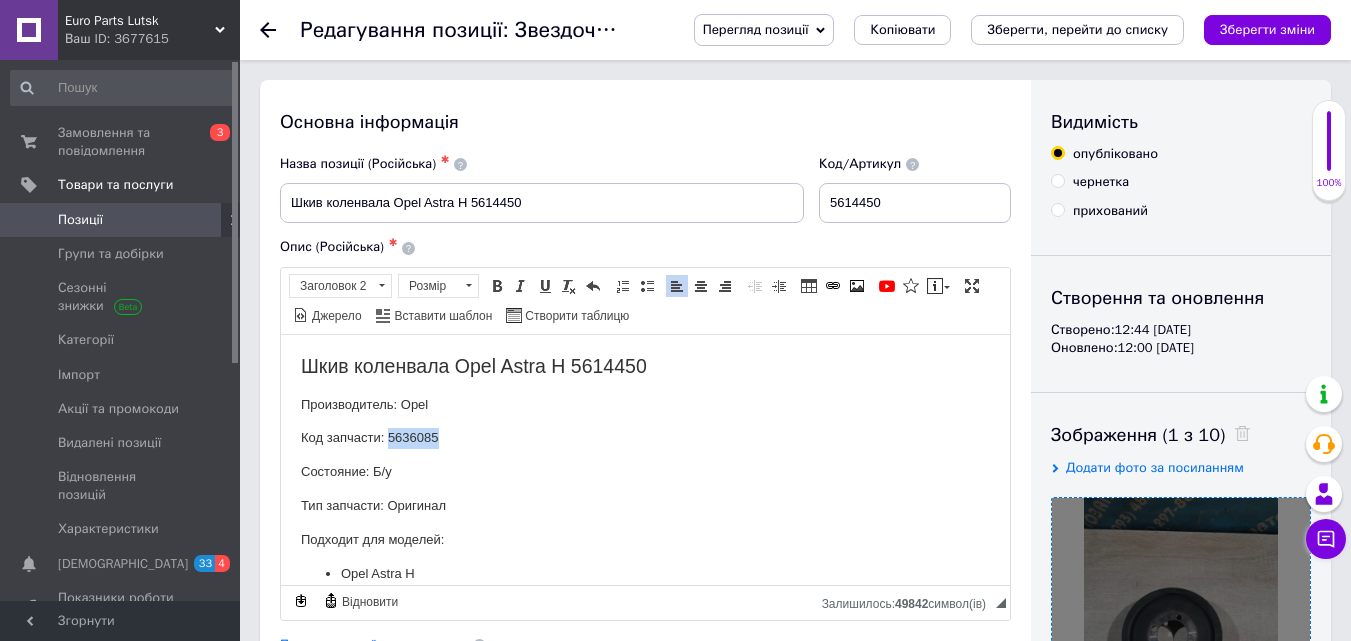 drag, startPoint x: 389, startPoint y: 434, endPoint x: 524, endPoint y: 429, distance: 135.09256 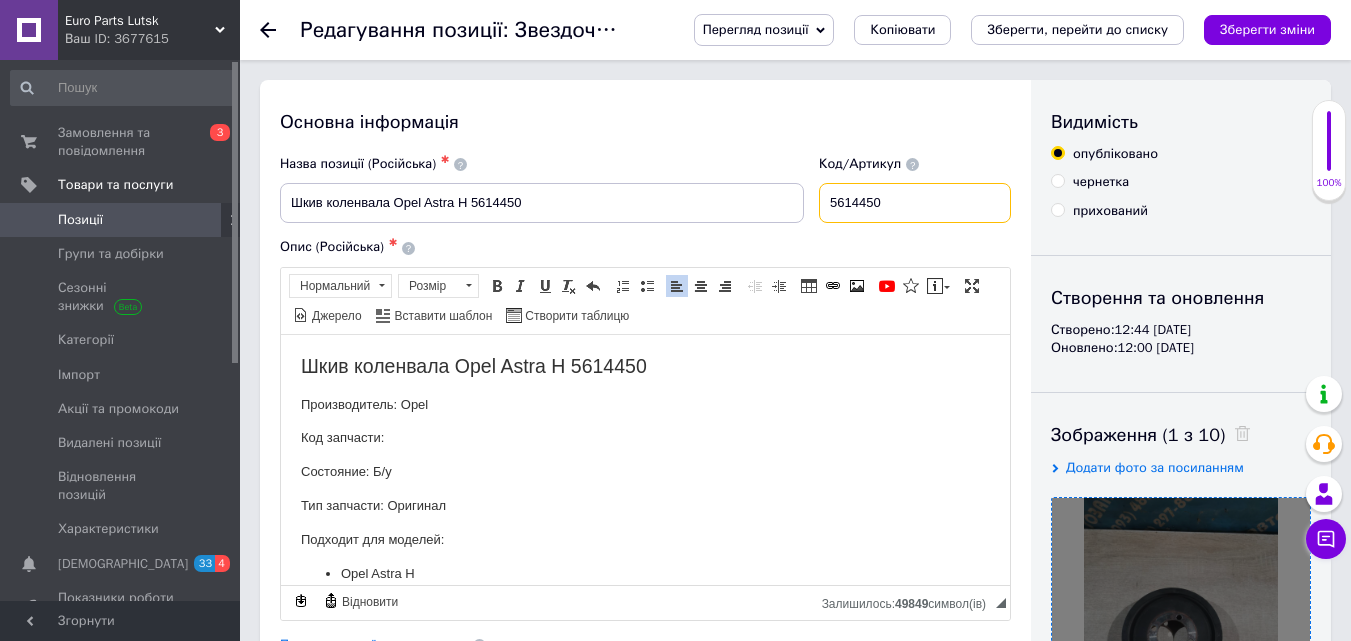 drag, startPoint x: 829, startPoint y: 198, endPoint x: 887, endPoint y: 199, distance: 58.00862 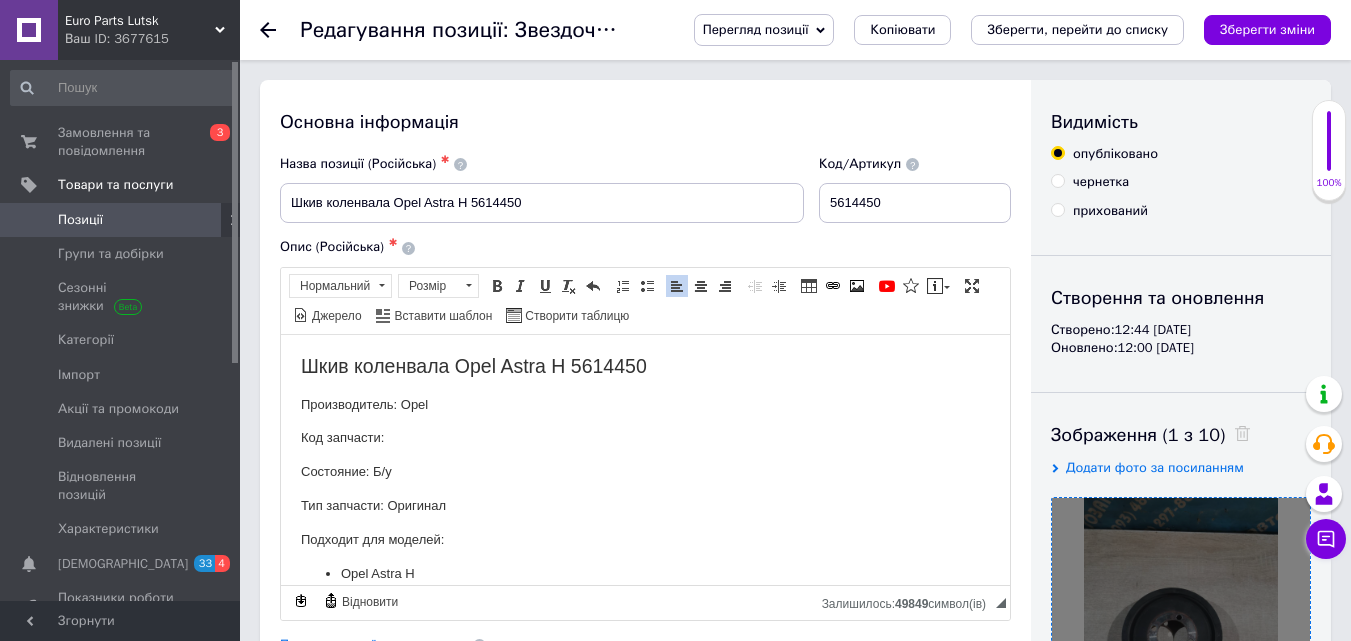 click on "Код запчасти:" at bounding box center (645, 437) 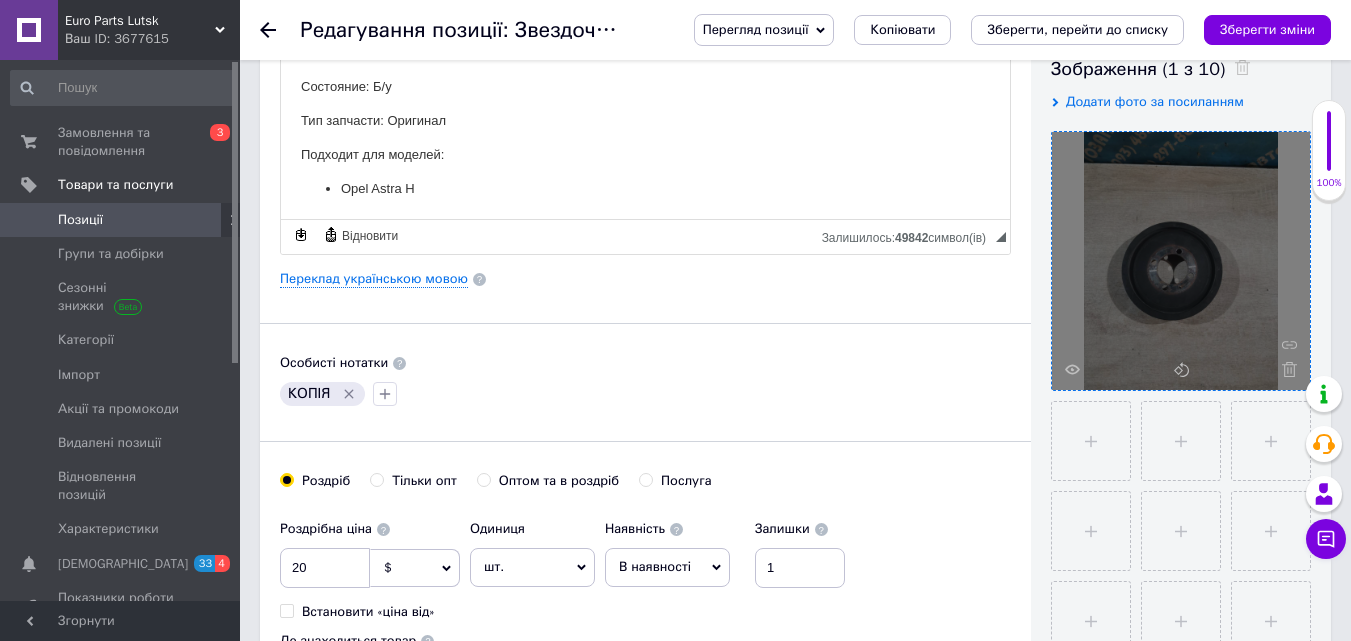 scroll, scrollTop: 400, scrollLeft: 0, axis: vertical 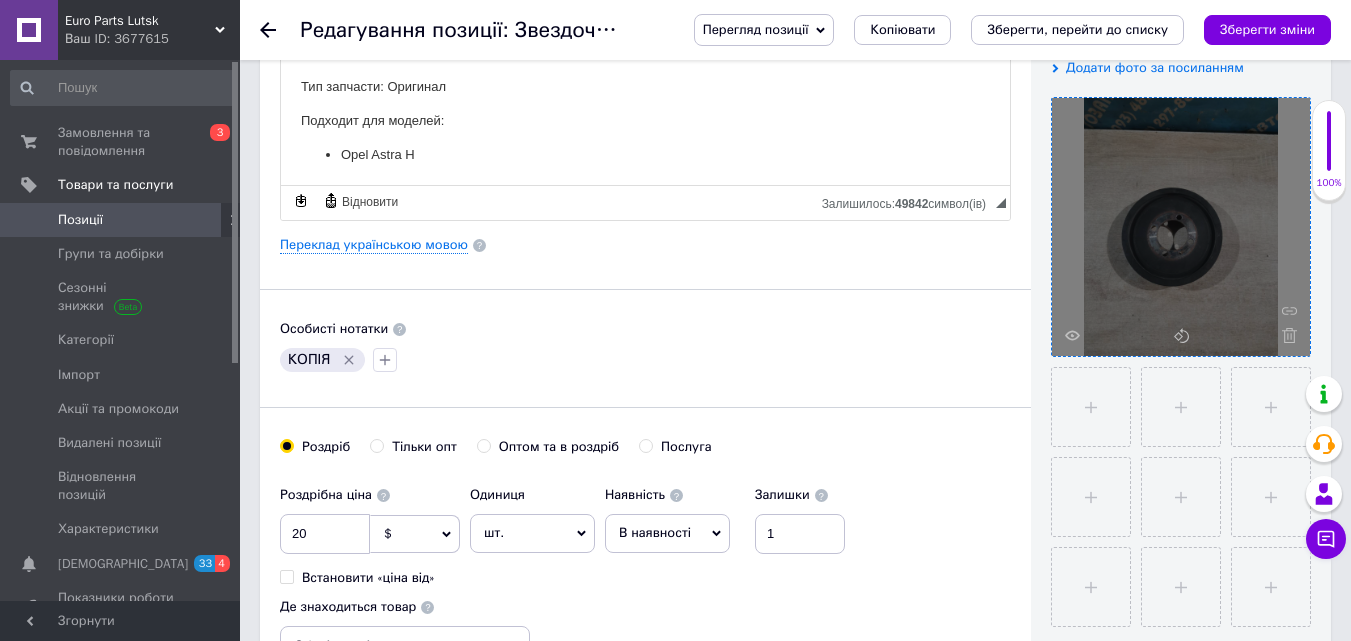 click 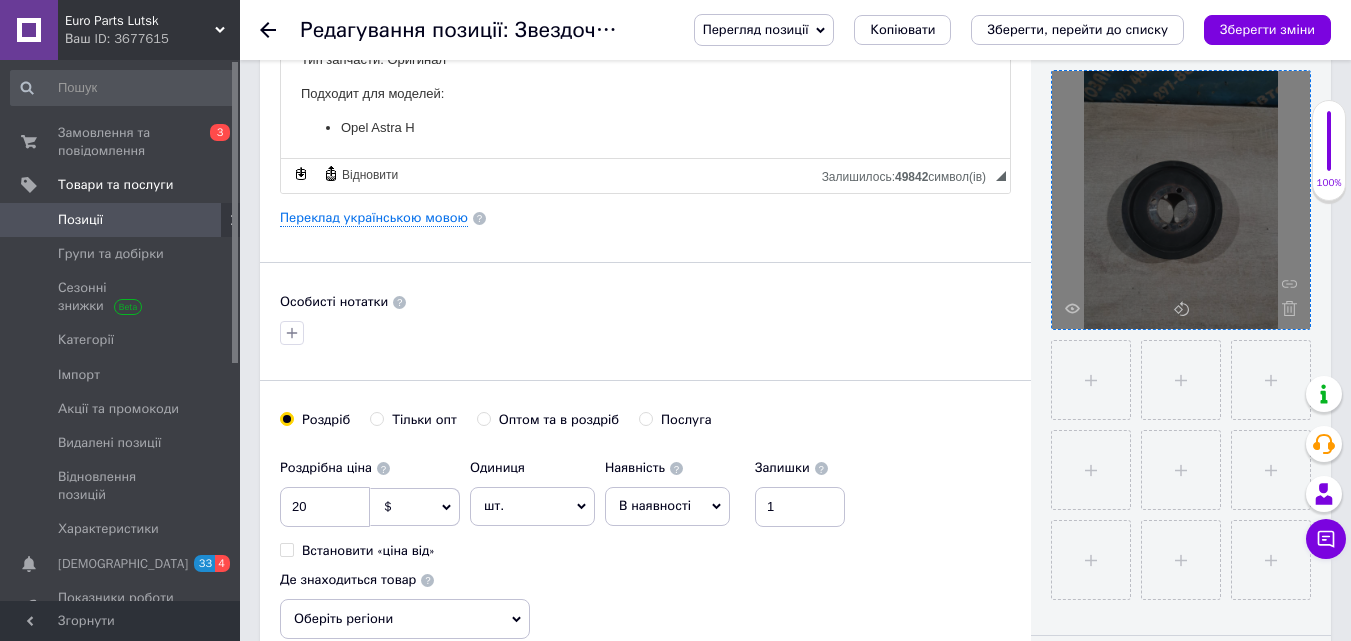 scroll, scrollTop: 700, scrollLeft: 0, axis: vertical 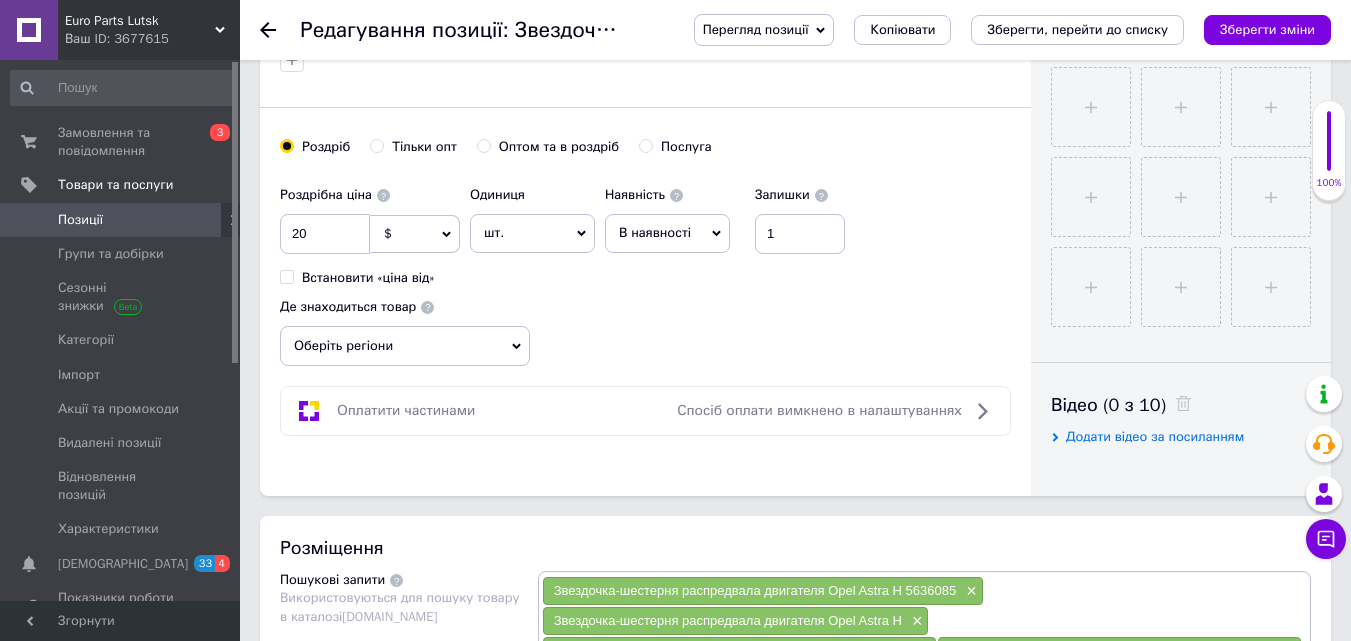 click on "Оберіть регіони" at bounding box center (405, 346) 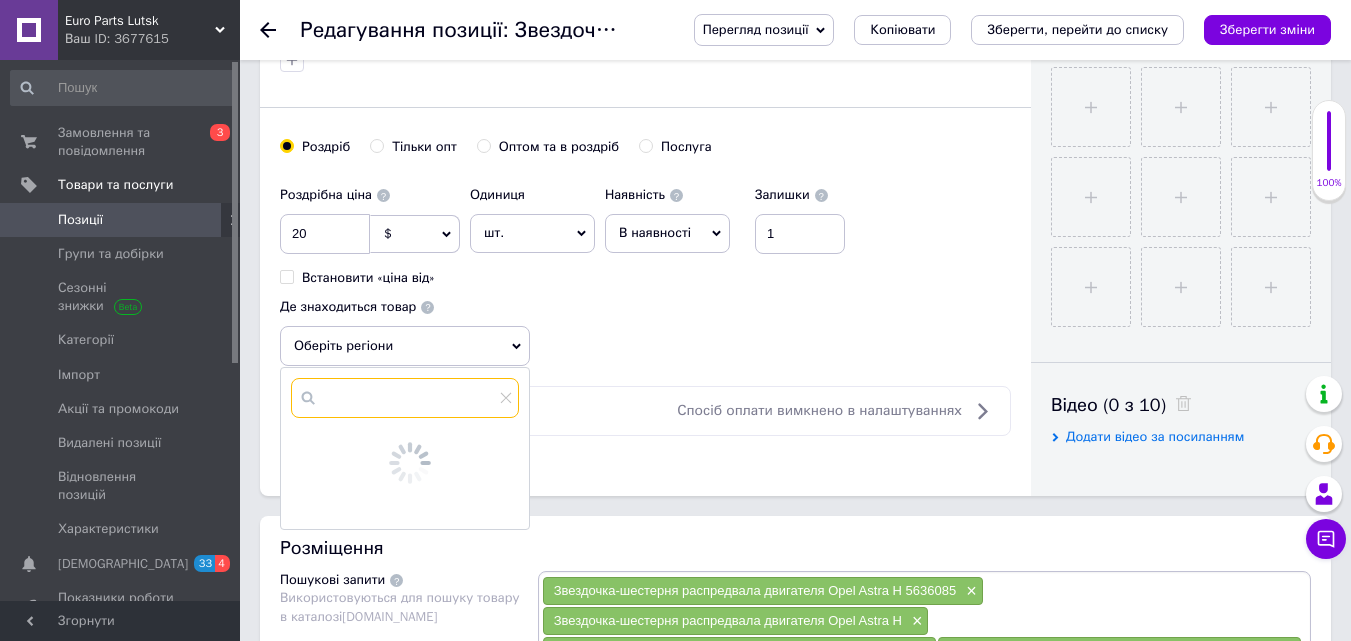 click at bounding box center (405, 398) 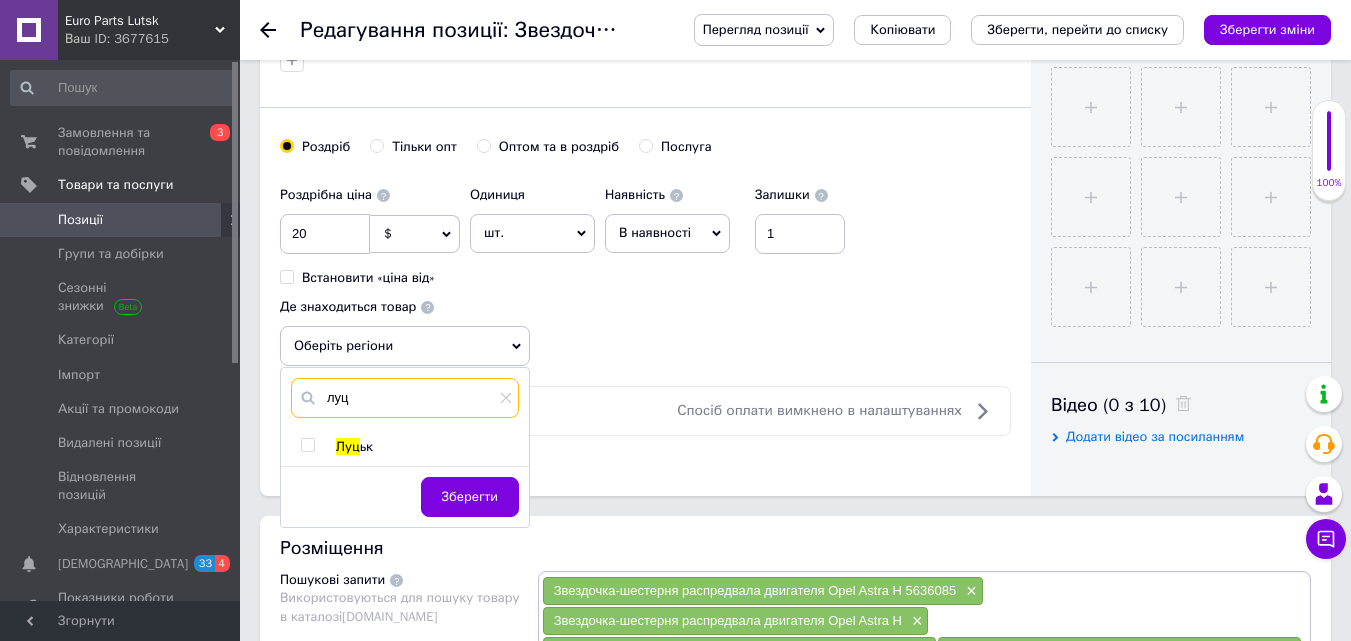 type on "луц" 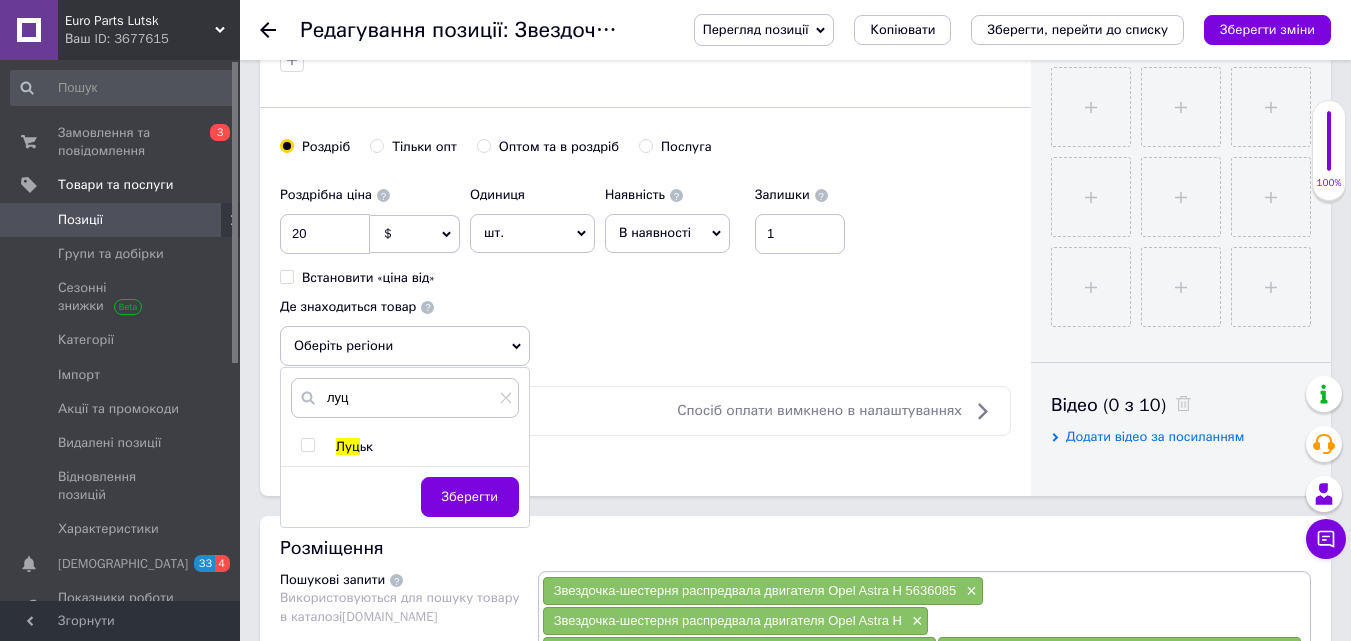 click at bounding box center [307, 445] 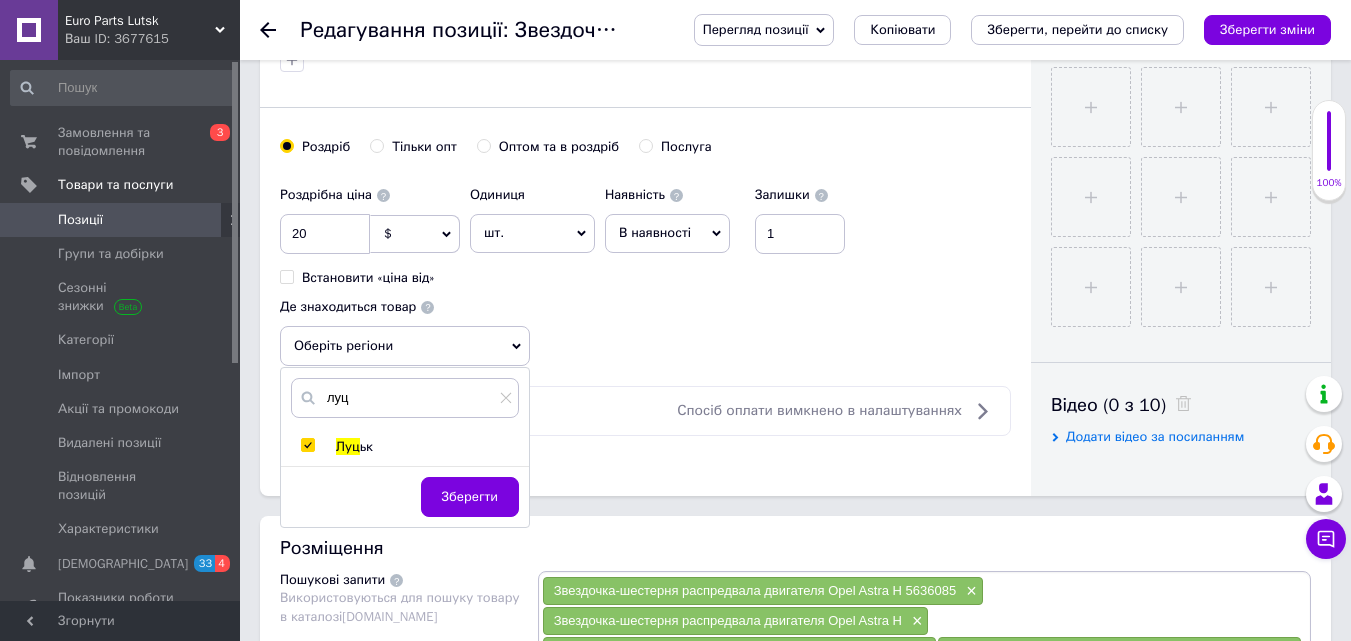 checkbox on "true" 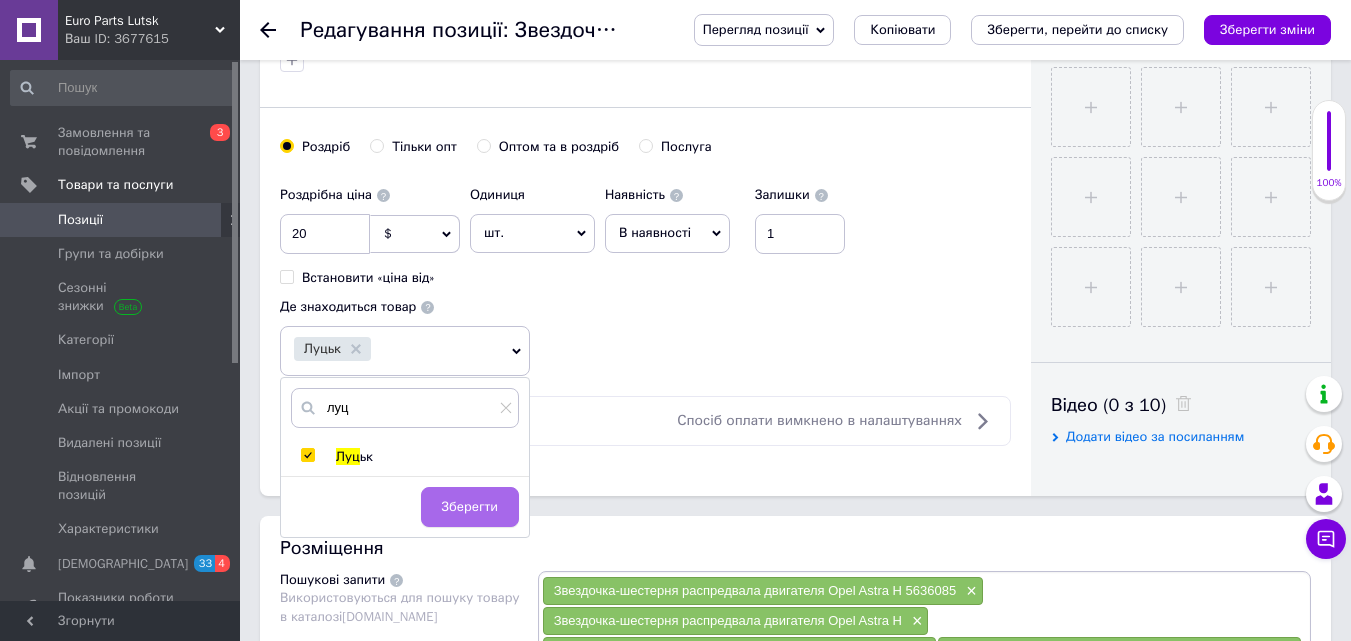 click on "Зберегти" at bounding box center (470, 507) 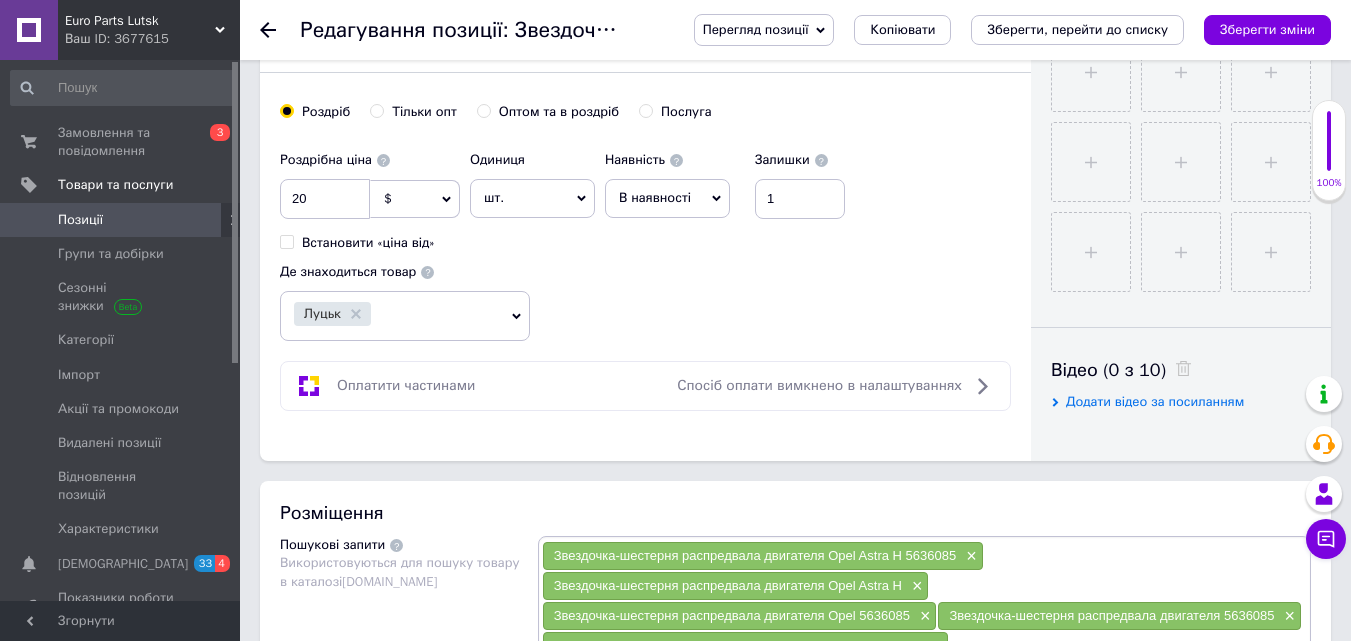 scroll, scrollTop: 1100, scrollLeft: 0, axis: vertical 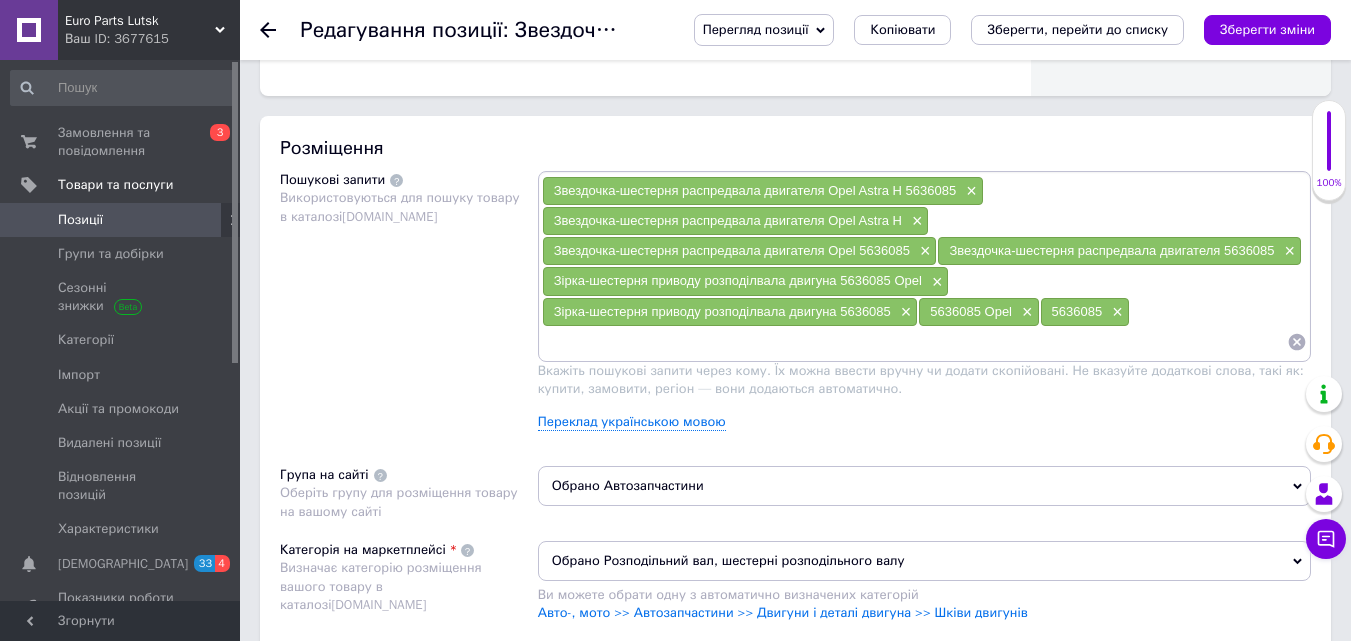 click 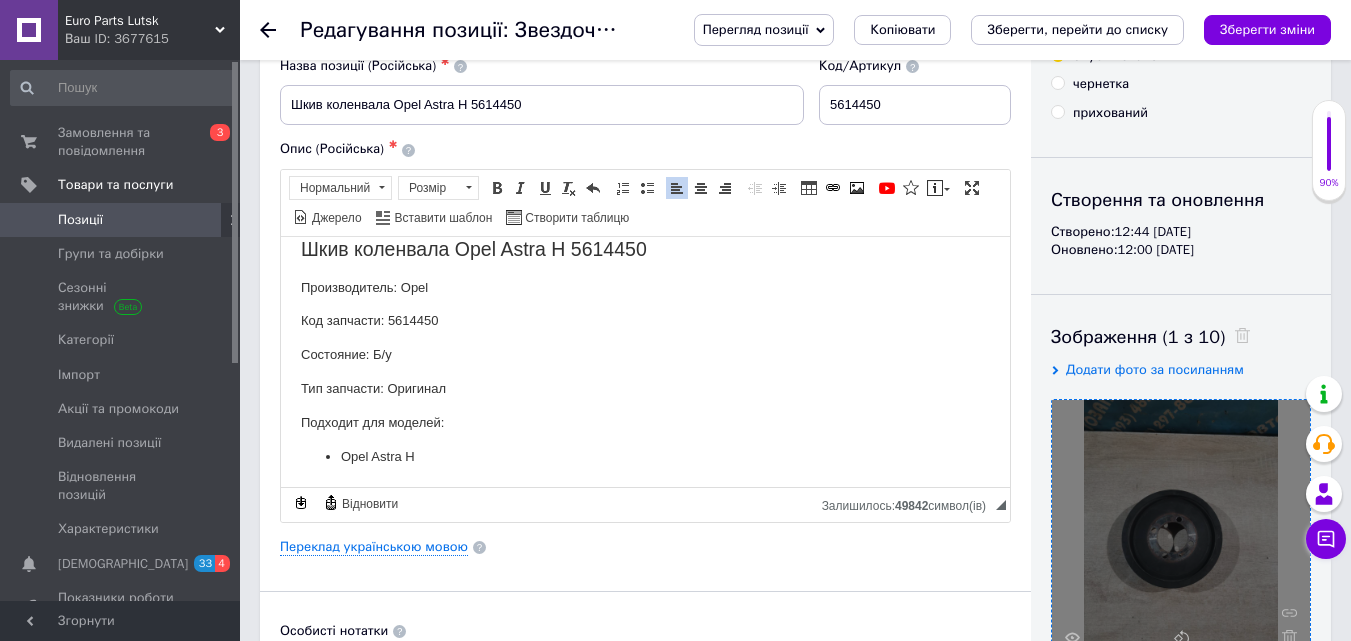 scroll, scrollTop: 0, scrollLeft: 0, axis: both 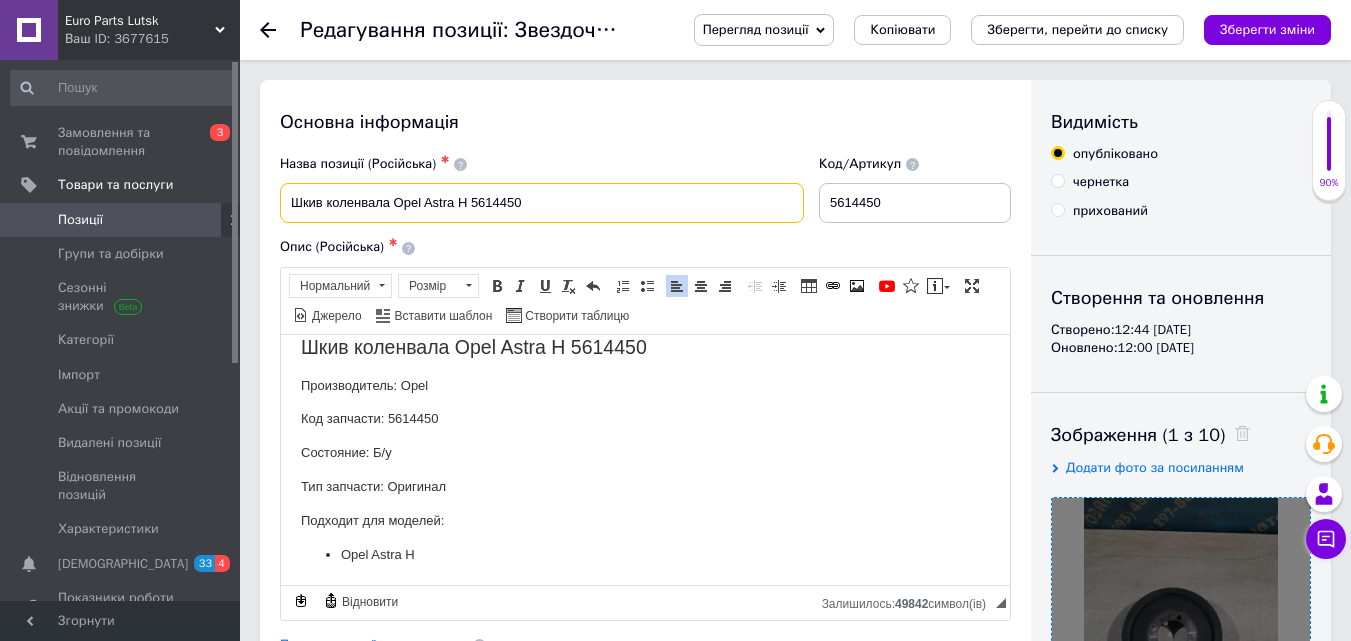 drag, startPoint x: 284, startPoint y: 204, endPoint x: 593, endPoint y: 196, distance: 309.10355 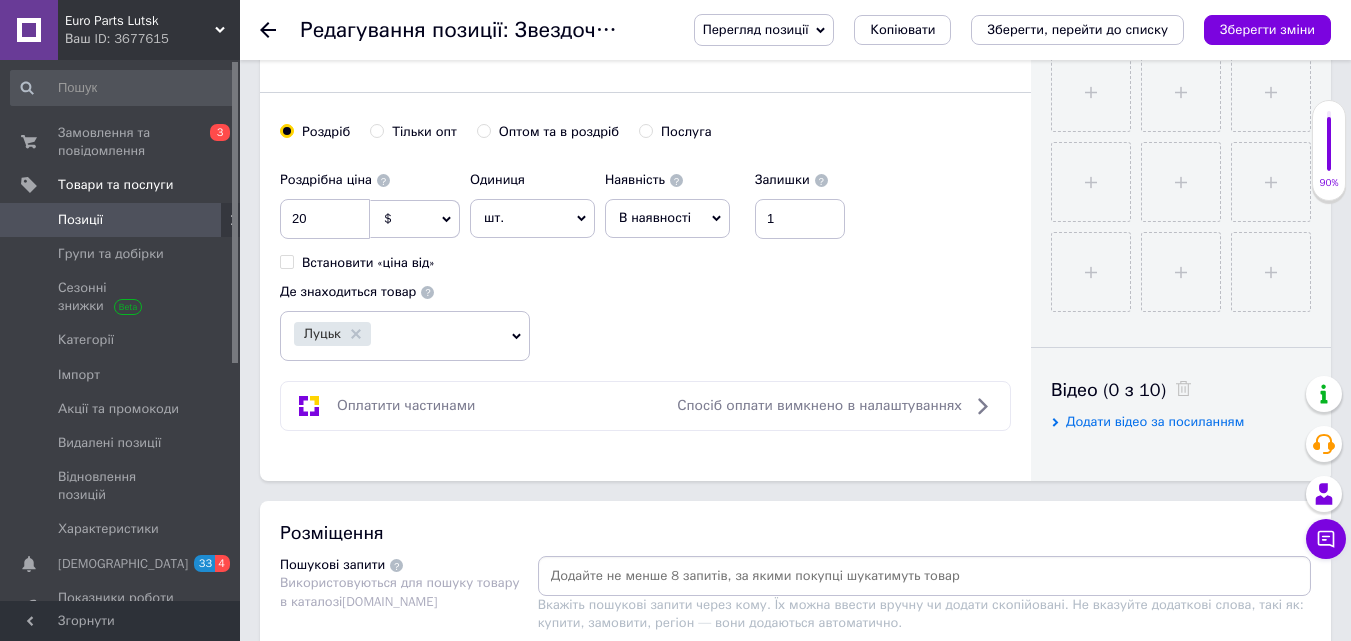scroll, scrollTop: 1000, scrollLeft: 0, axis: vertical 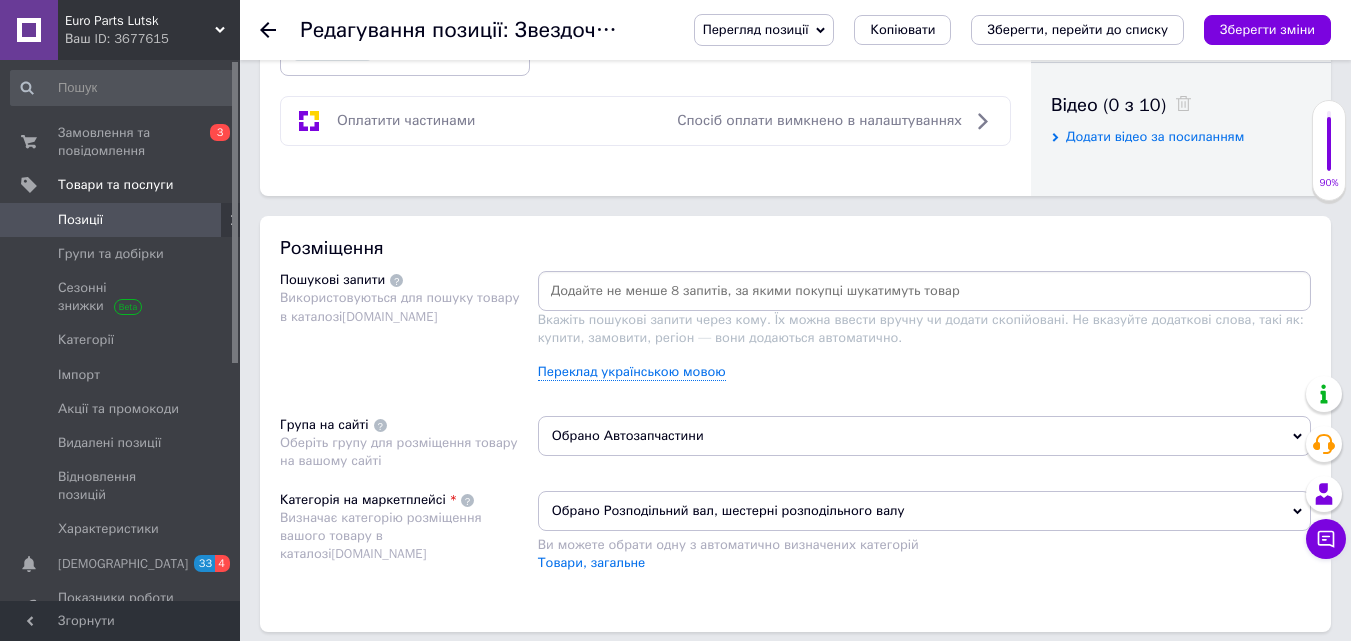 click at bounding box center [924, 291] 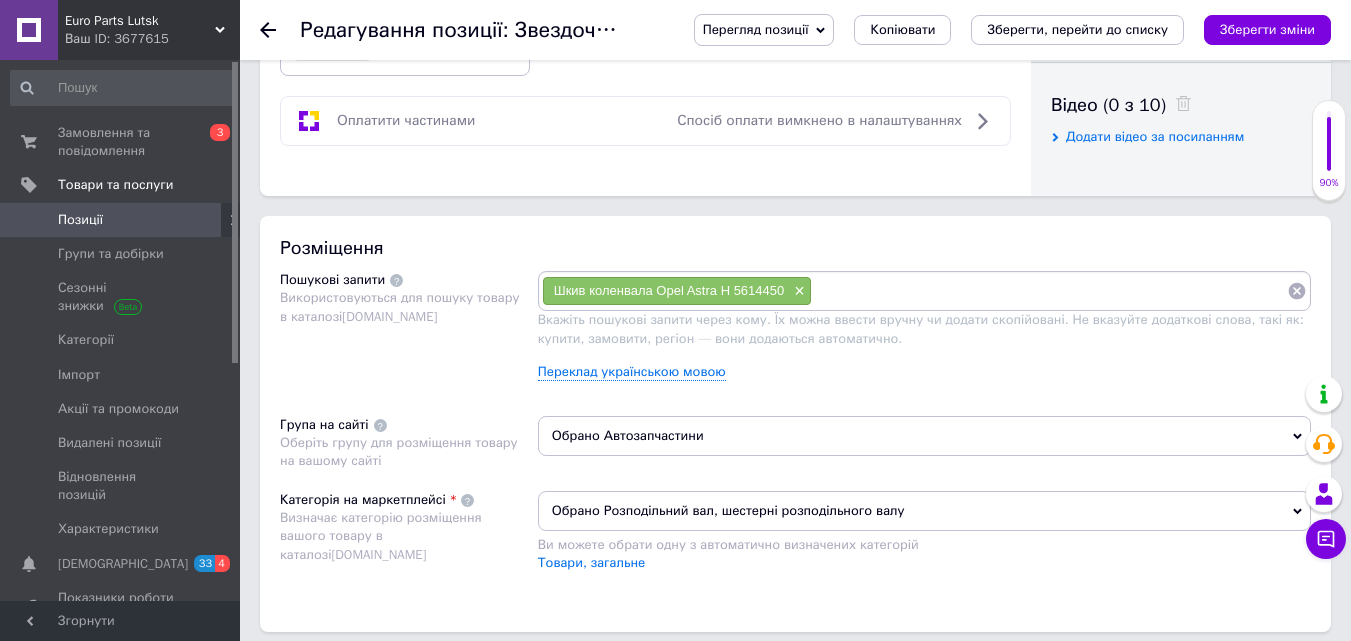 paste on "Шкив коленвала Opel Astra H 5614450" 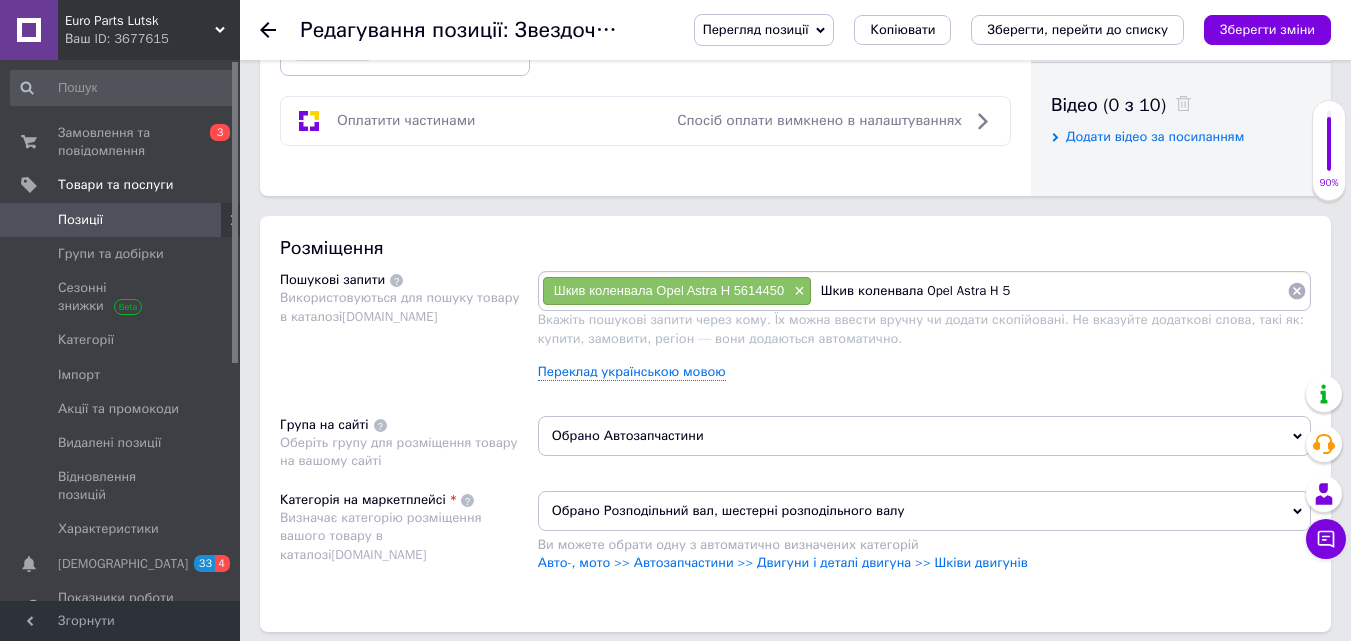 type on "Шкив коленвала Opel Astra H" 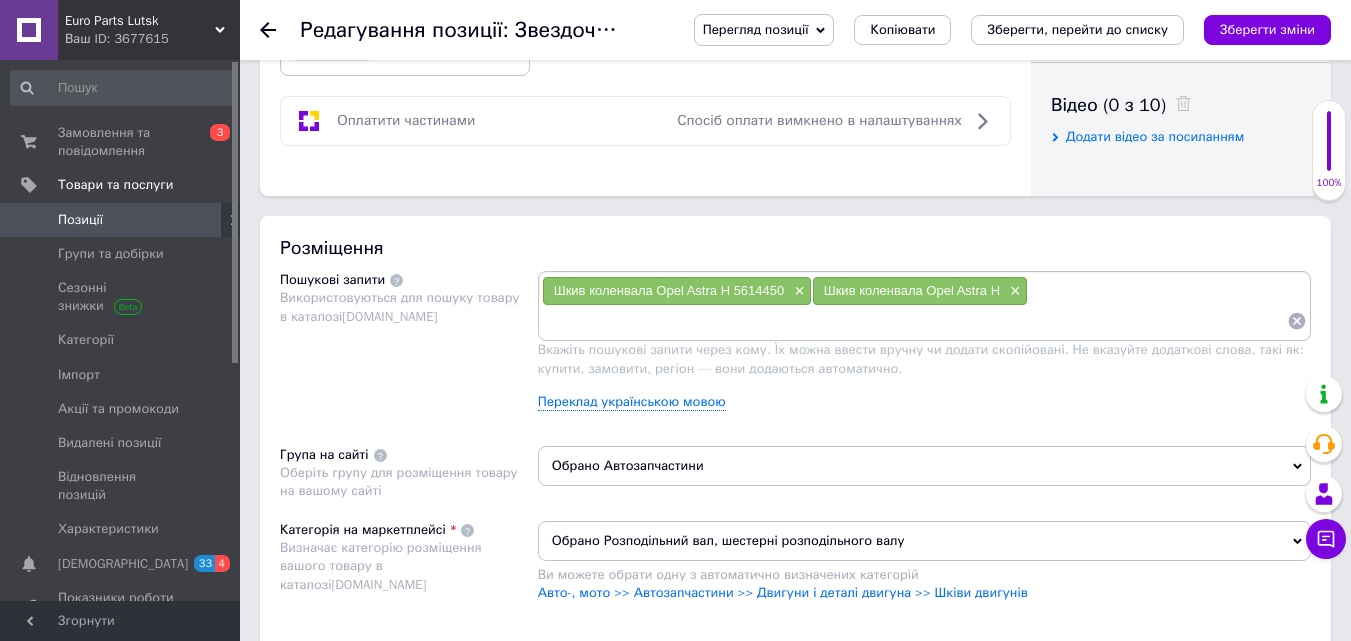 paste on "Шкив коленвала Opel Astra H 5614450" 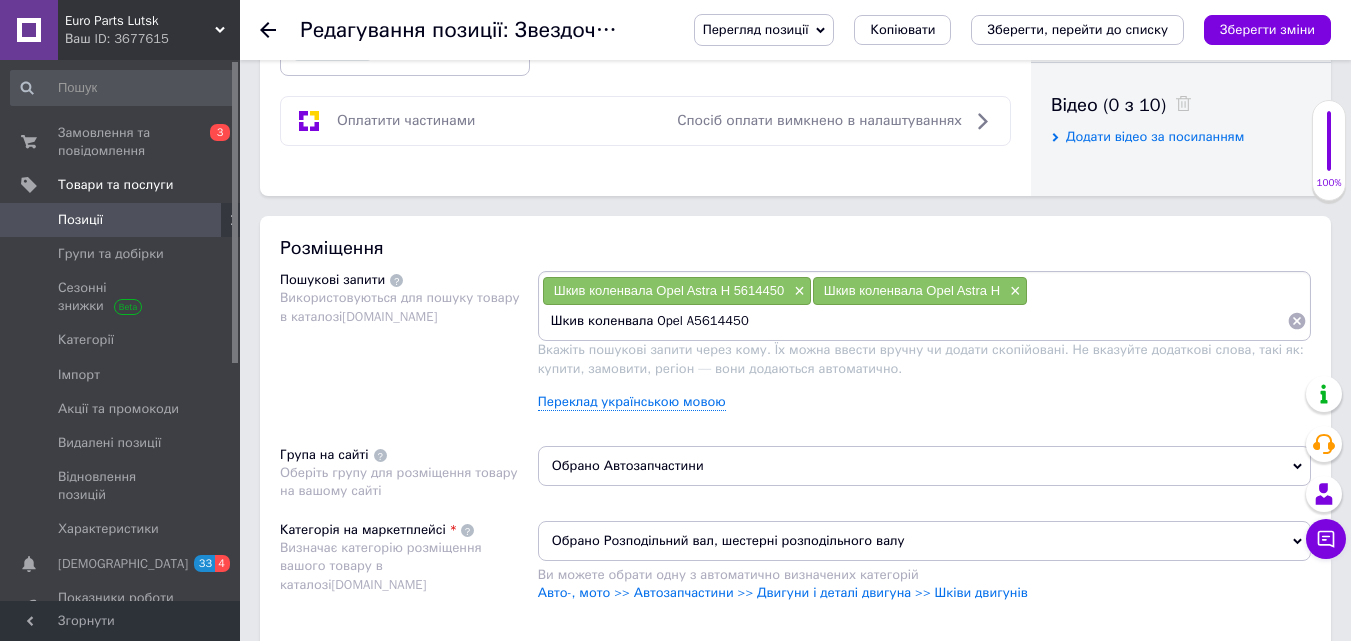 type on "Шкив коленвала Opel 5614450" 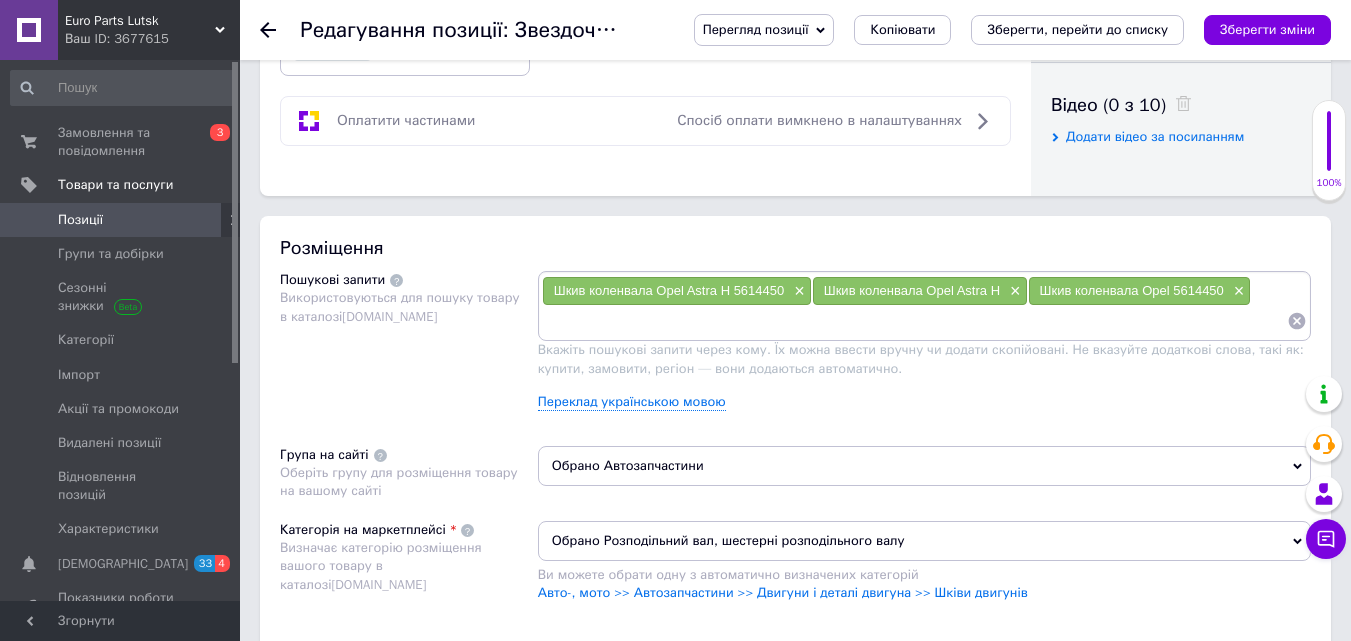 paste on "Шкив коленвала Opel Astra H 5614450" 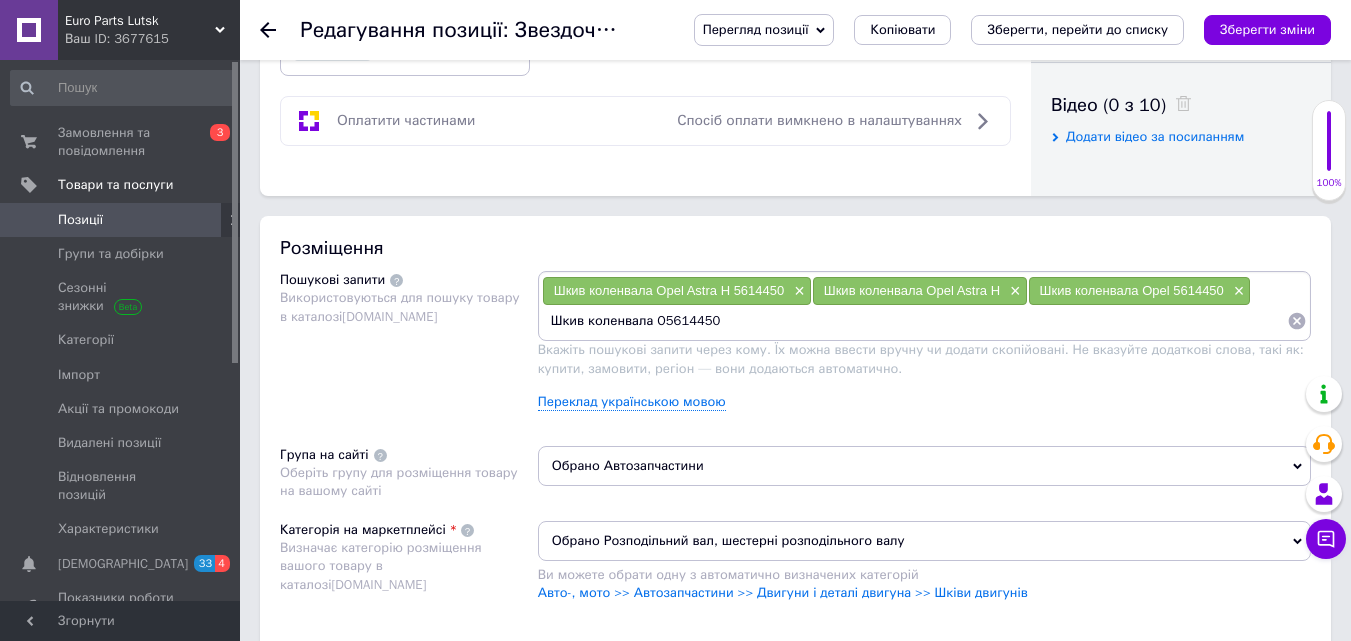 type on "Шкив коленвала 5614450" 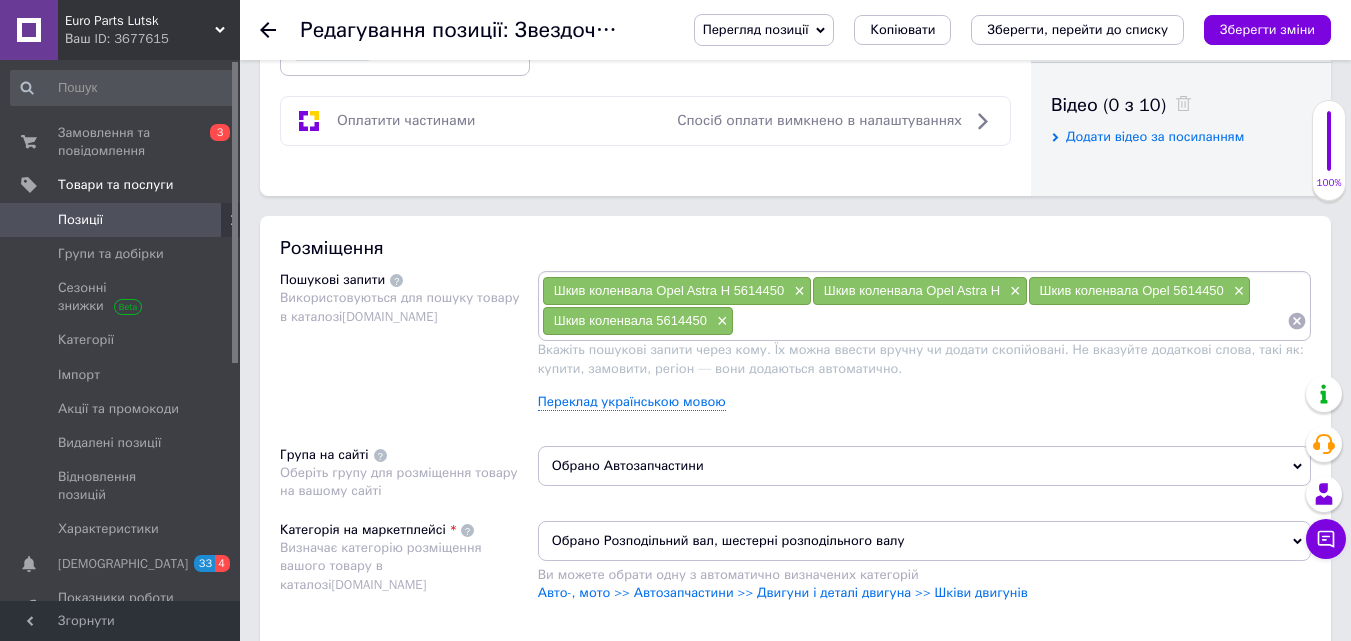 paste on "Шків колінвала 5614450 Opel" 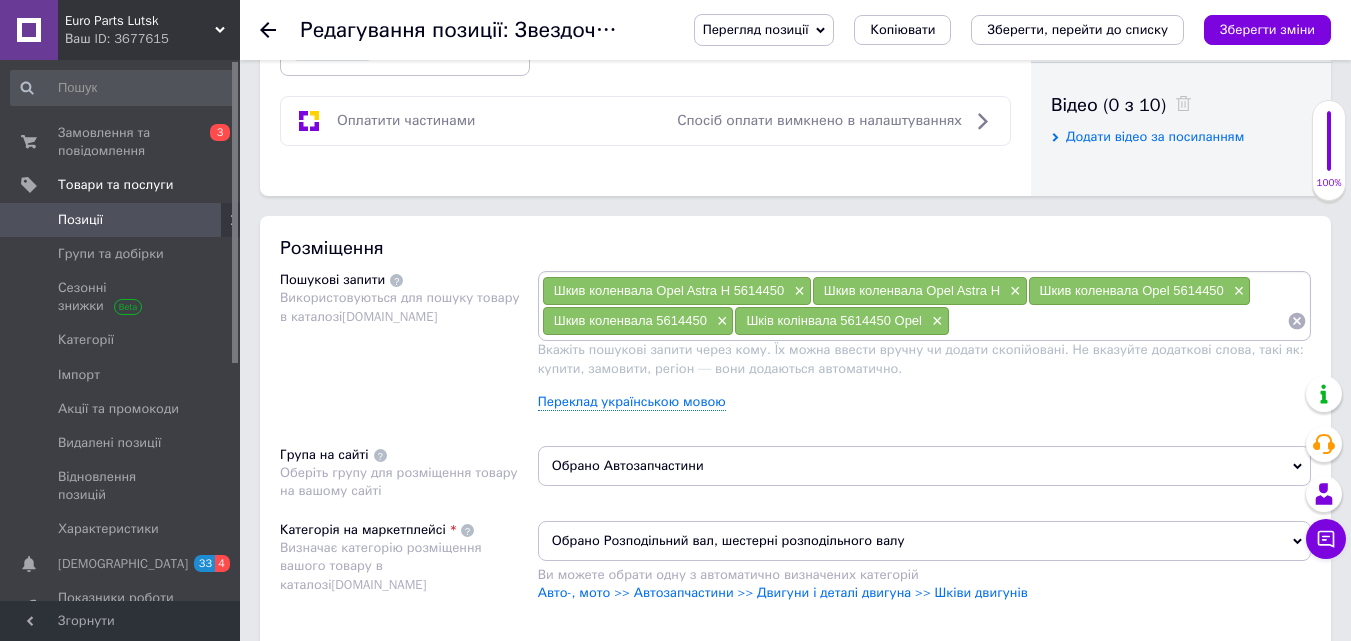 paste on "Шків колінвала 5614450 Opel" 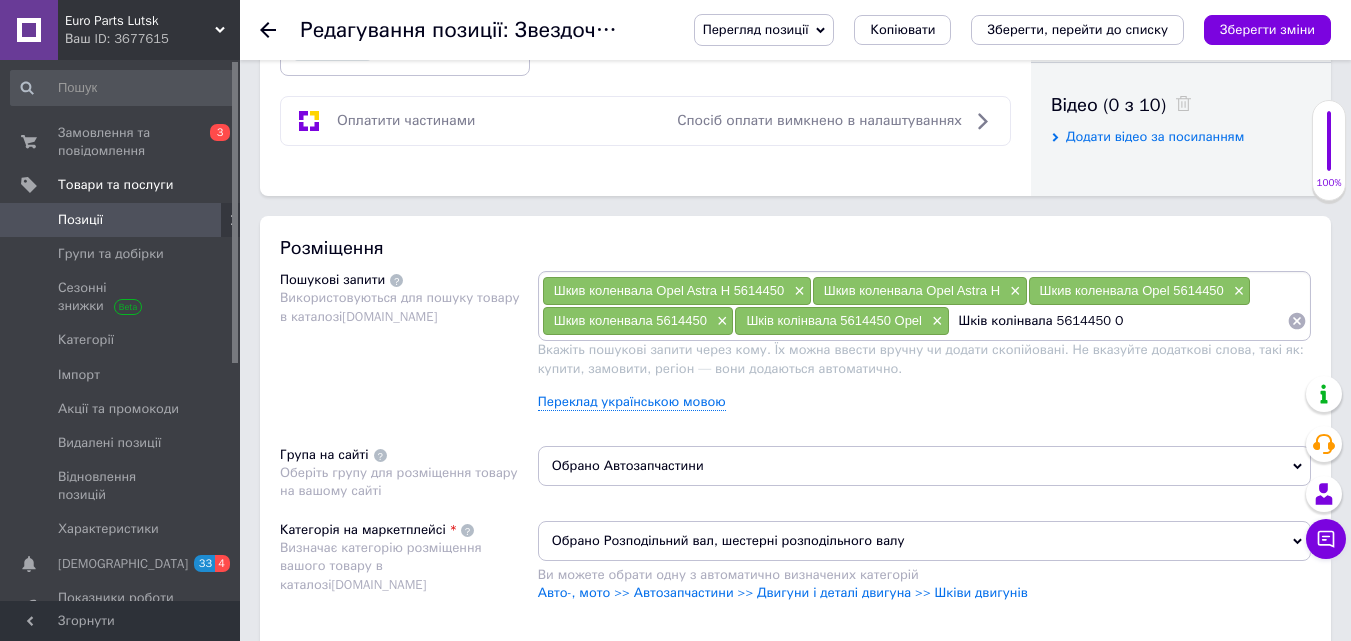 type on "Шків колінвала 5614450" 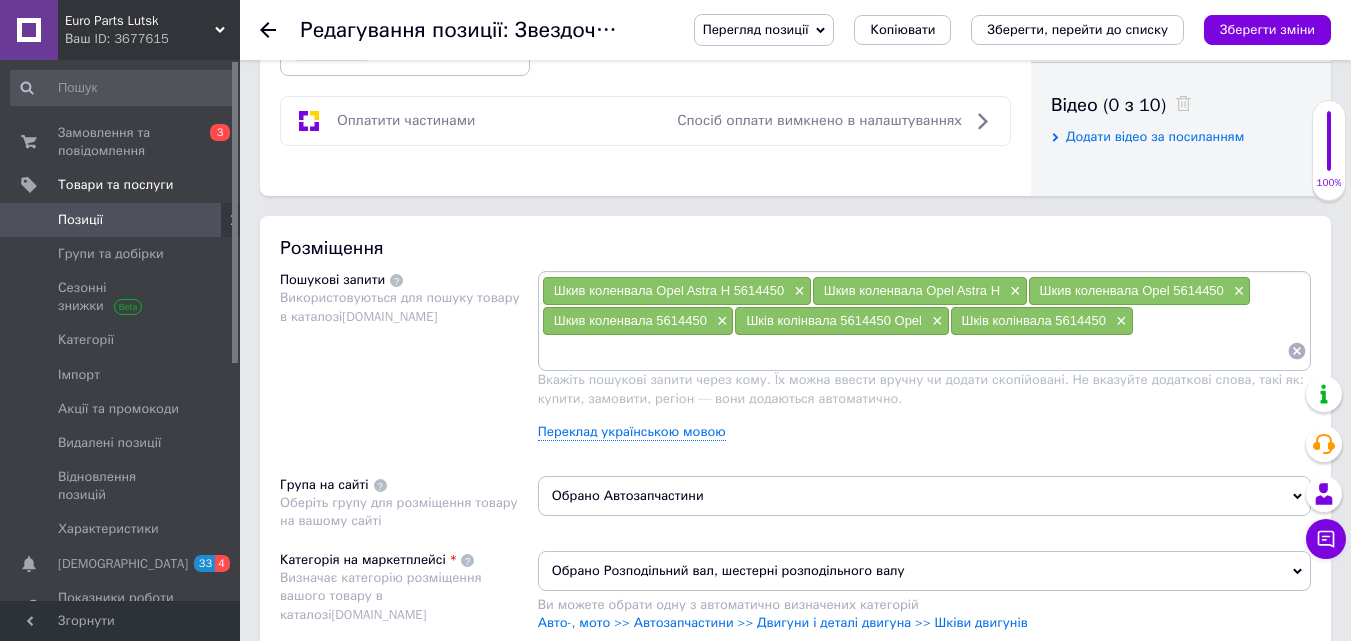 paste on "5614450 Opel" 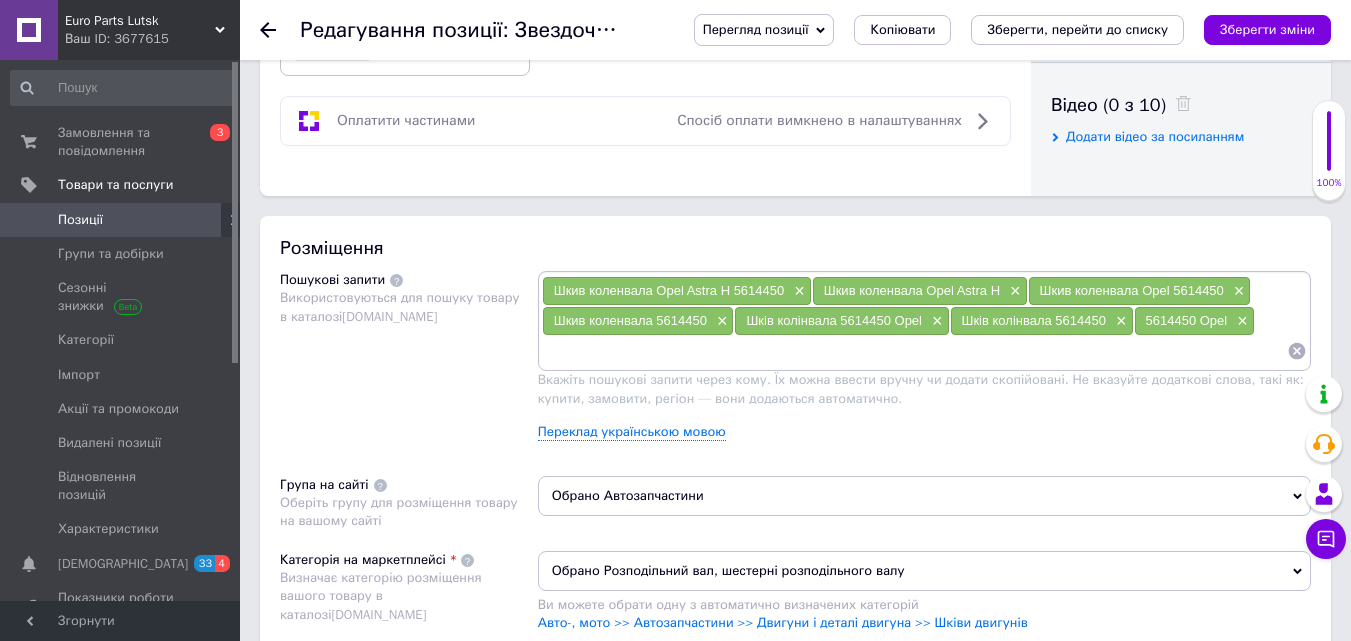 paste on "5614450 Opel" 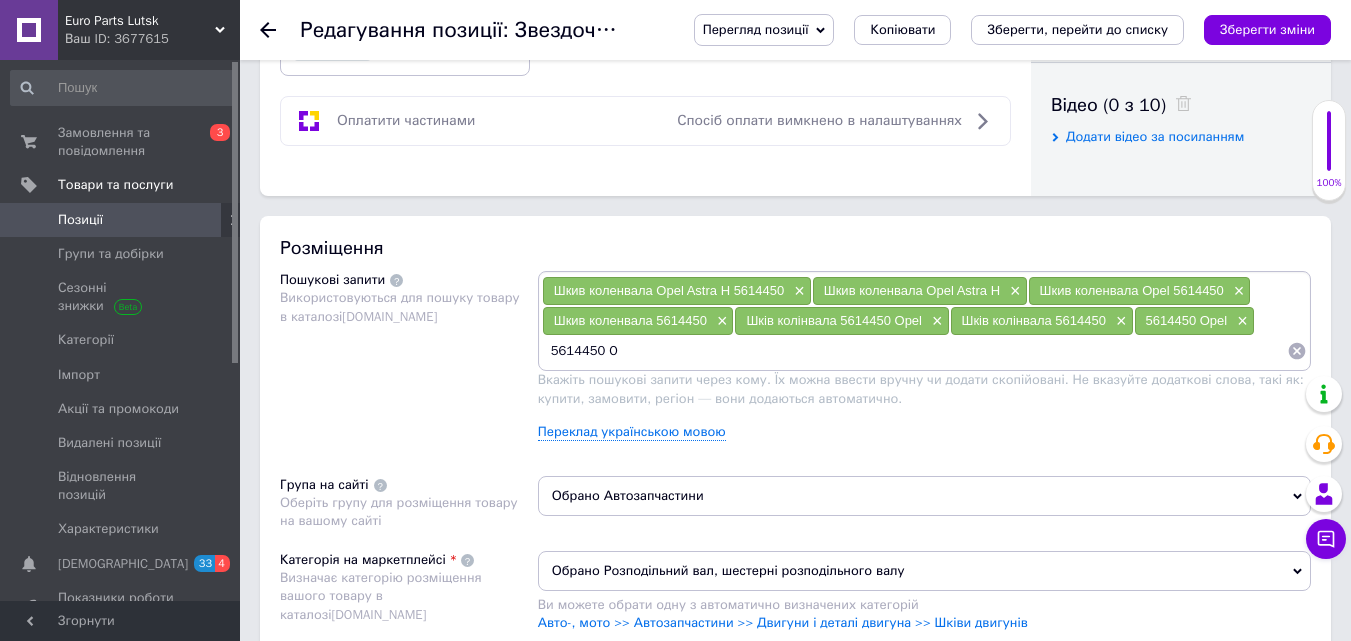 type on "5614450" 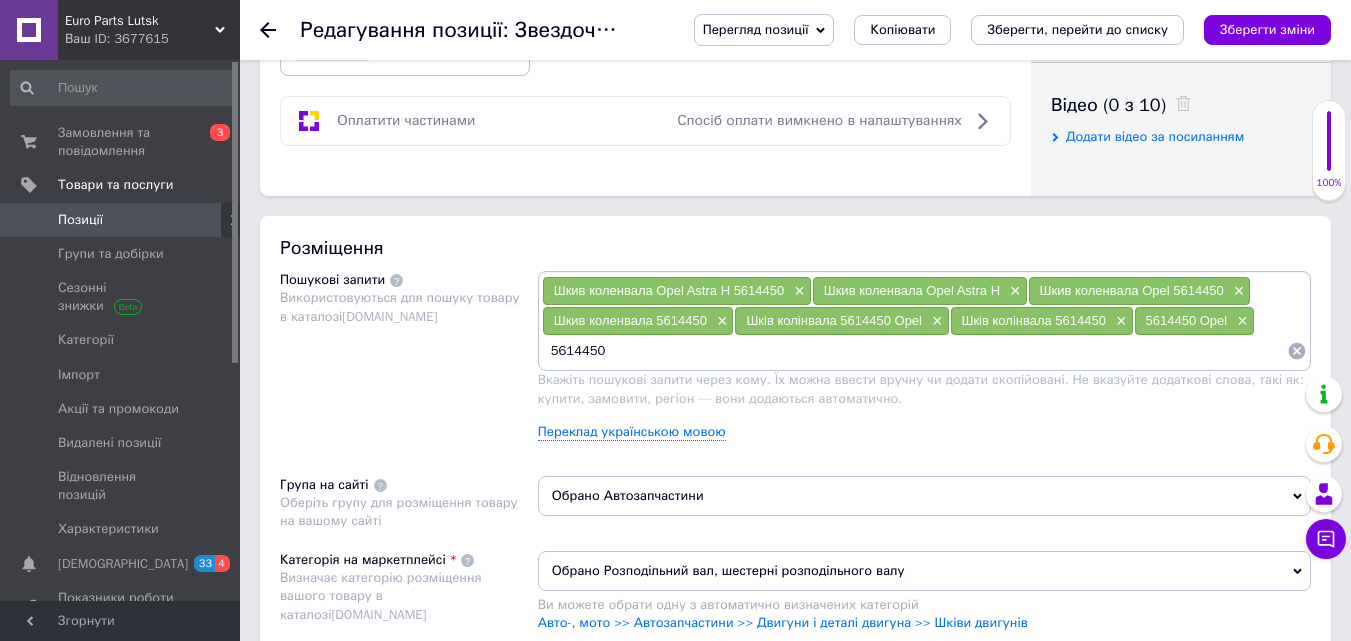 type 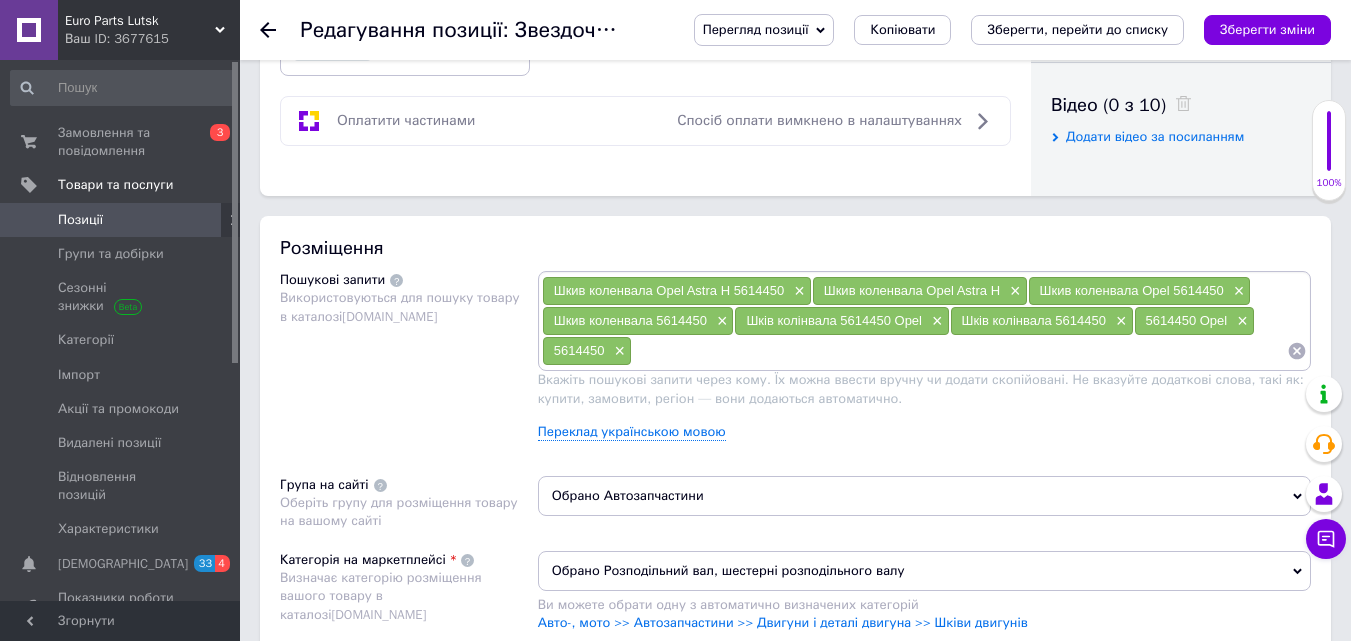 scroll, scrollTop: 1200, scrollLeft: 0, axis: vertical 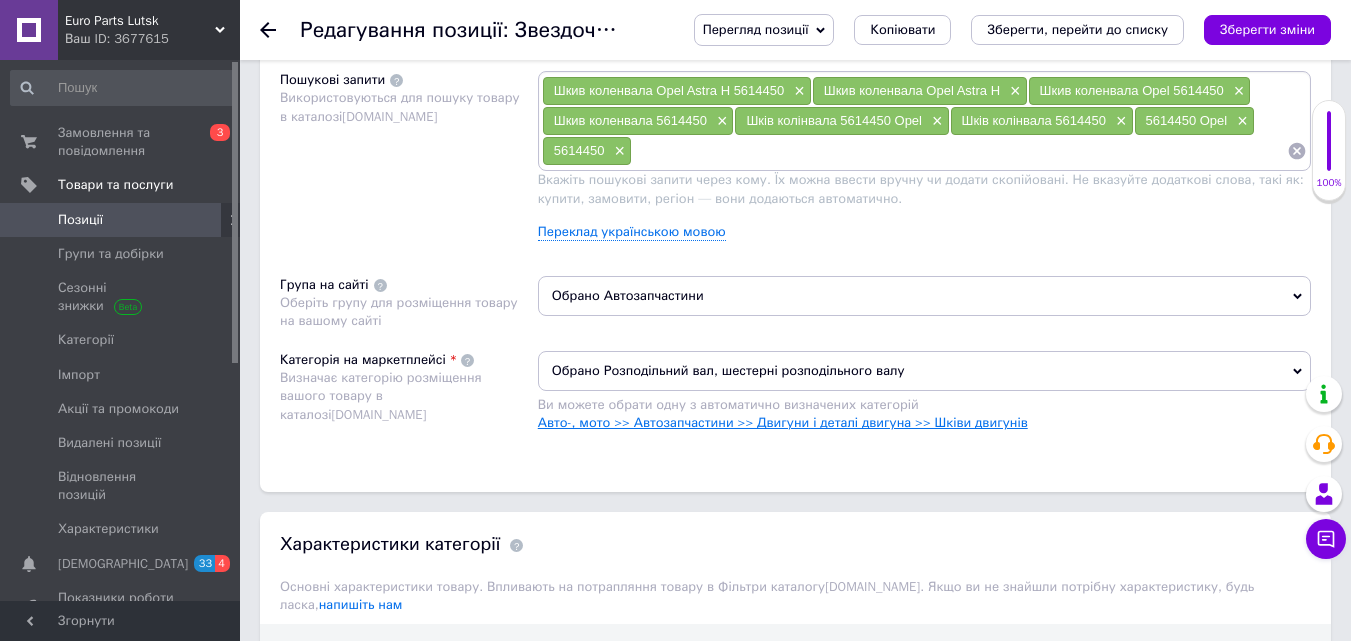 click on "Авто-, мото >> Автозапчастини >> Двигуни і деталі двигуна >> Шківи двигунів" at bounding box center (783, 422) 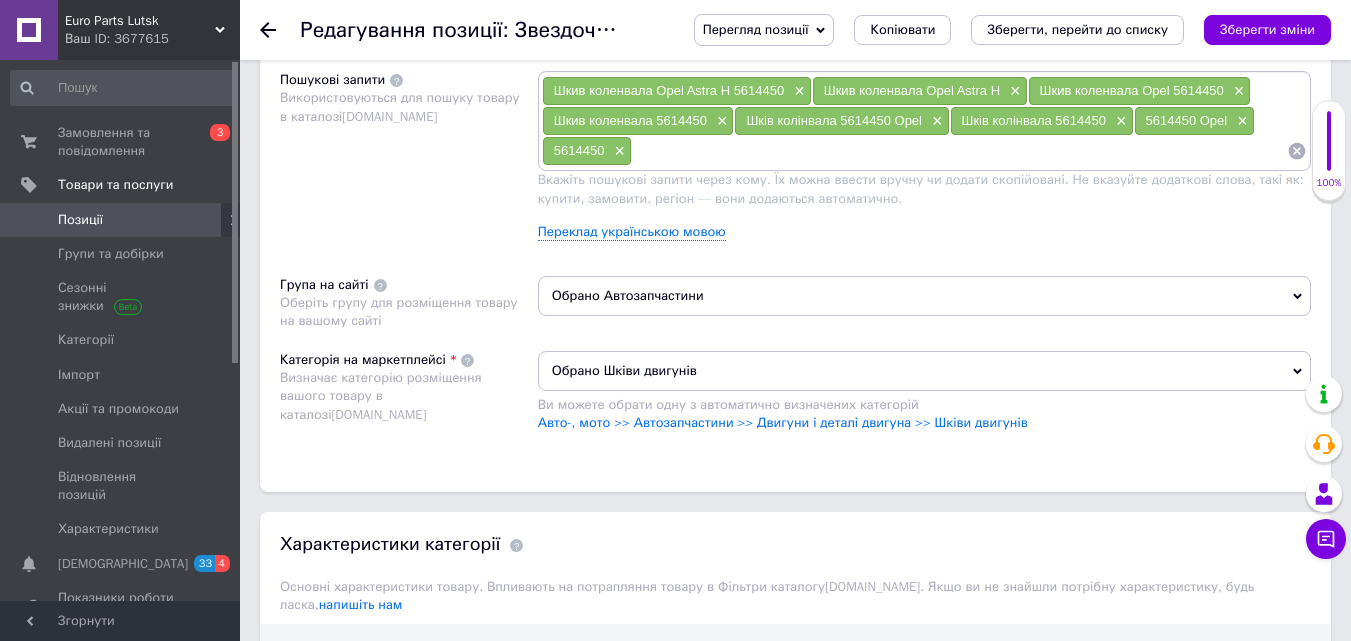 click on "Обрано Автозапчастини" at bounding box center [924, 296] 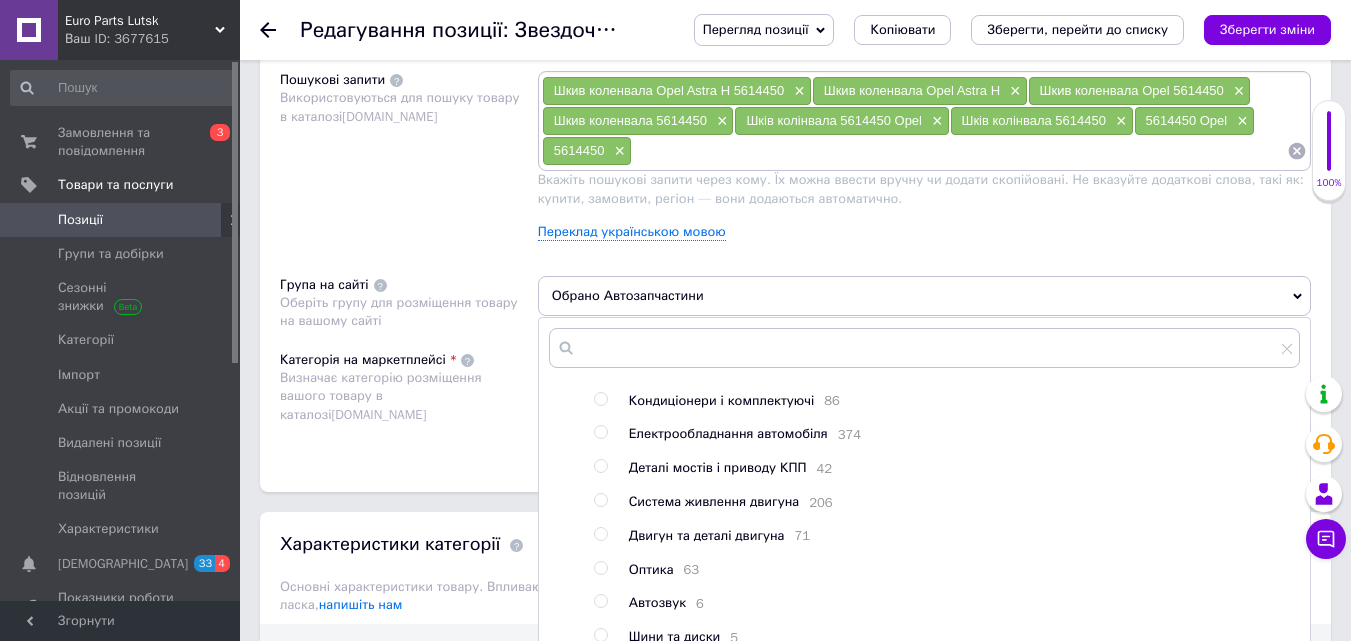 scroll, scrollTop: 200, scrollLeft: 0, axis: vertical 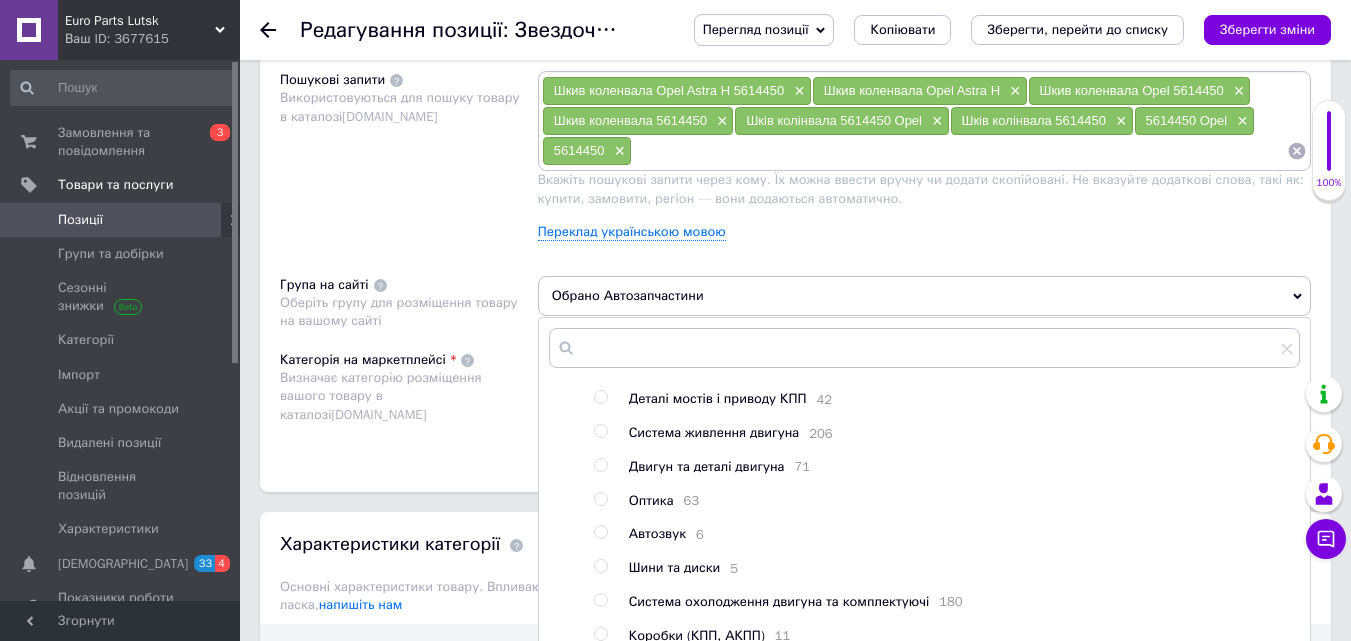 click at bounding box center (600, 465) 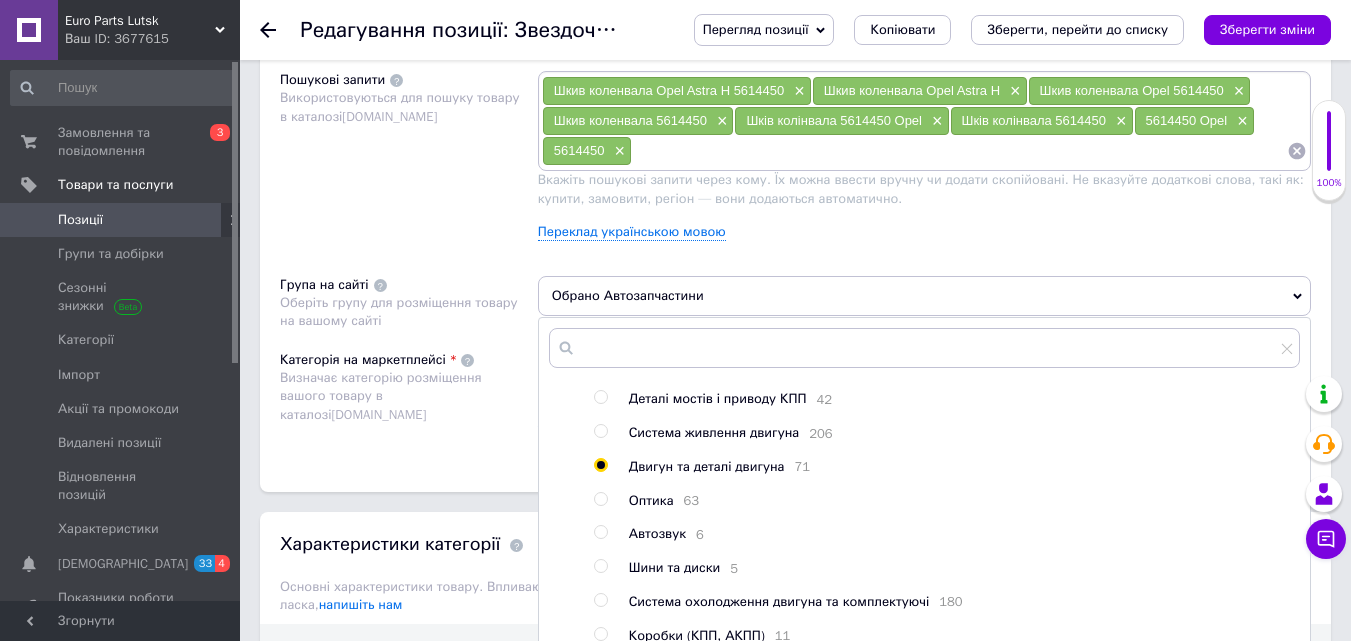 radio on "true" 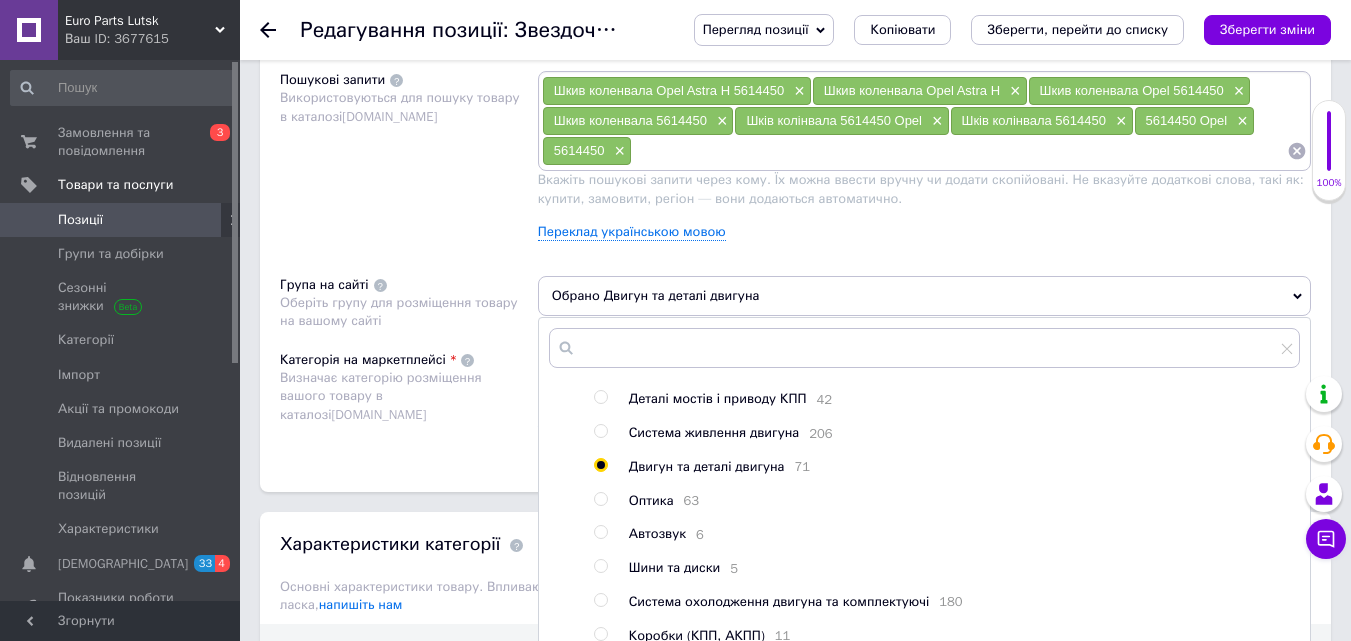 click on "Розміщення Пошукові запити Використовуються для пошуку товару в каталозі  [DOMAIN_NAME] Шкив коленвала Opel Astra H 5614450 × Шкив коленвала Opel Astra H × Шкив коленвала Opel 5614450 × Шкив коленвала 5614450 × Шків колінвала 5614450 Opel × Шків колінвала 5614450 × 5614450 Opel × 5614450 × Вкажіть пошукові запити через кому. Їх можна ввести вручну чи додати скопійовані. Не вказуйте додаткові слова, такі як: купити, замовити, регіон — вони додаються автоматично. Переклад українською мовою Група на сайті Оберіть групу для розміщення товару на вашому сайті Обрано Двигун та деталі двигуна Коренева група 554 287 6" at bounding box center [795, 254] 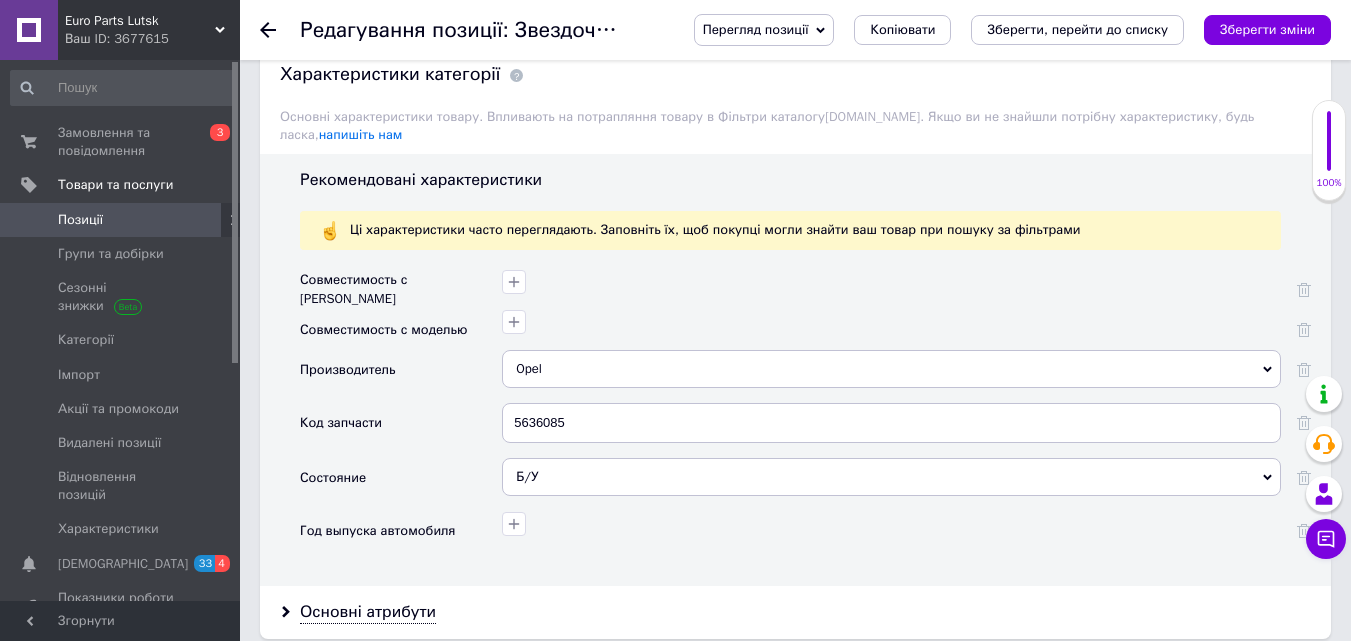 scroll, scrollTop: 1700, scrollLeft: 0, axis: vertical 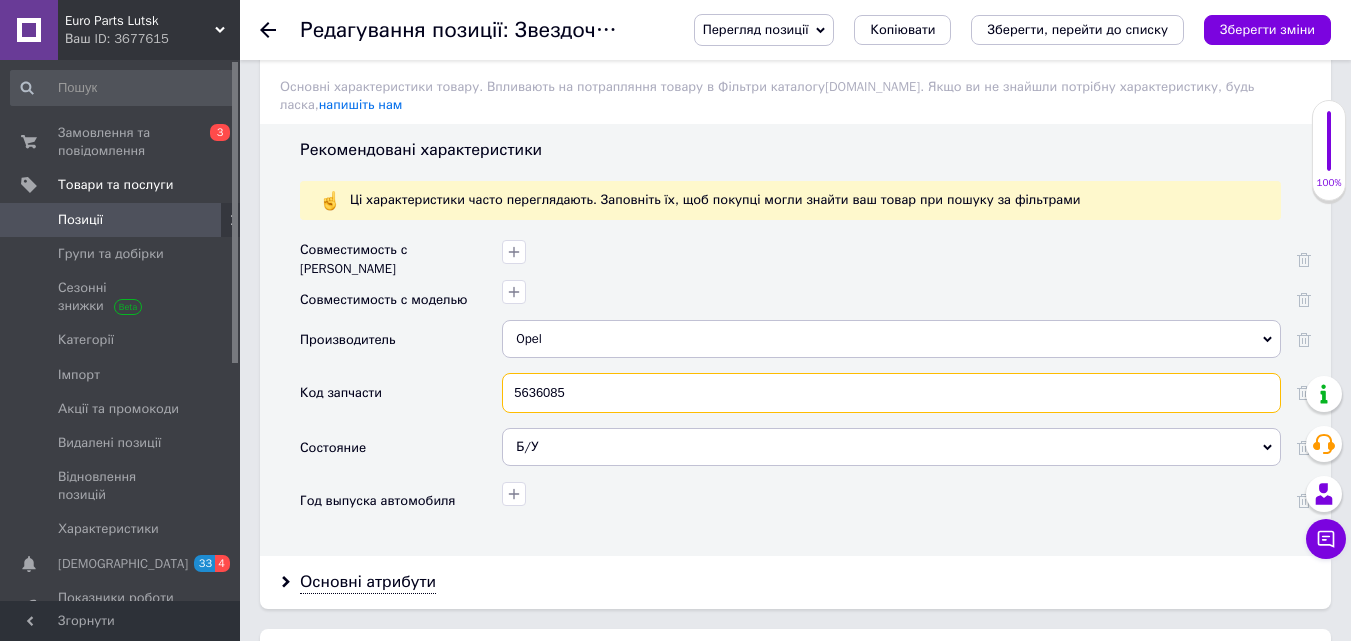 drag, startPoint x: 588, startPoint y: 380, endPoint x: 466, endPoint y: 382, distance: 122.016396 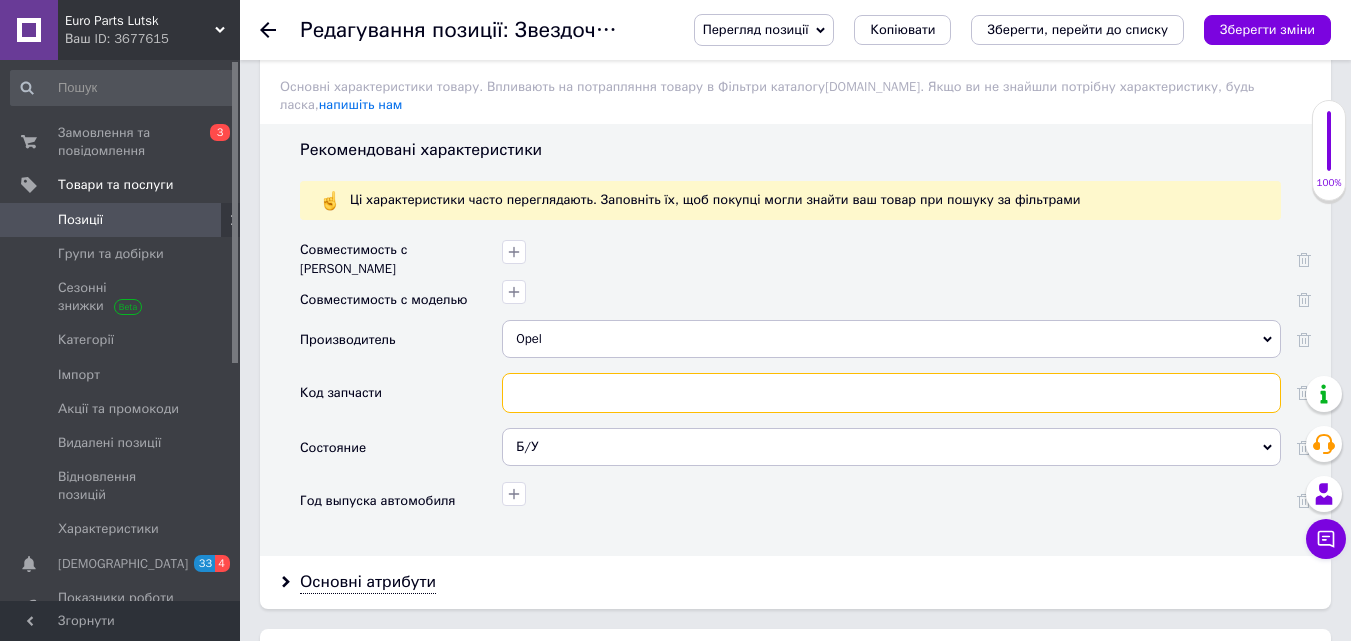 paste on "5614450 Opel" 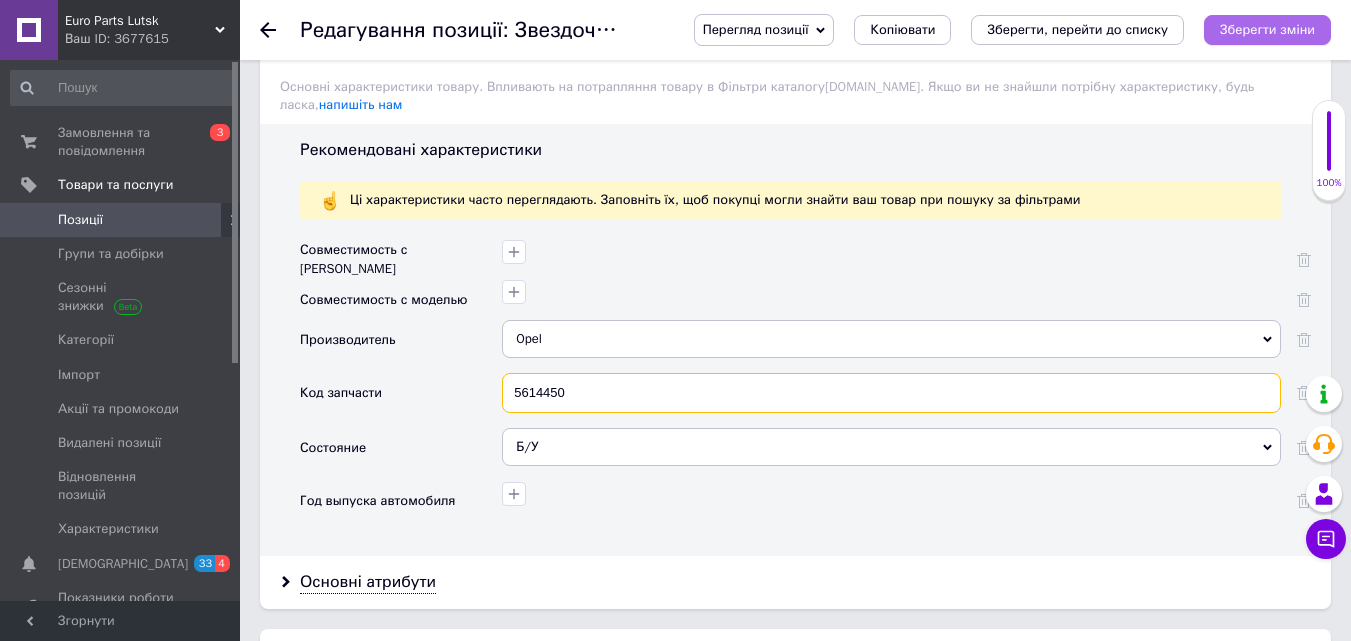 type on "5614450" 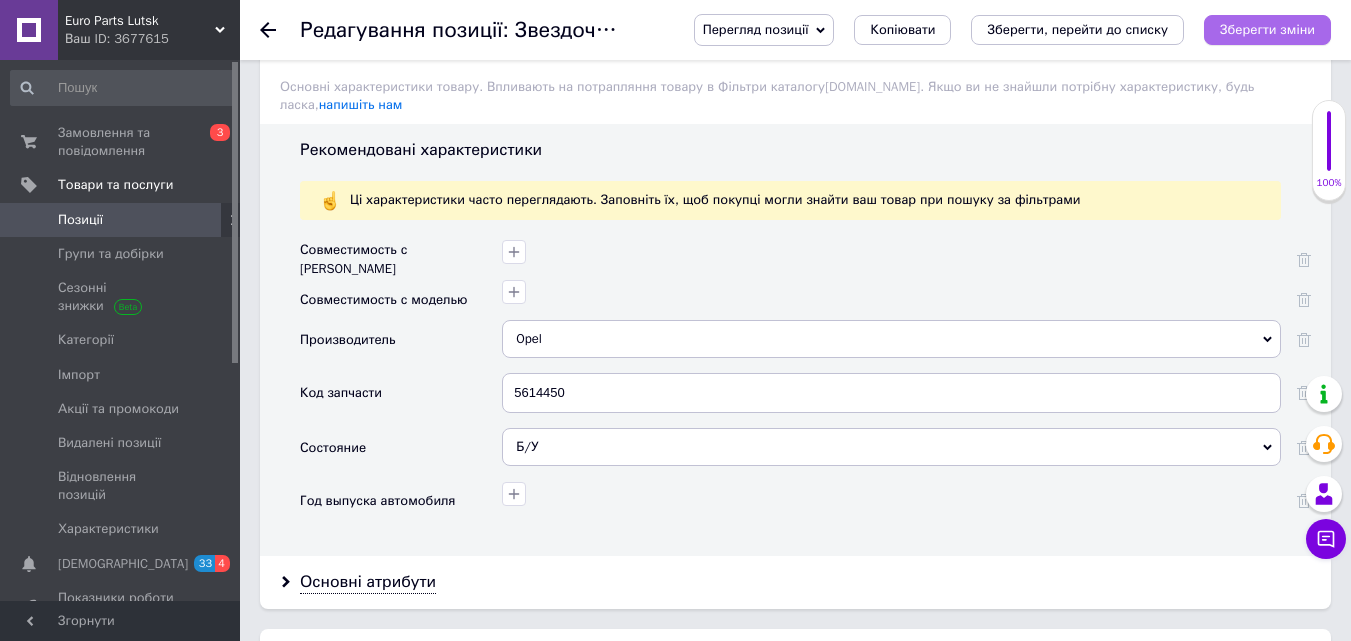 click on "Зберегти зміни" at bounding box center (1267, 29) 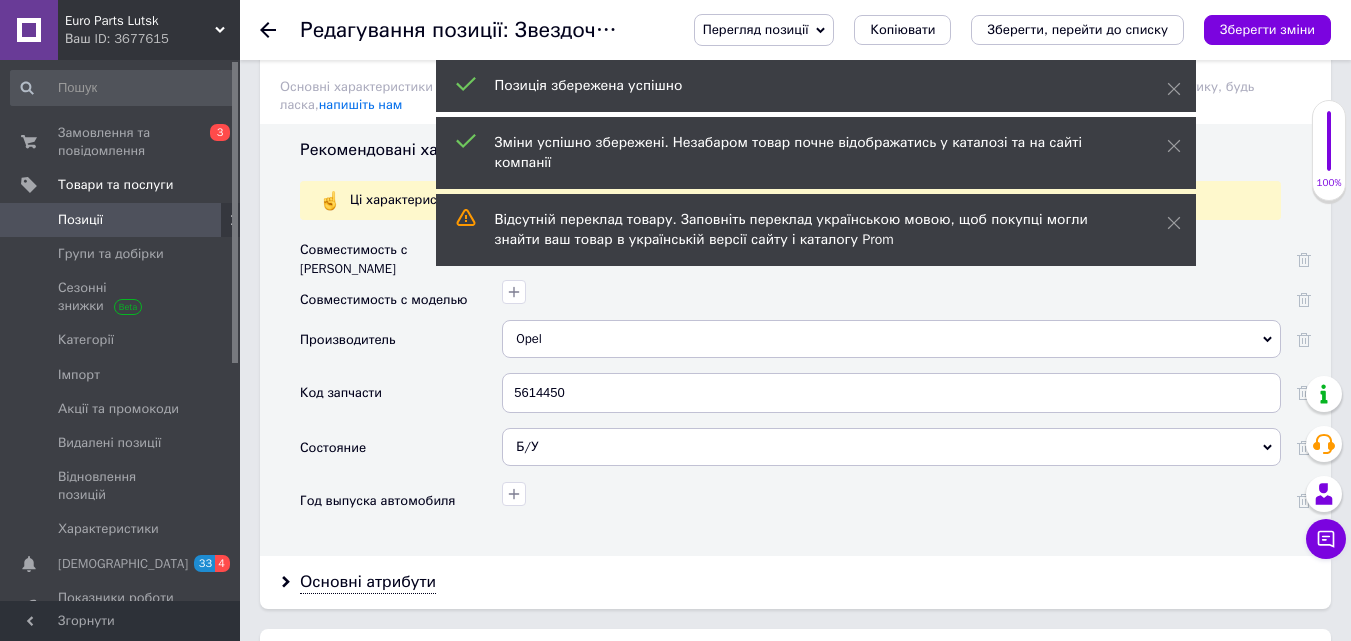 click on "Перегляд позиції" at bounding box center [756, 29] 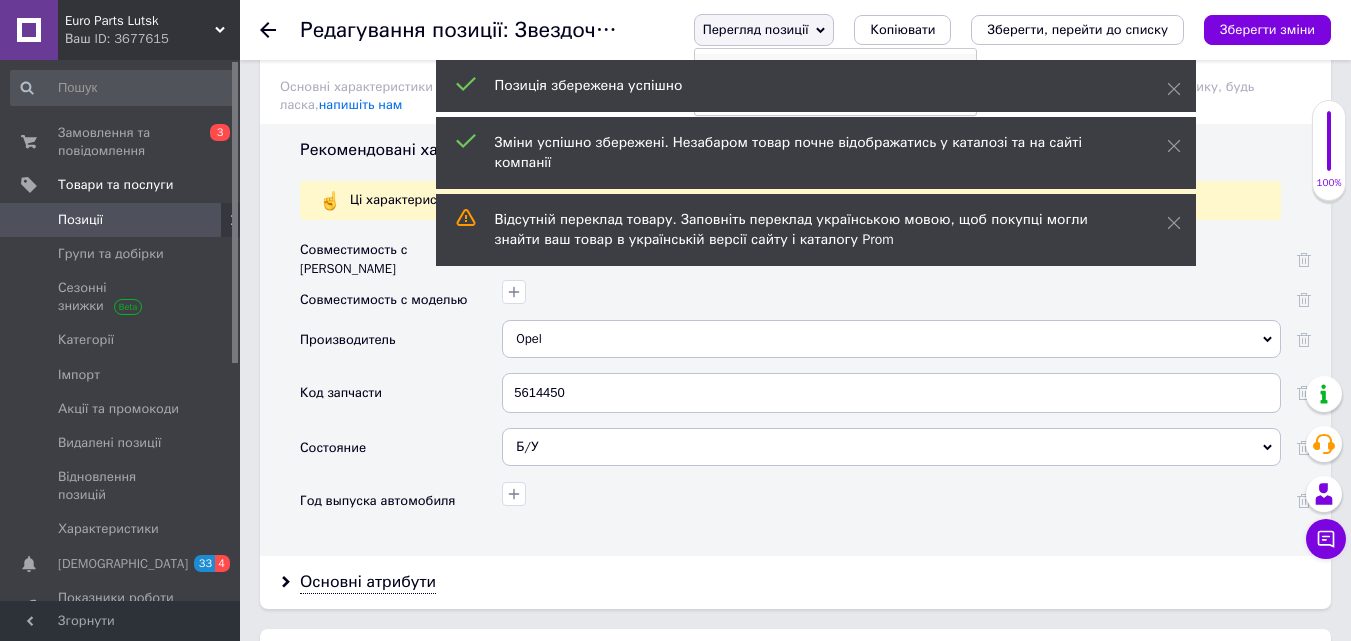 click on "Зберегти та переглянути на сайті" at bounding box center [835, 68] 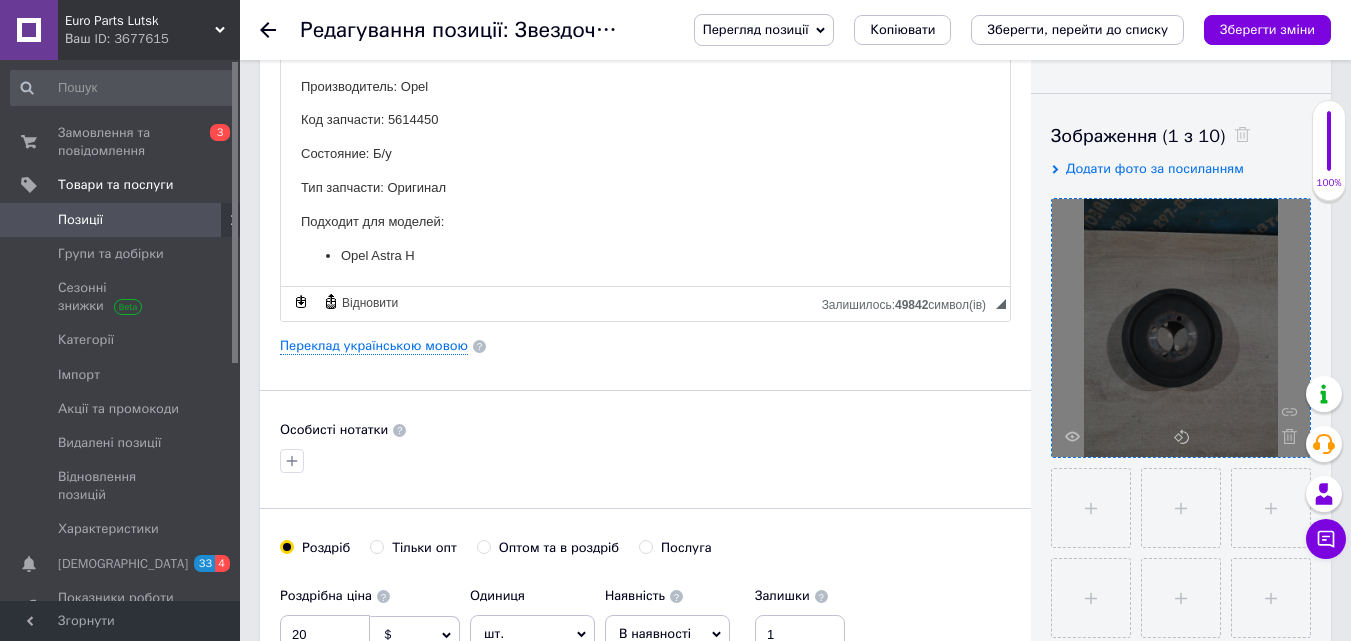 scroll, scrollTop: 0, scrollLeft: 0, axis: both 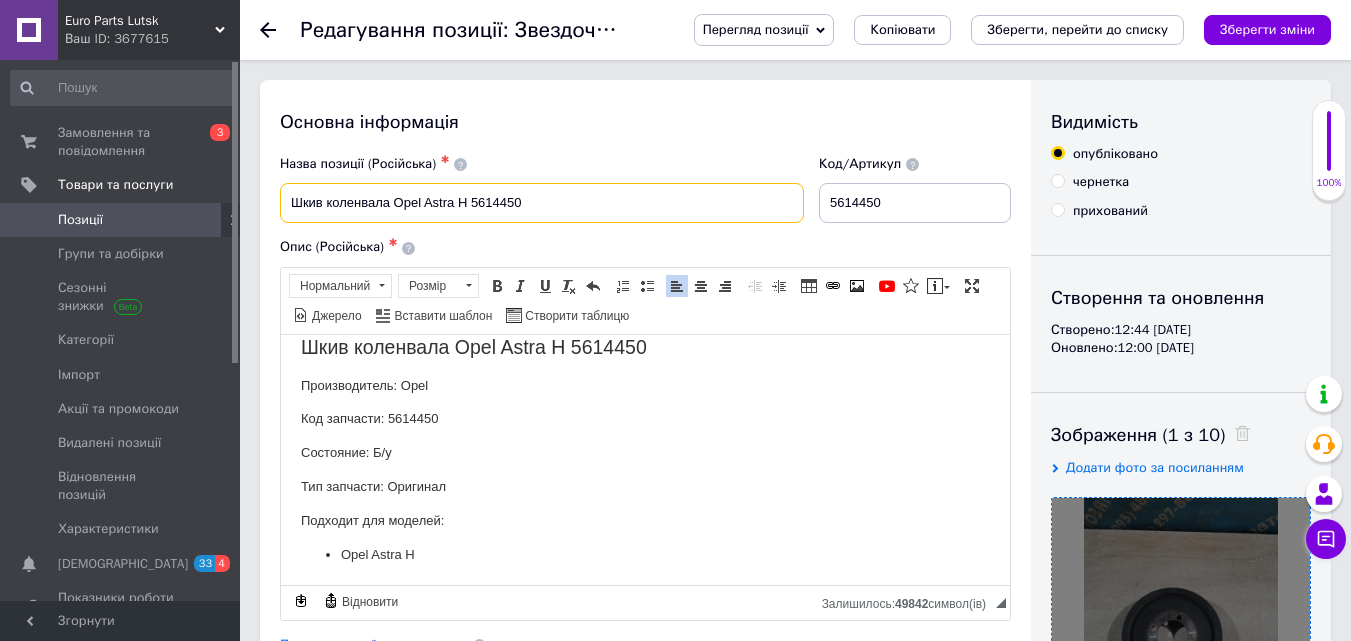 drag, startPoint x: 282, startPoint y: 198, endPoint x: 552, endPoint y: 198, distance: 270 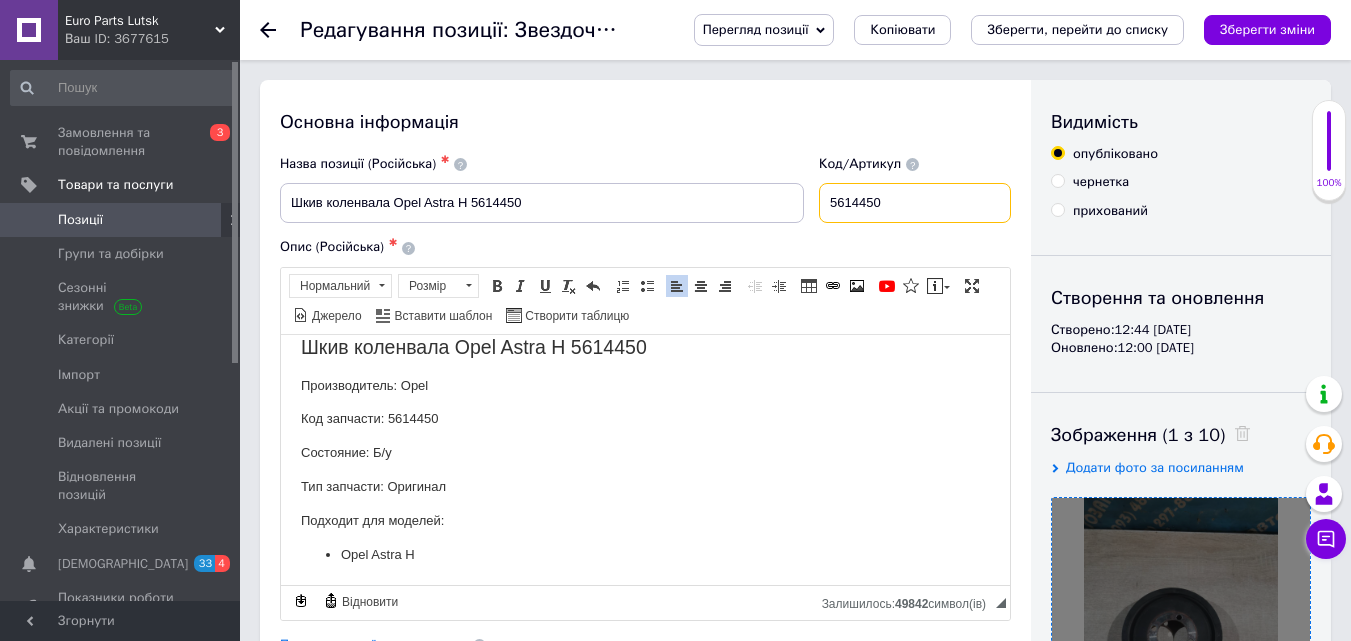 drag, startPoint x: 826, startPoint y: 200, endPoint x: 863, endPoint y: 201, distance: 37.01351 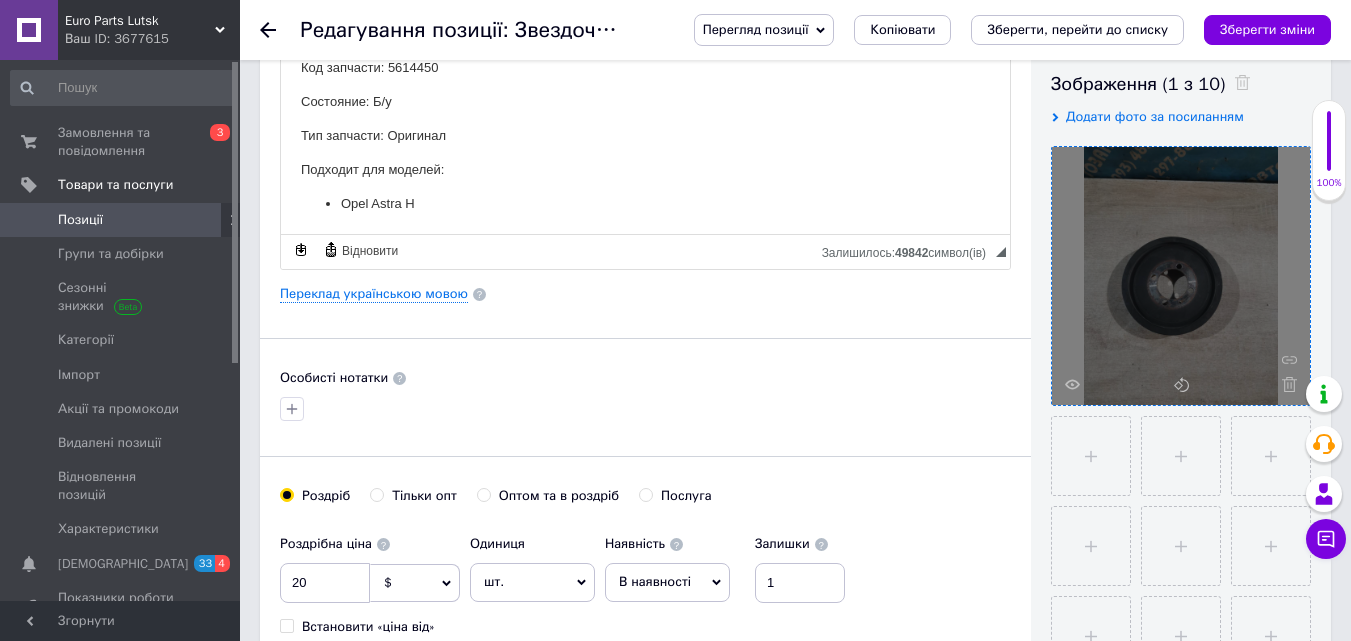 scroll, scrollTop: 400, scrollLeft: 0, axis: vertical 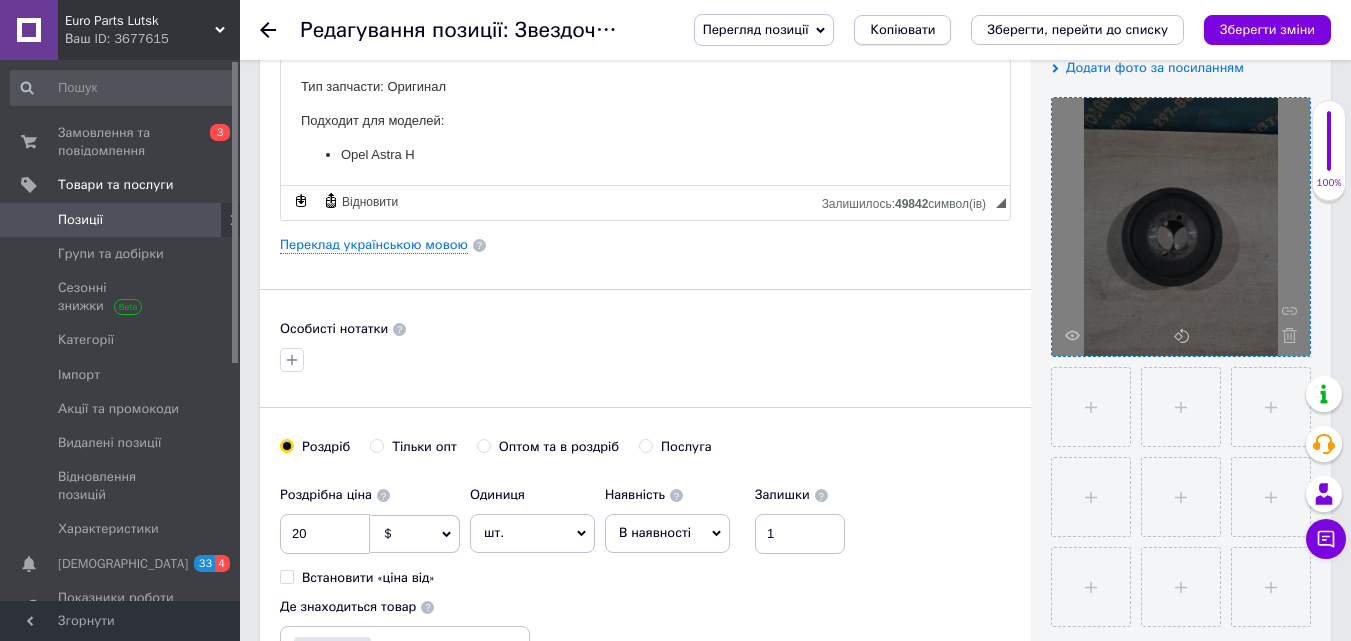 click on "Копіювати" at bounding box center [902, 30] 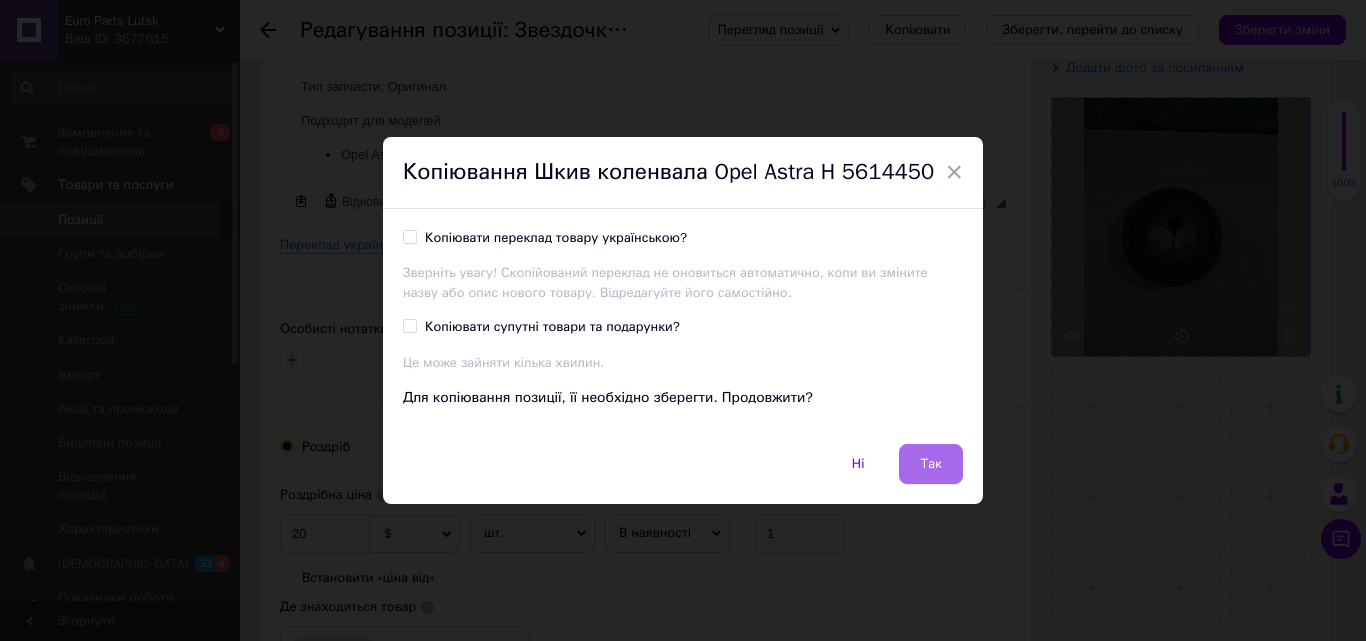 click on "Так" at bounding box center [931, 464] 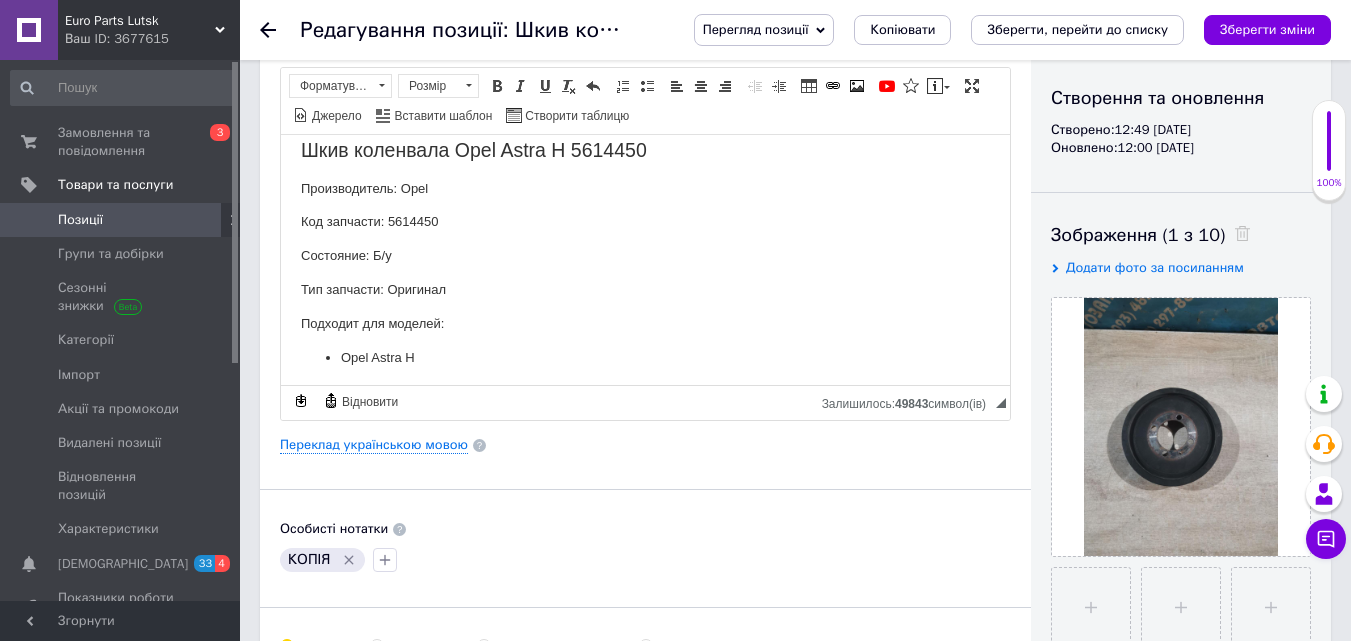 scroll, scrollTop: 19, scrollLeft: 0, axis: vertical 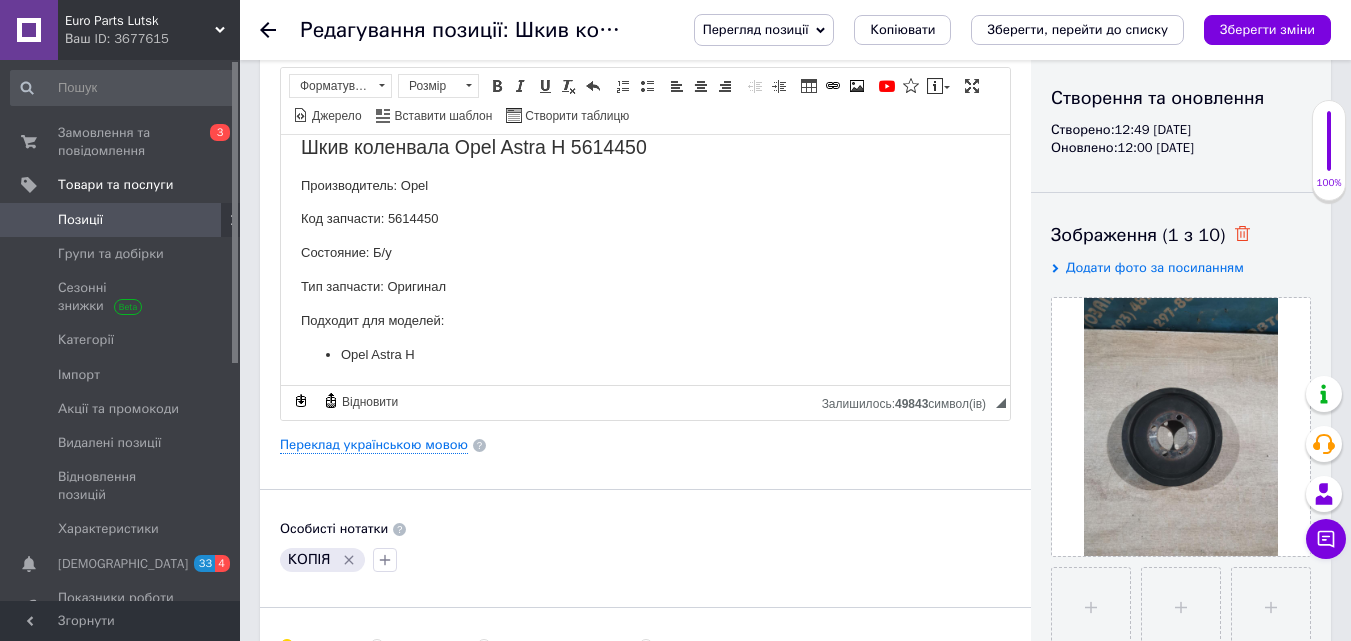 click 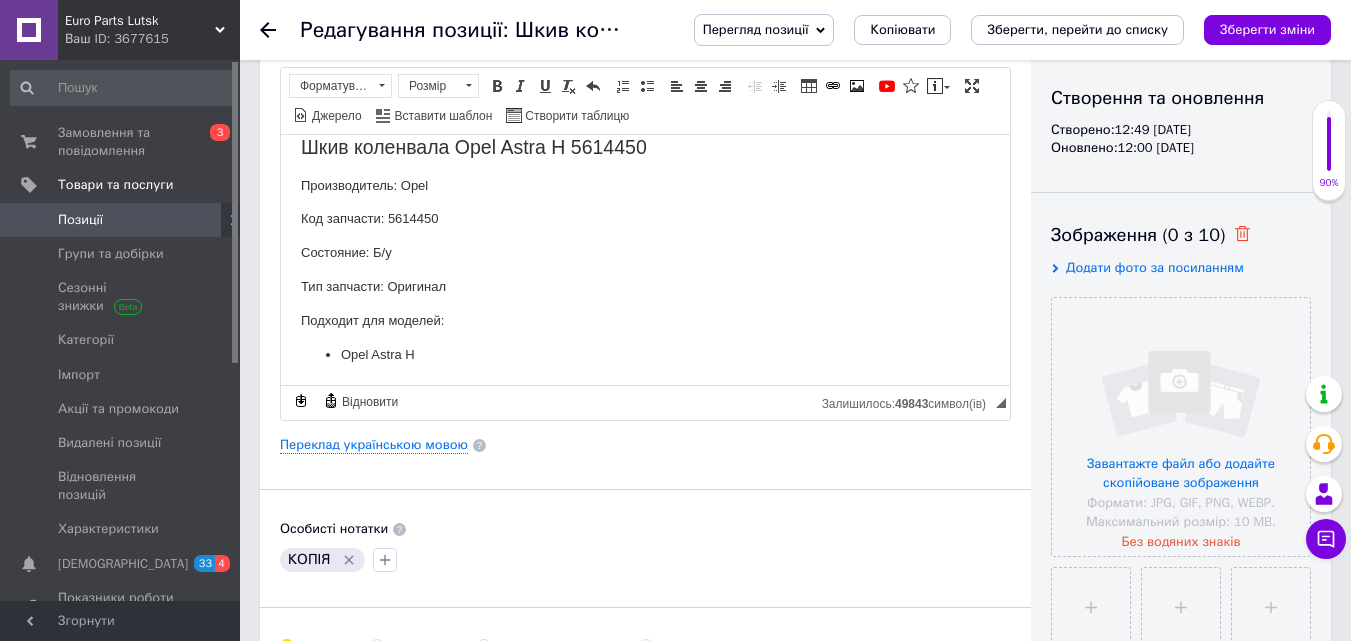 click at bounding box center (1181, 427) 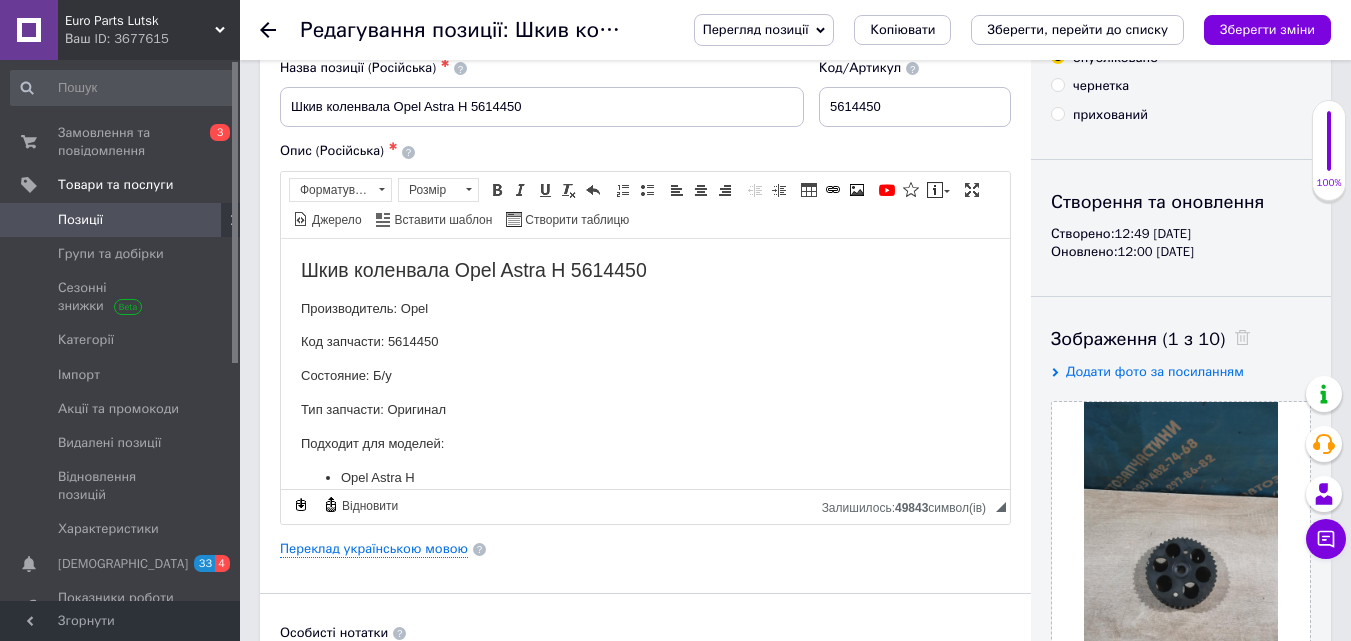 scroll, scrollTop: 0, scrollLeft: 0, axis: both 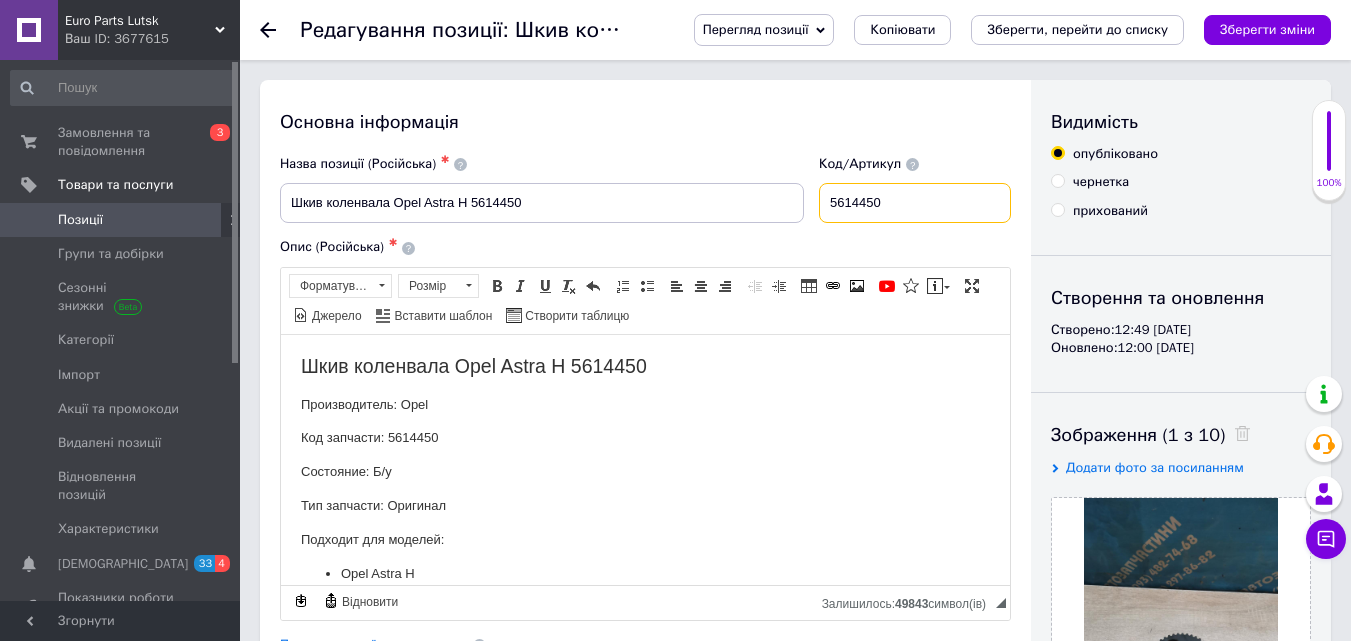 drag, startPoint x: 829, startPoint y: 199, endPoint x: 943, endPoint y: 209, distance: 114.43776 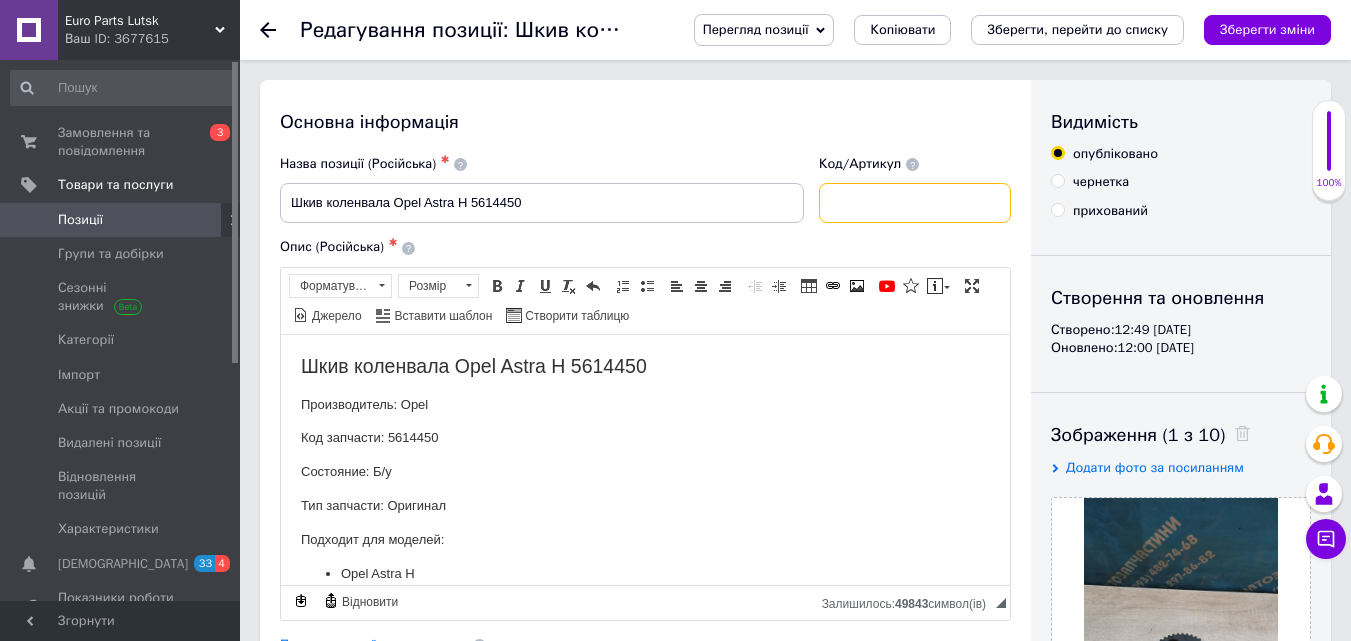 paste on "5819538" 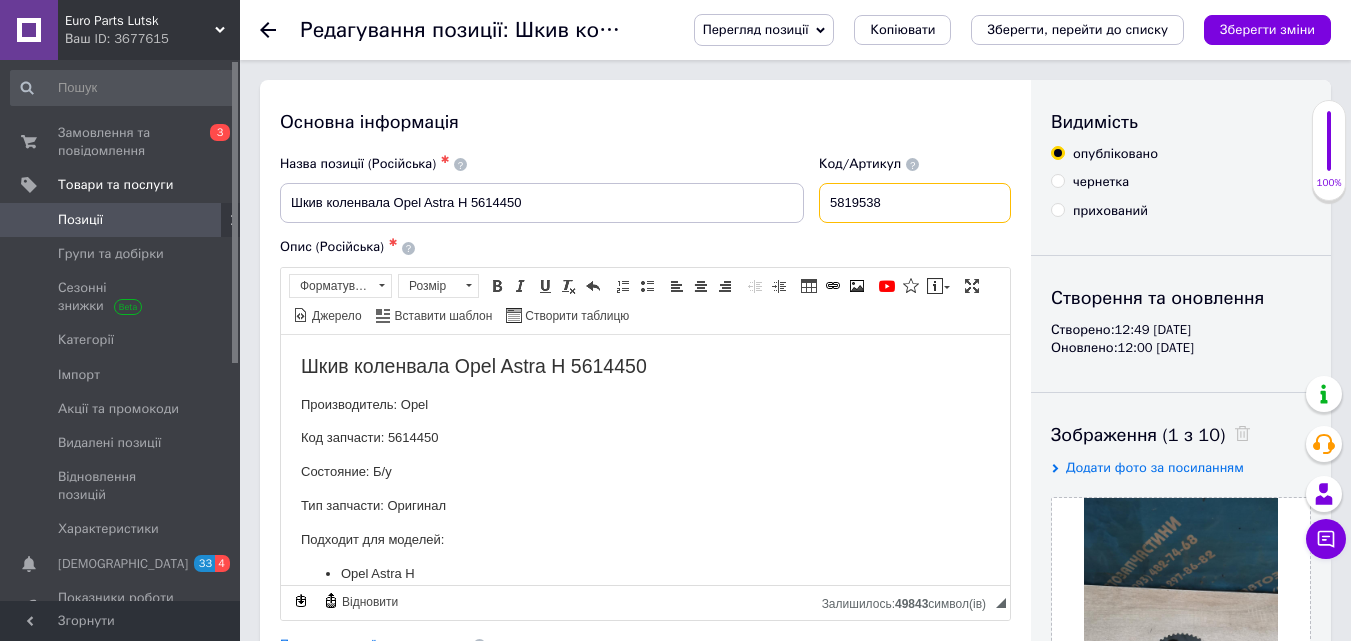 type on "5819538" 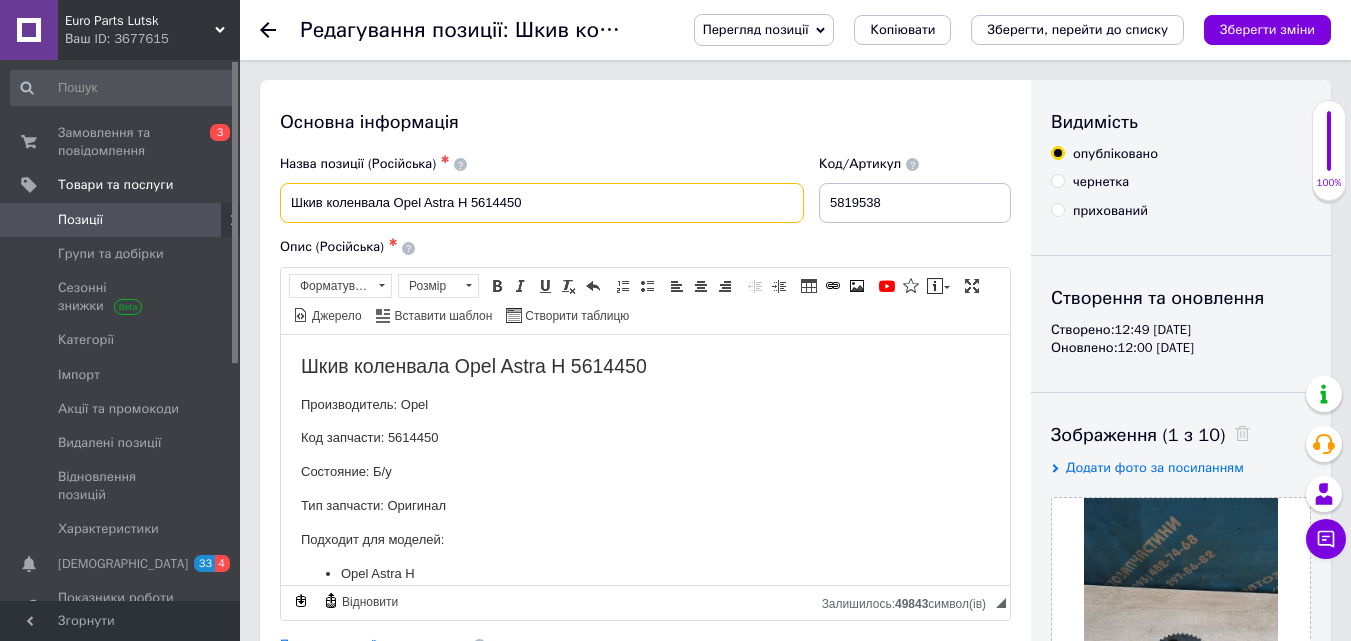 drag, startPoint x: 475, startPoint y: 203, endPoint x: 585, endPoint y: 203, distance: 110 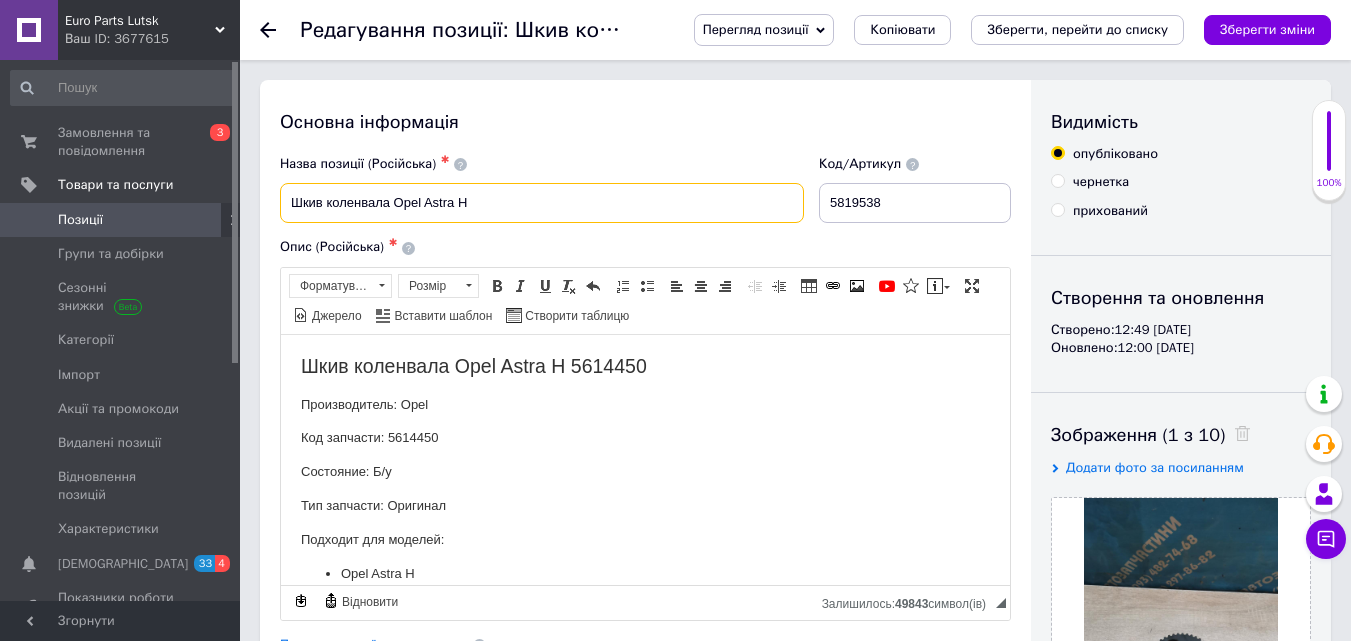 paste on "5819538" 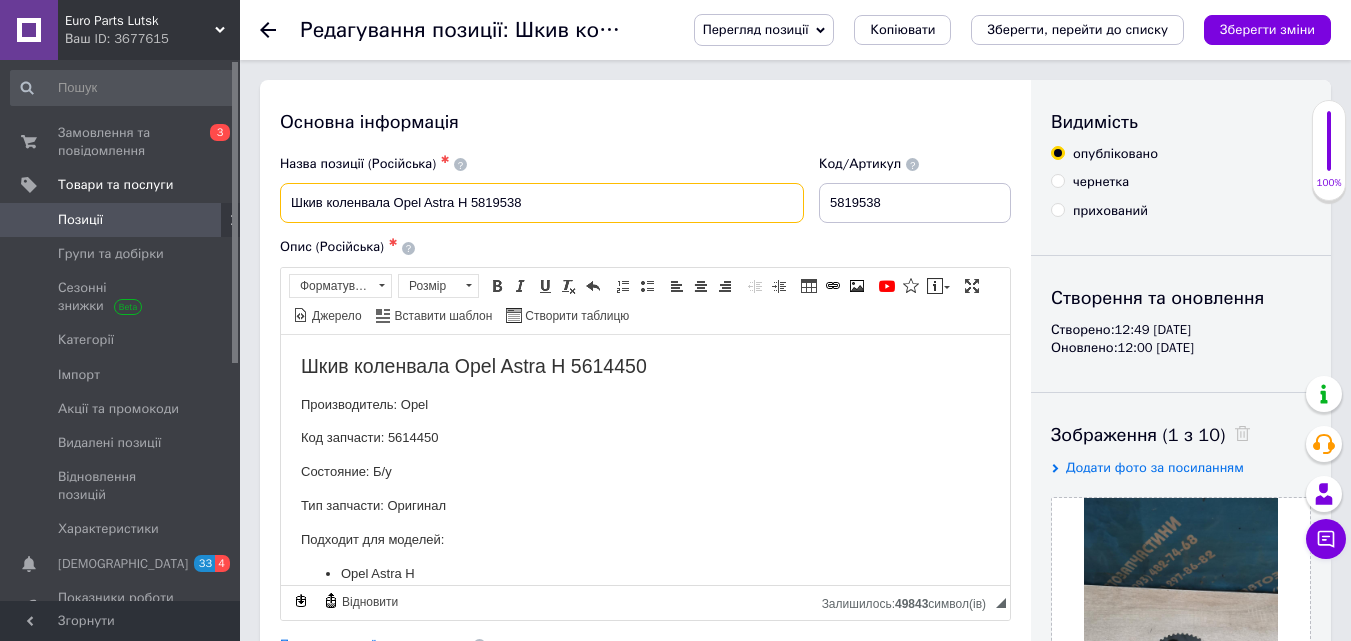 drag, startPoint x: 389, startPoint y: 203, endPoint x: 249, endPoint y: 205, distance: 140.01428 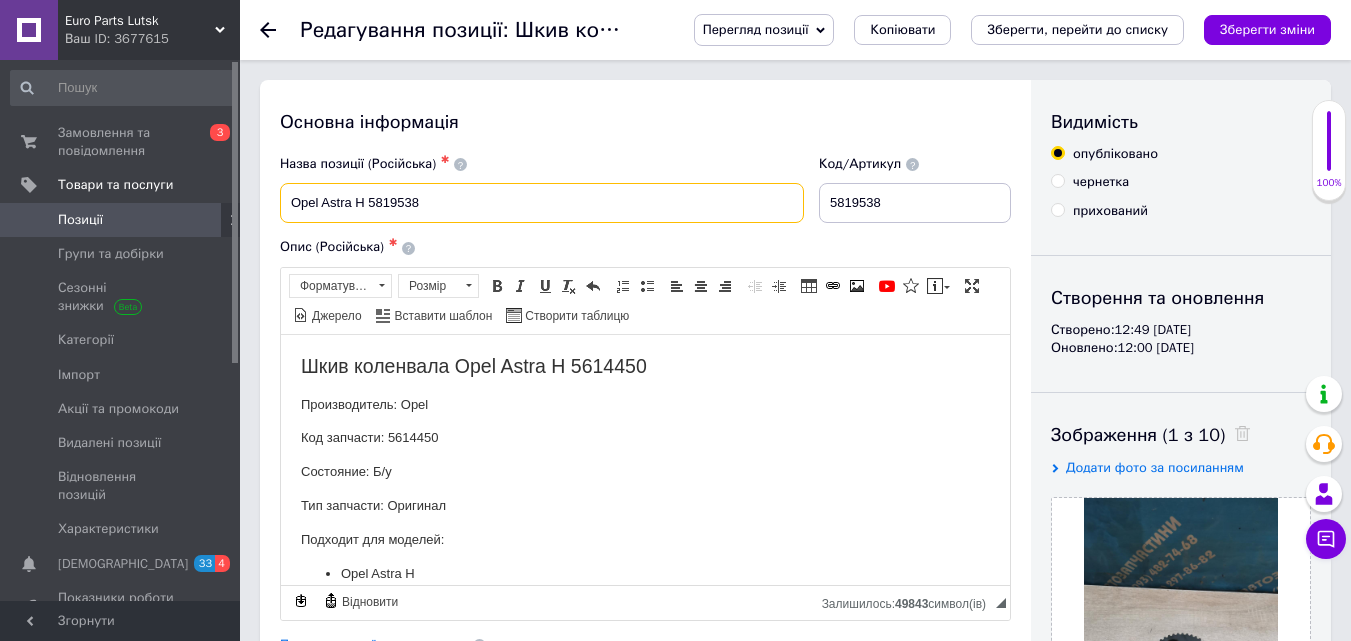paste on "Шестерня ТНВД" 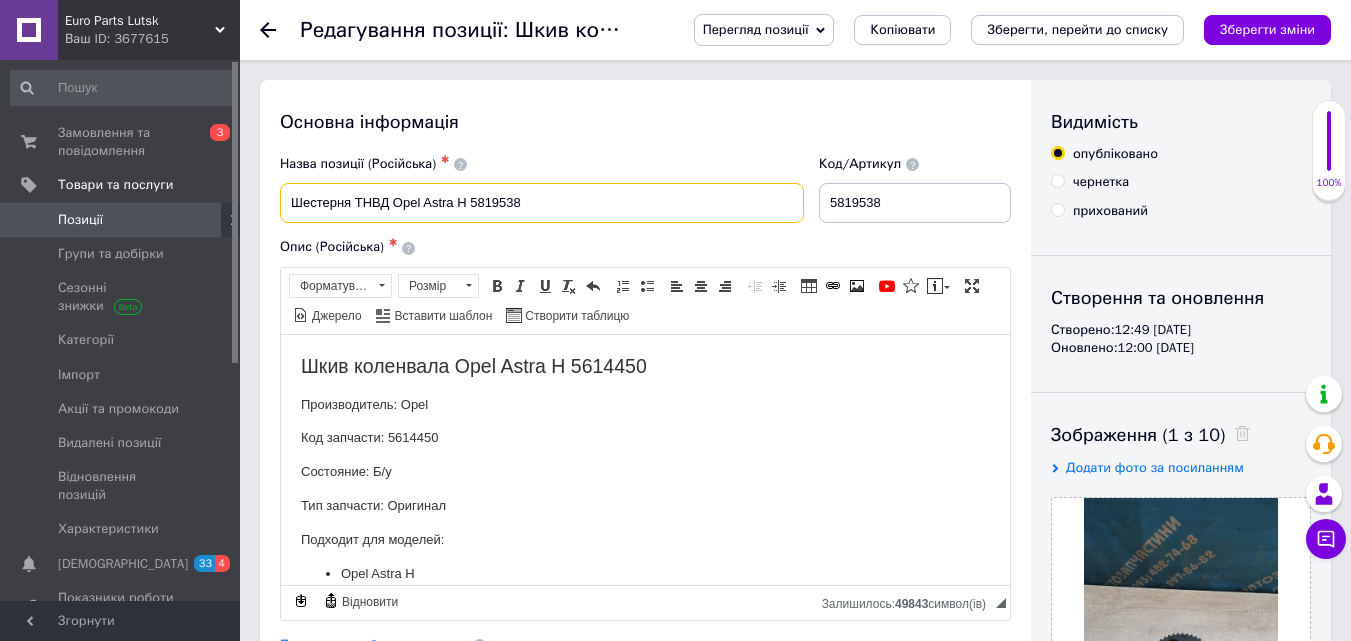 click on "Шестерня ТНВД Opel Astra H 5819538" at bounding box center (542, 203) 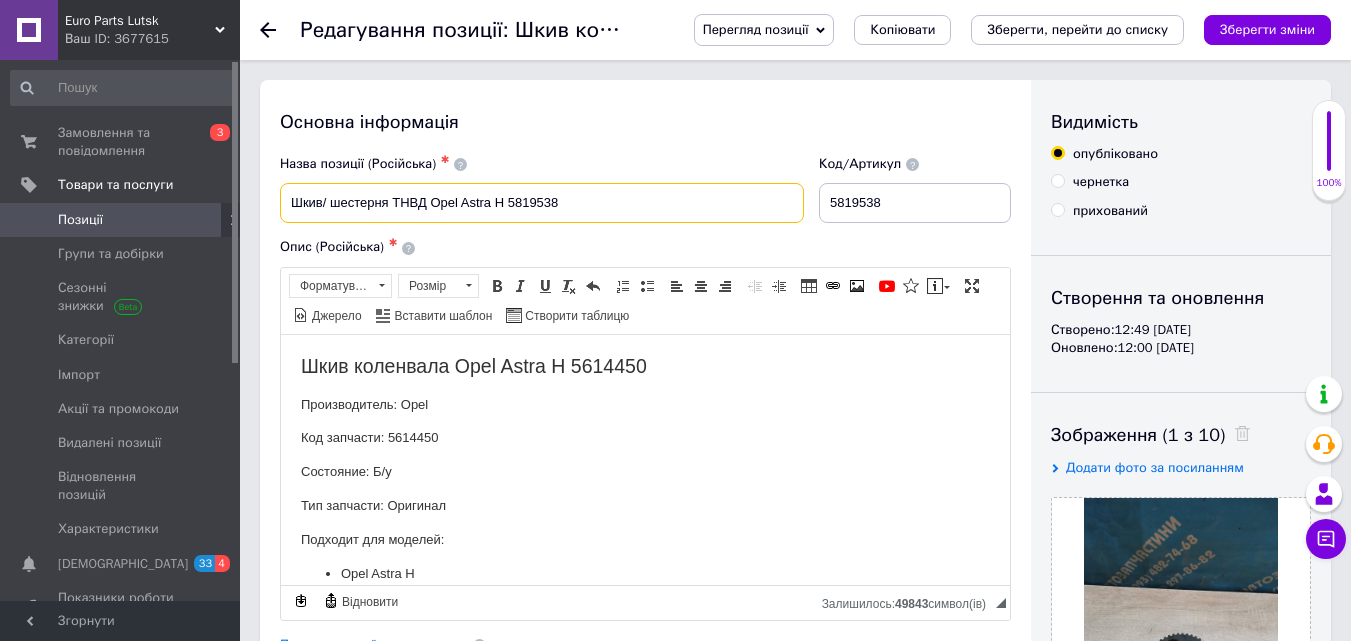 click on "Шкив/ шестерня ТНВД Opel Astra H 5819538" at bounding box center [542, 203] 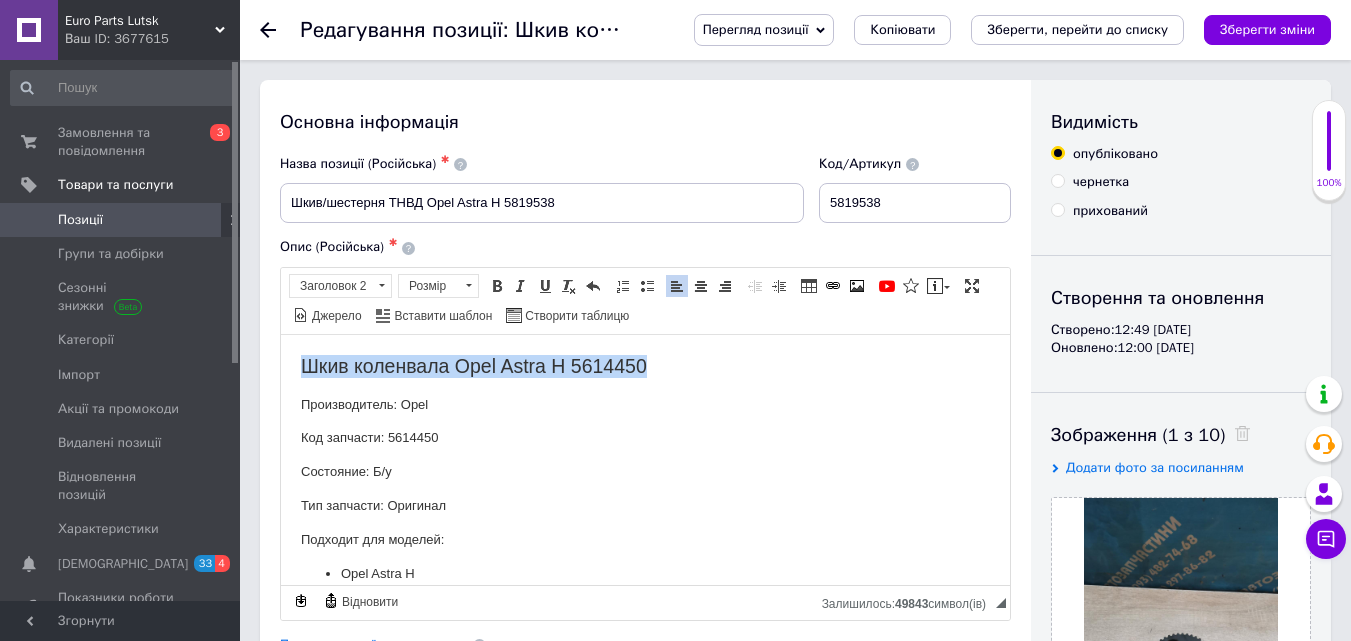 drag, startPoint x: 377, startPoint y: 365, endPoint x: 708, endPoint y: 359, distance: 331.05438 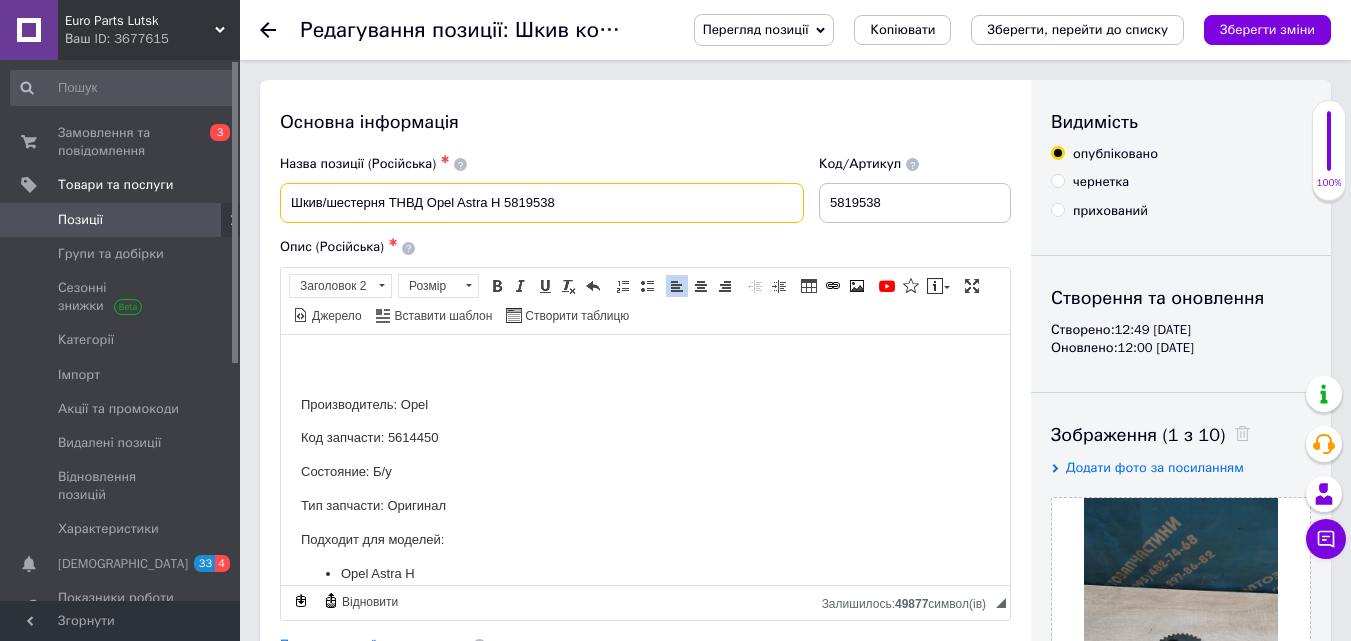 drag, startPoint x: 291, startPoint y: 204, endPoint x: 623, endPoint y: 206, distance: 332.006 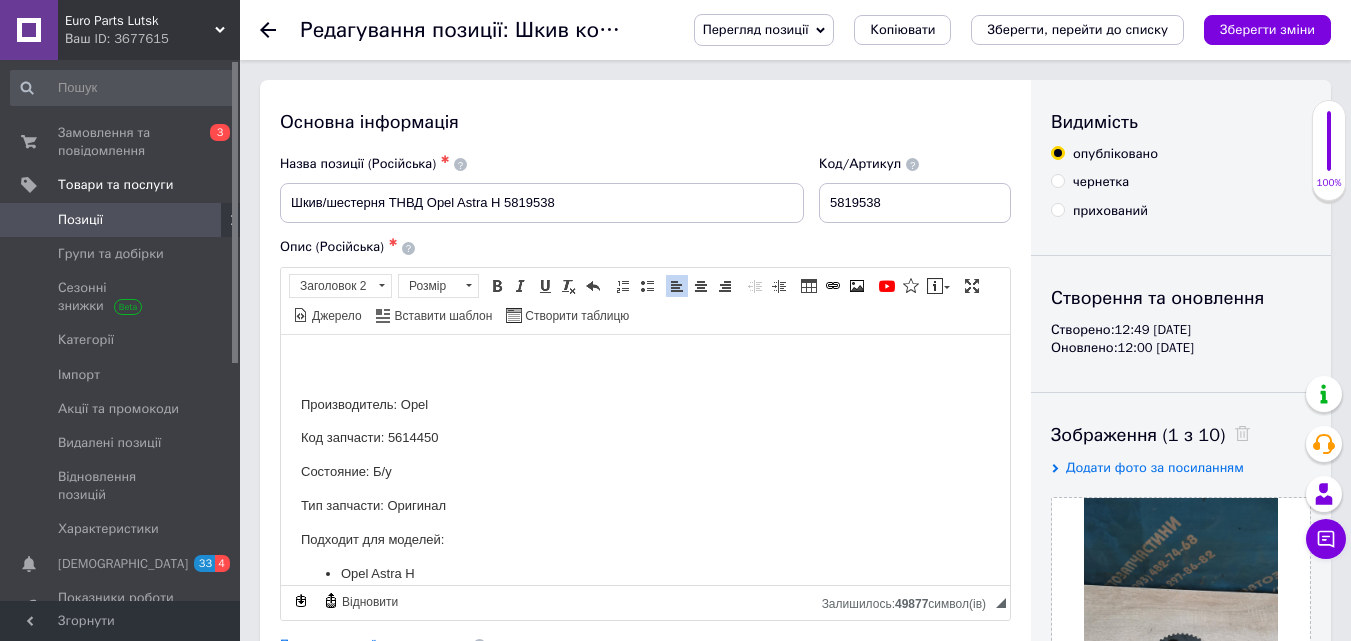 click at bounding box center [645, 365] 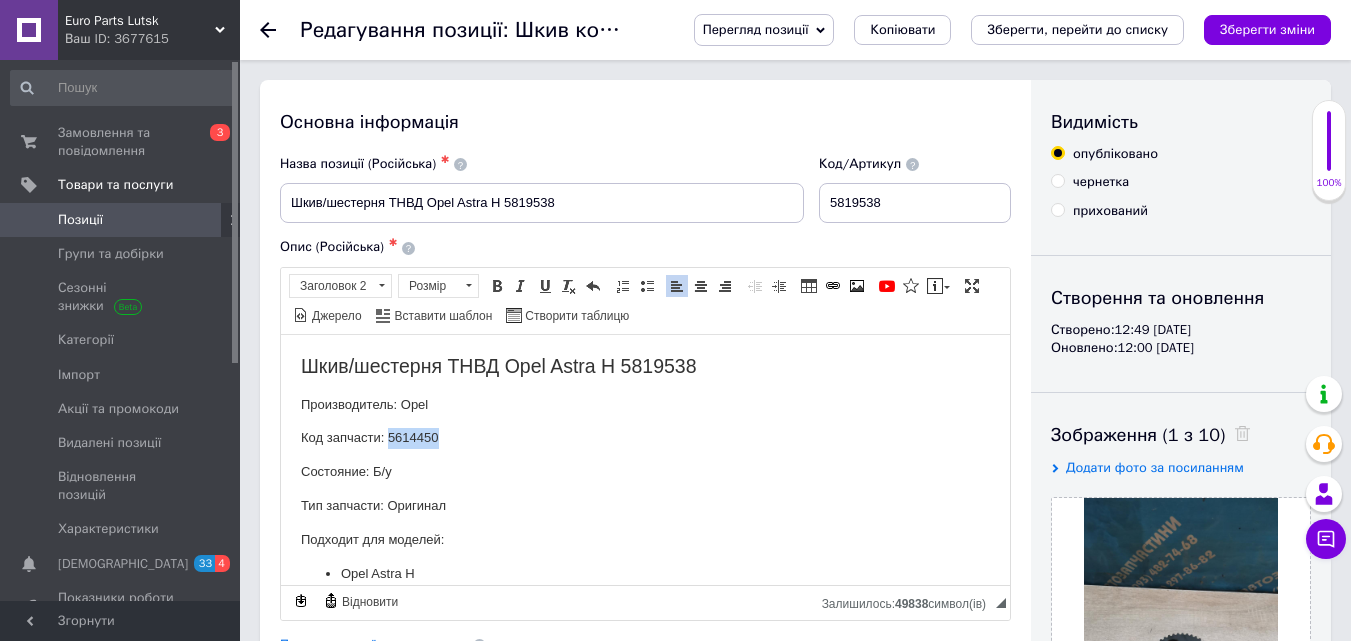 drag, startPoint x: 429, startPoint y: 427, endPoint x: 493, endPoint y: 427, distance: 64 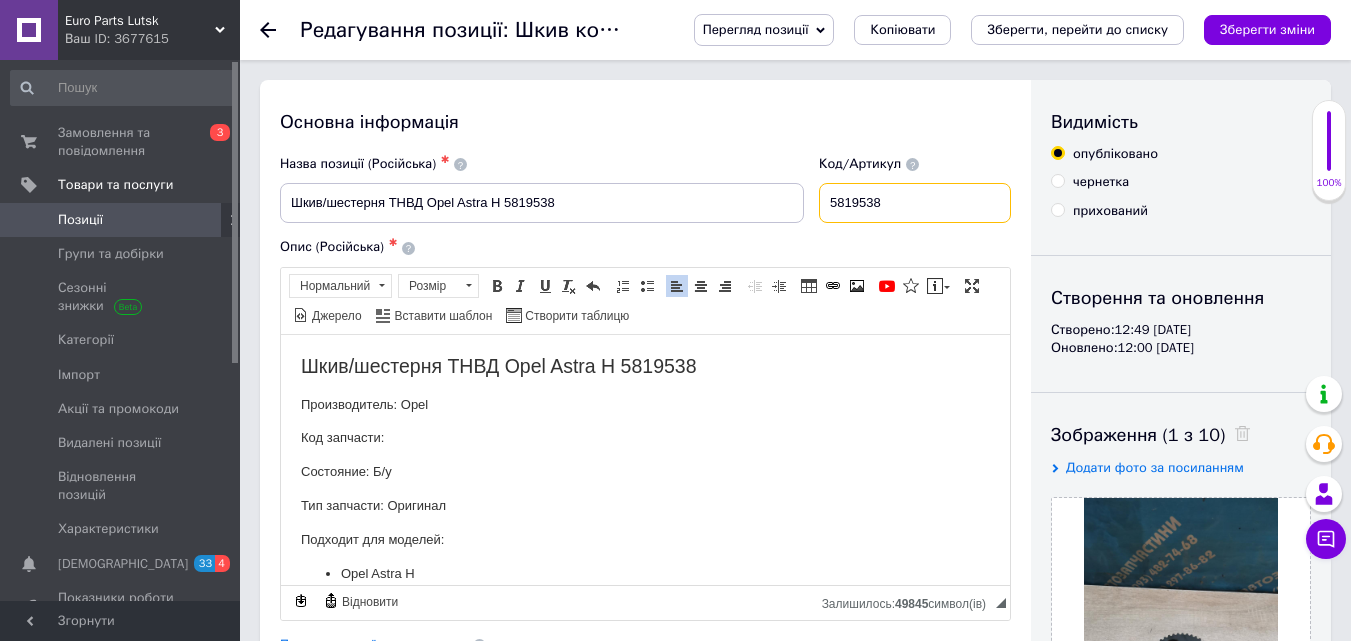 drag, startPoint x: 825, startPoint y: 211, endPoint x: 865, endPoint y: 195, distance: 43.081318 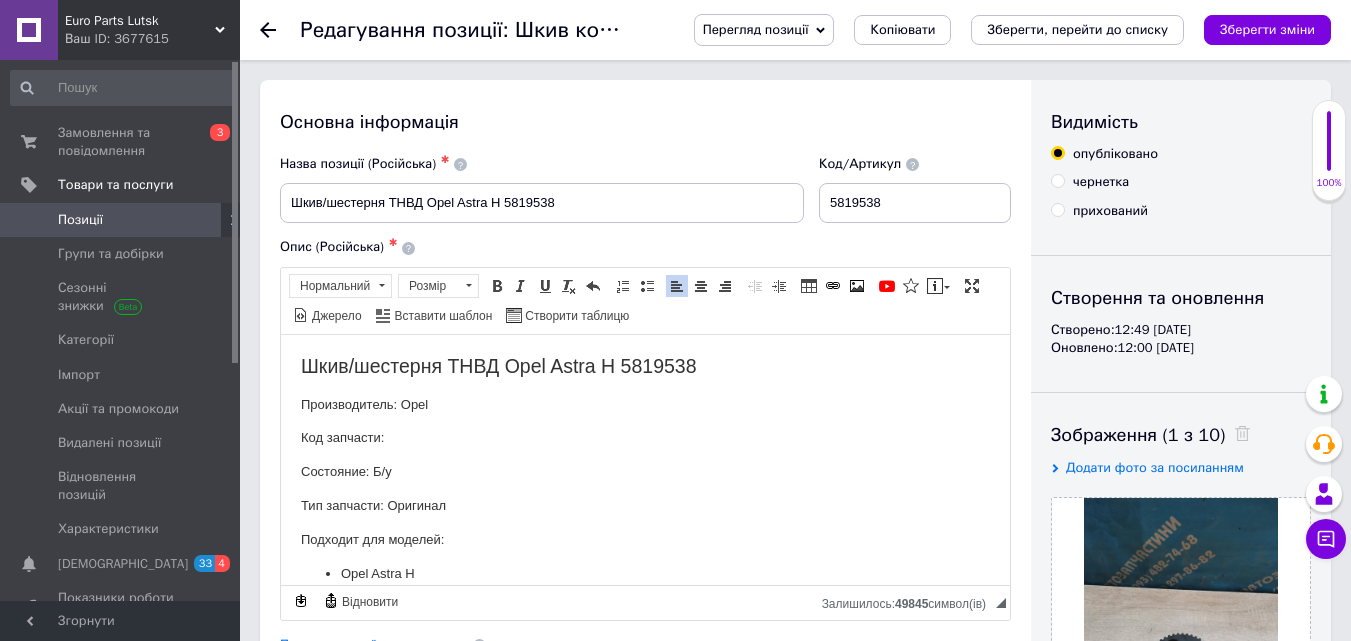 click on "Шкив/шестерня ТНВД Opel Astra H 5819538 Производитель: Opel  Код запчасти:  Состояние: Б/у Тип запчасти: Оригинал Подходит для моделей: Opel Astra H" at bounding box center (645, 468) 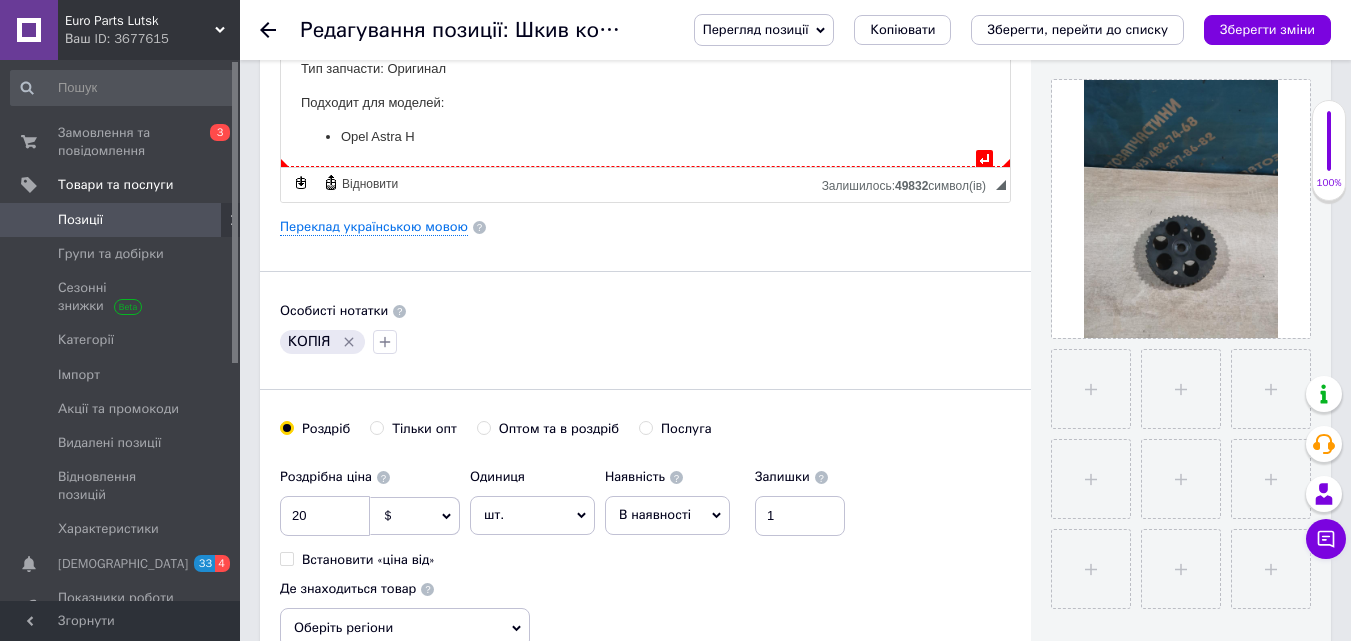 scroll, scrollTop: 500, scrollLeft: 0, axis: vertical 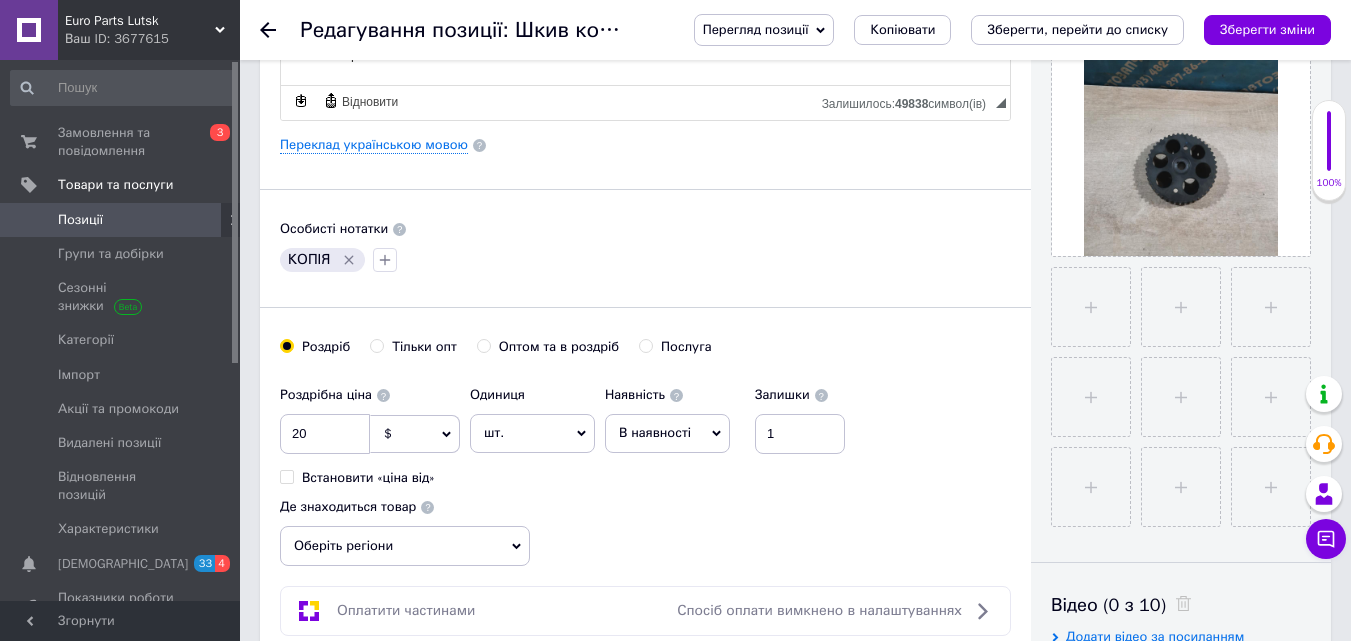 click 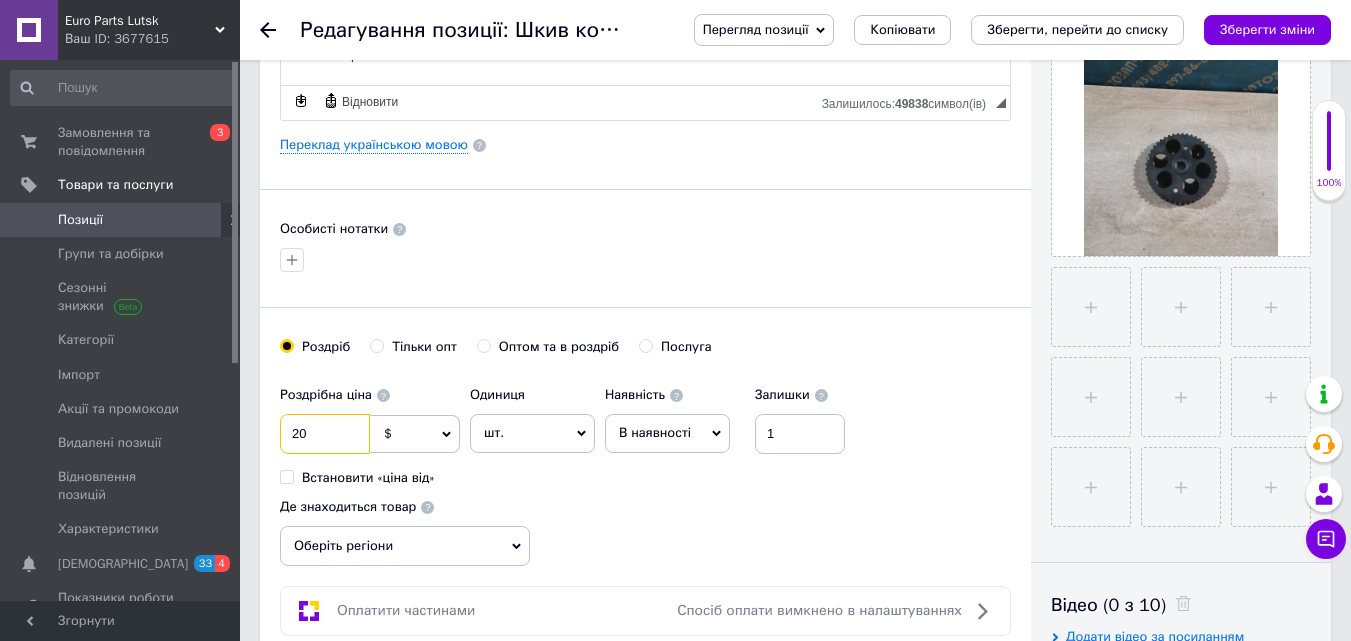 click on "20" at bounding box center (325, 434) 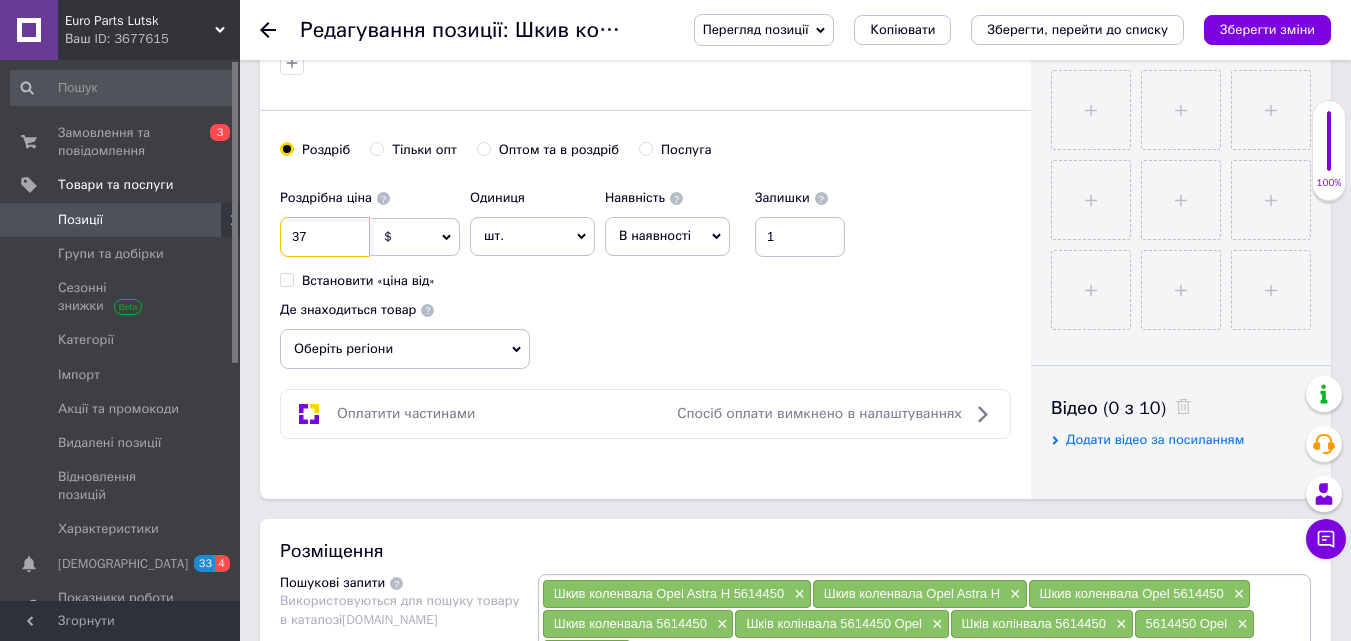 scroll, scrollTop: 700, scrollLeft: 0, axis: vertical 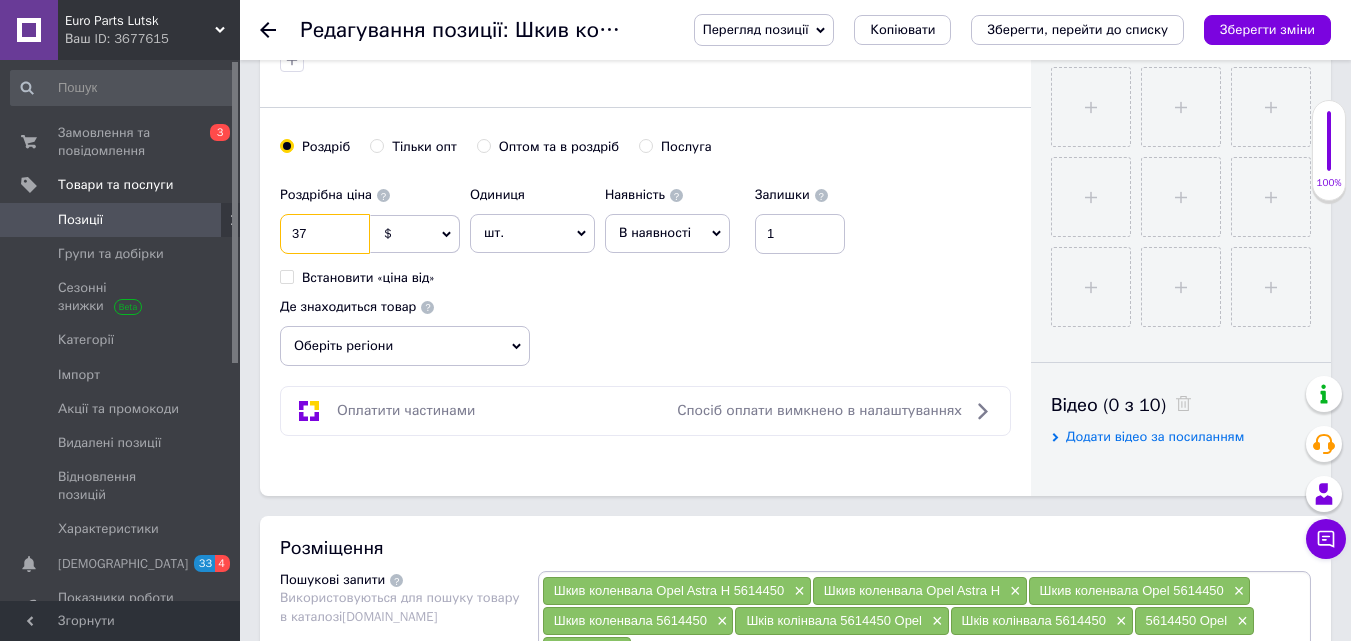 type on "37" 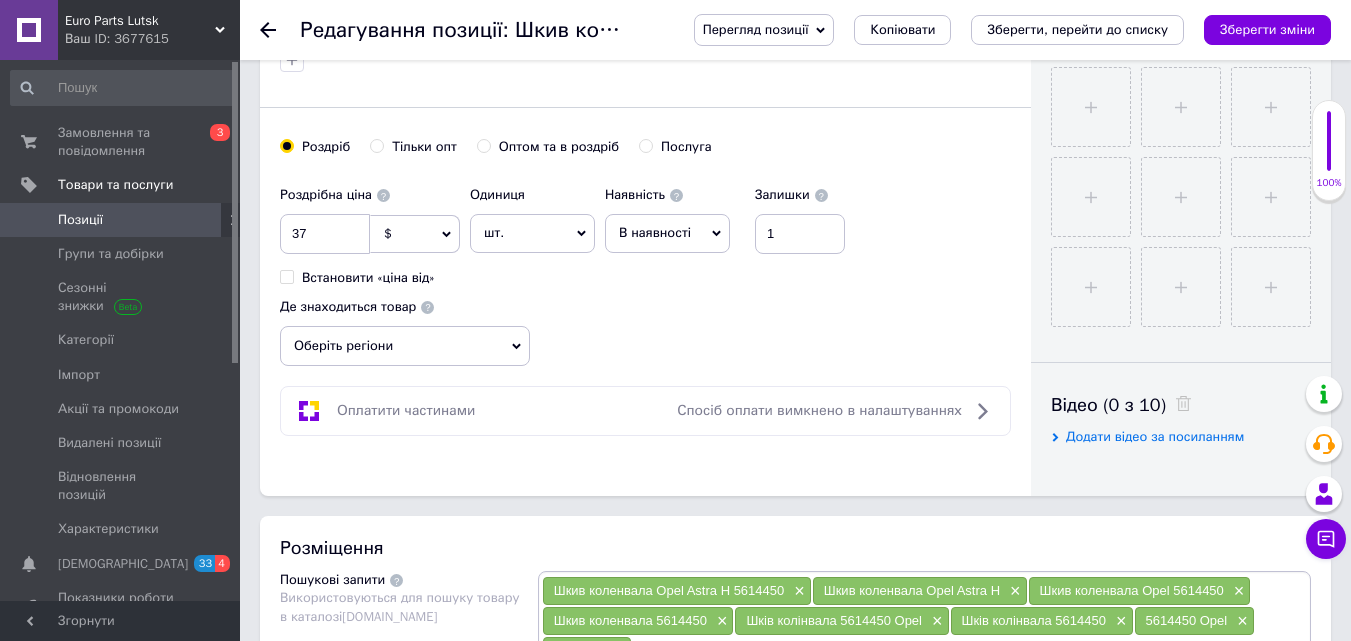 click on "Оберіть регіони" at bounding box center (405, 346) 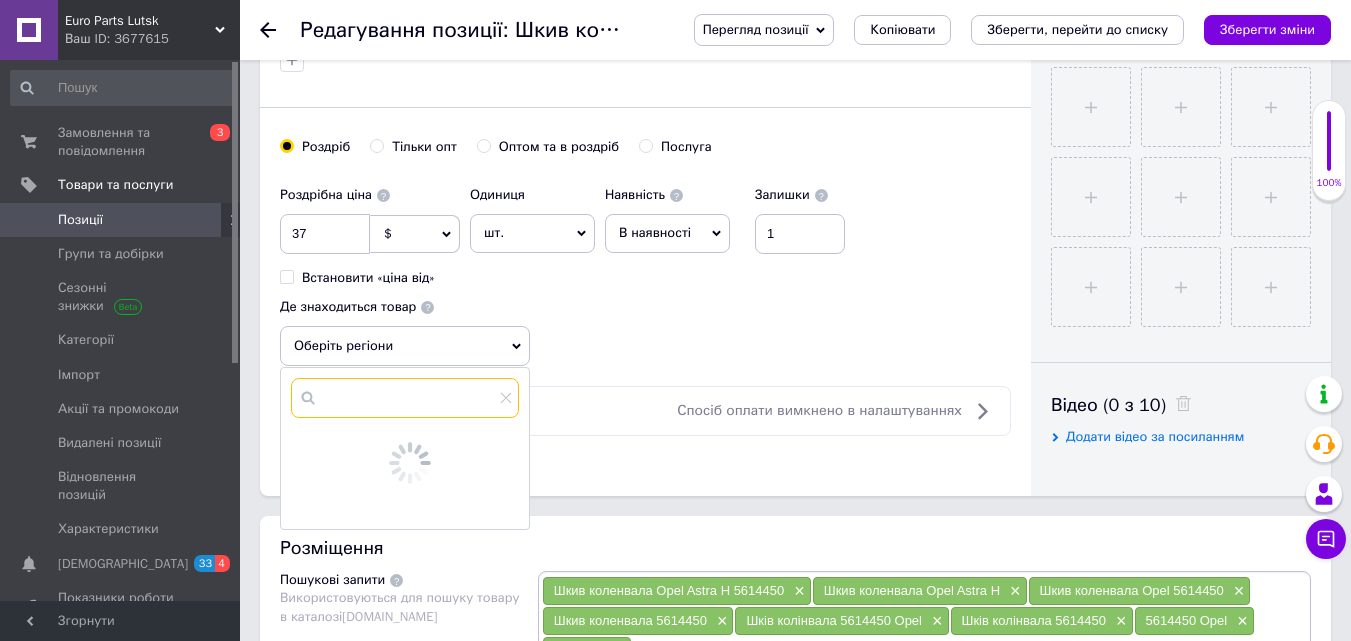 click at bounding box center (405, 398) 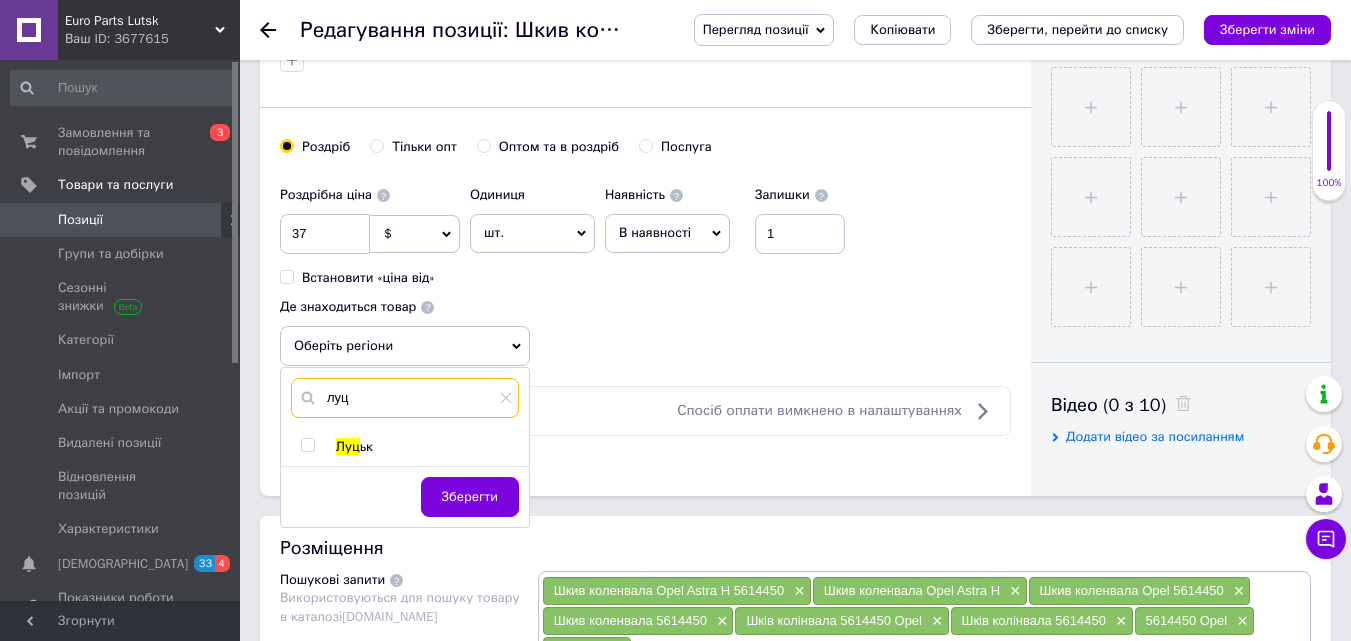 type on "луц" 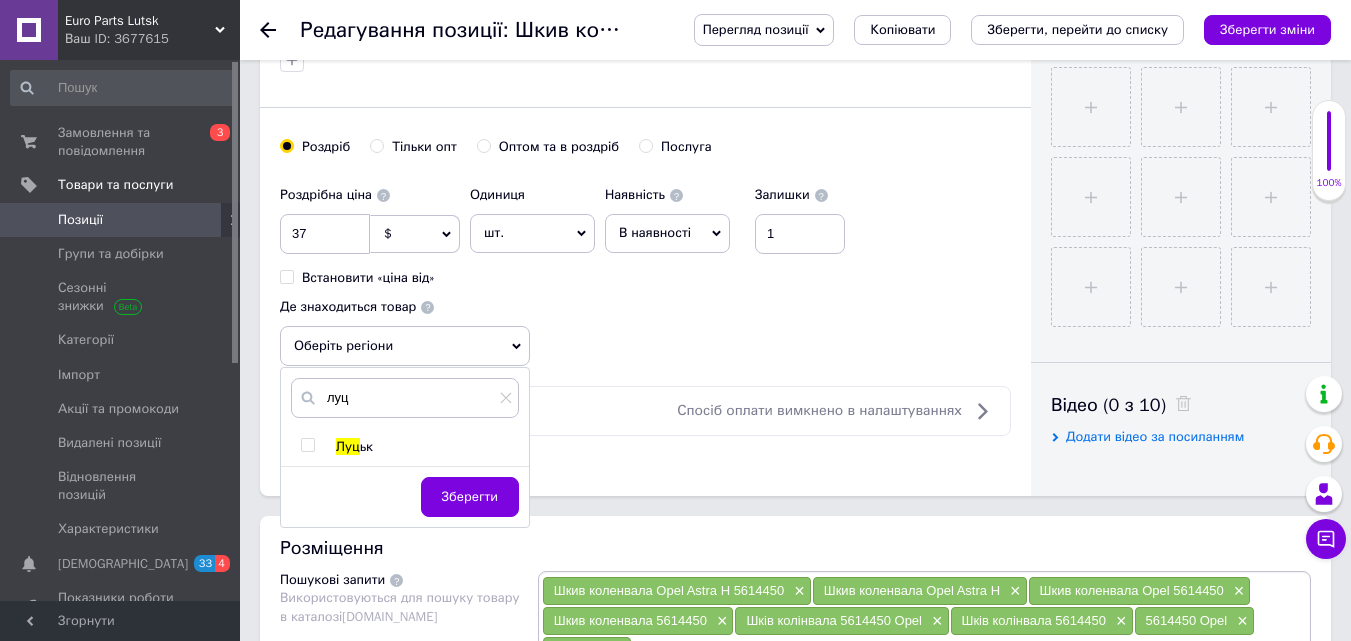 click at bounding box center [307, 445] 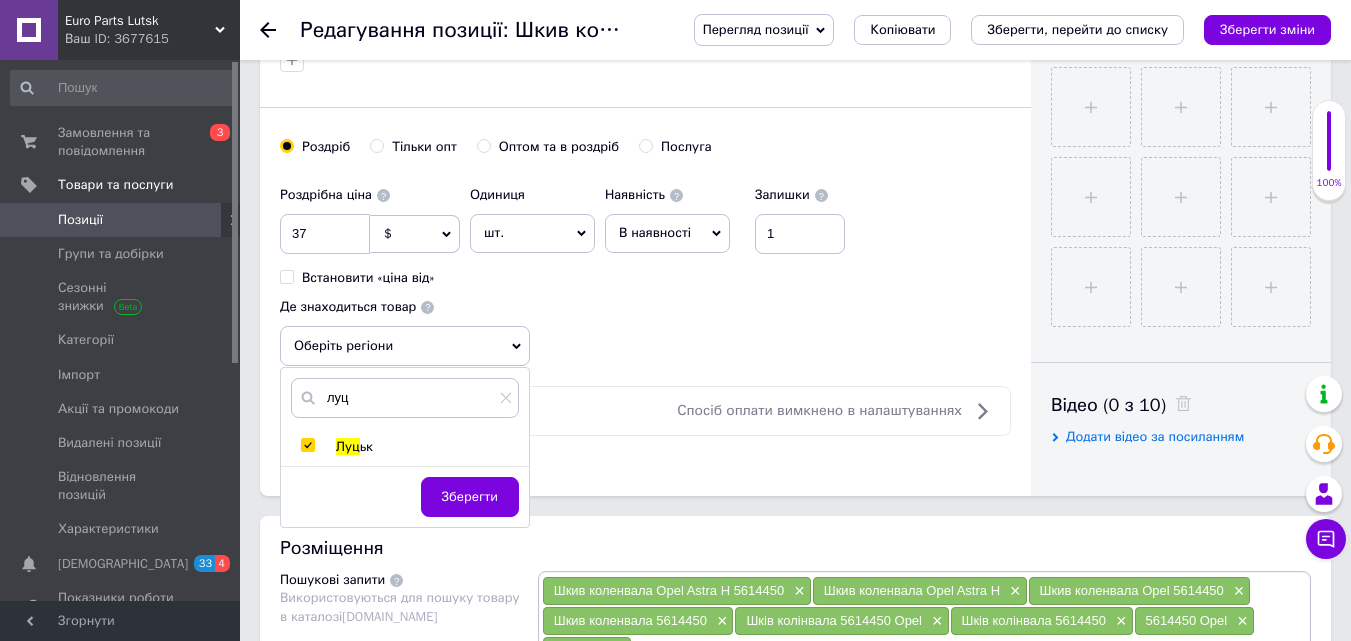 checkbox on "true" 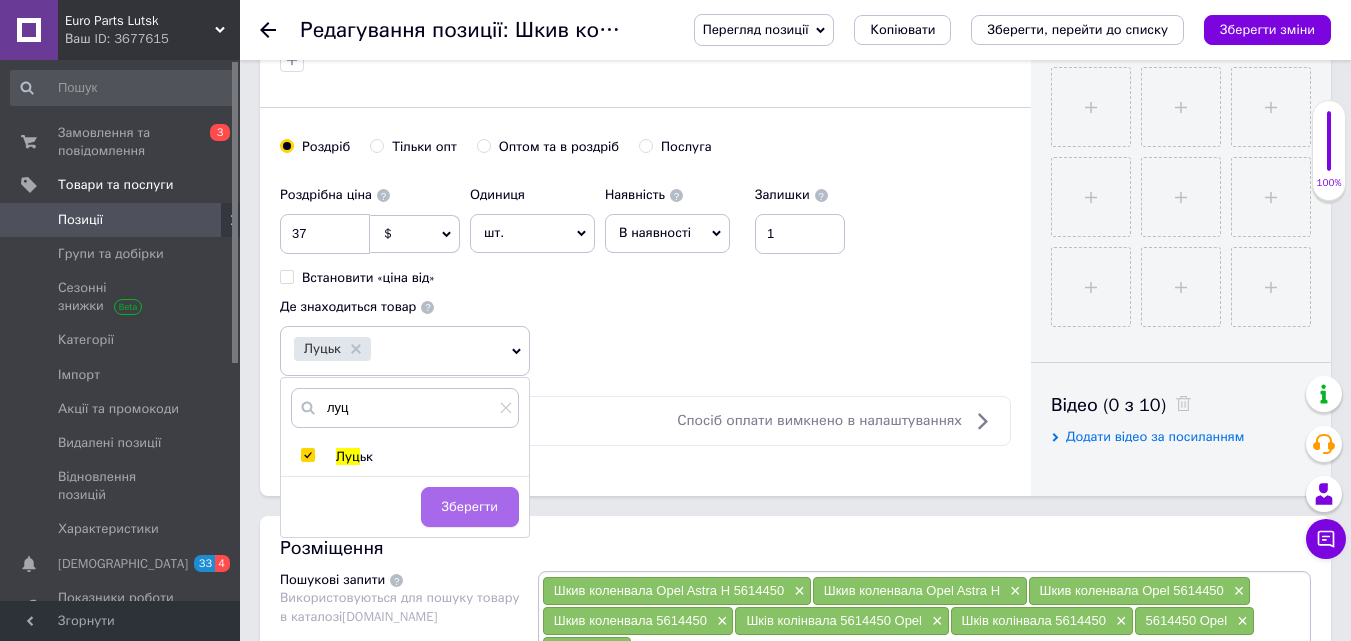 click on "Зберегти" at bounding box center [470, 507] 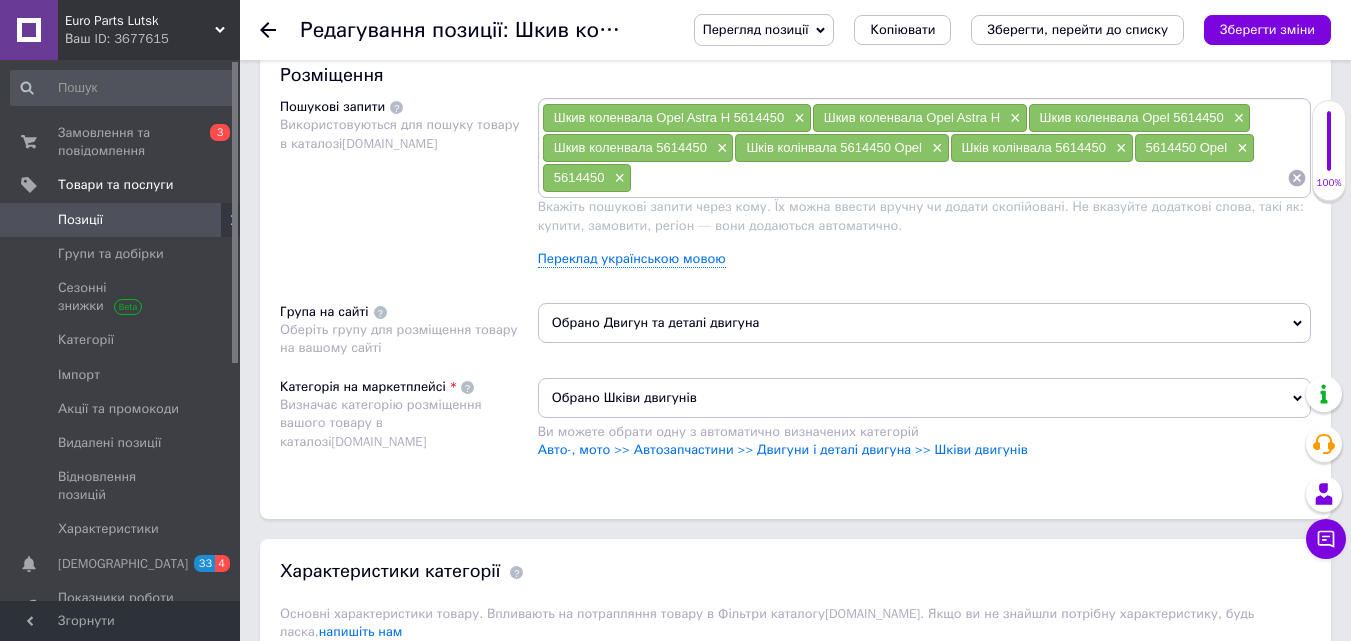 scroll, scrollTop: 1200, scrollLeft: 0, axis: vertical 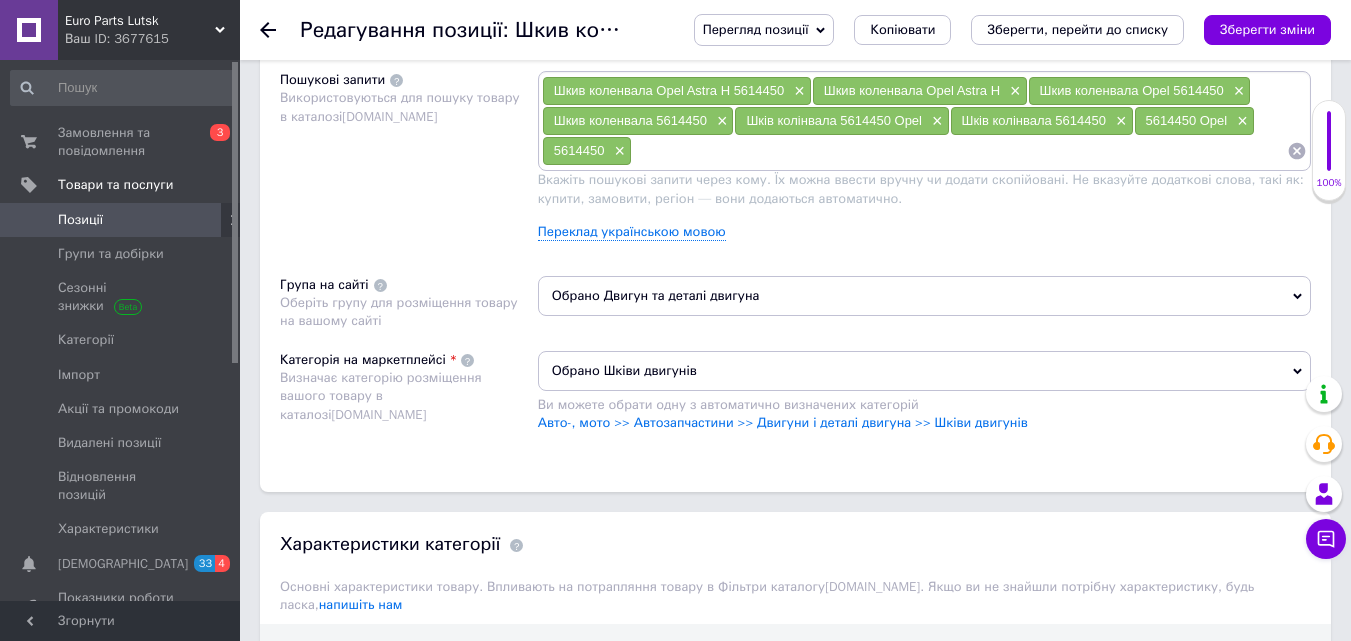 click 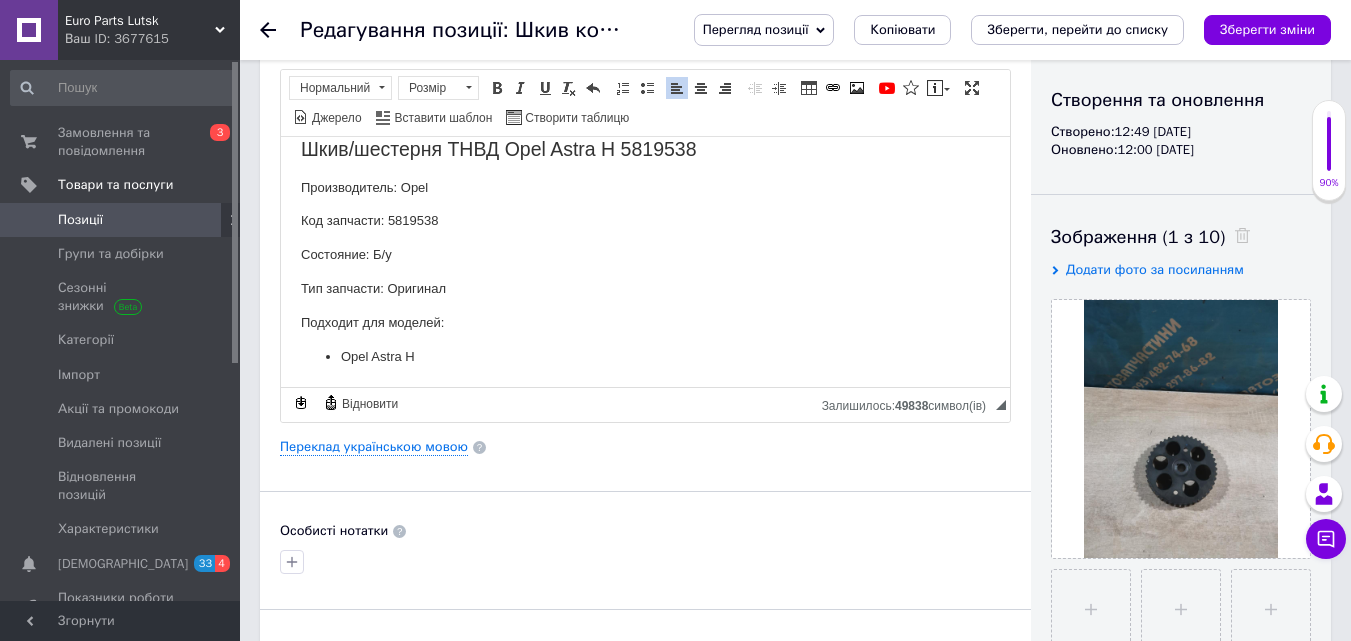 scroll, scrollTop: 0, scrollLeft: 0, axis: both 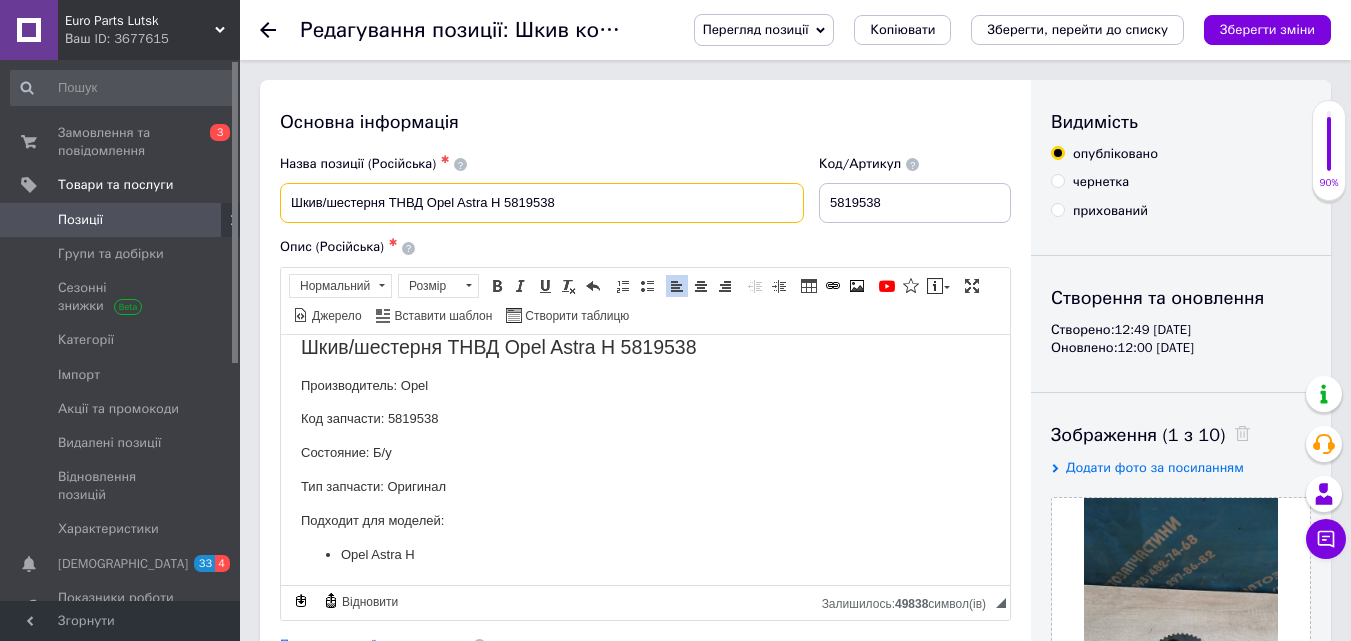 drag, startPoint x: 286, startPoint y: 201, endPoint x: 569, endPoint y: 213, distance: 283.2543 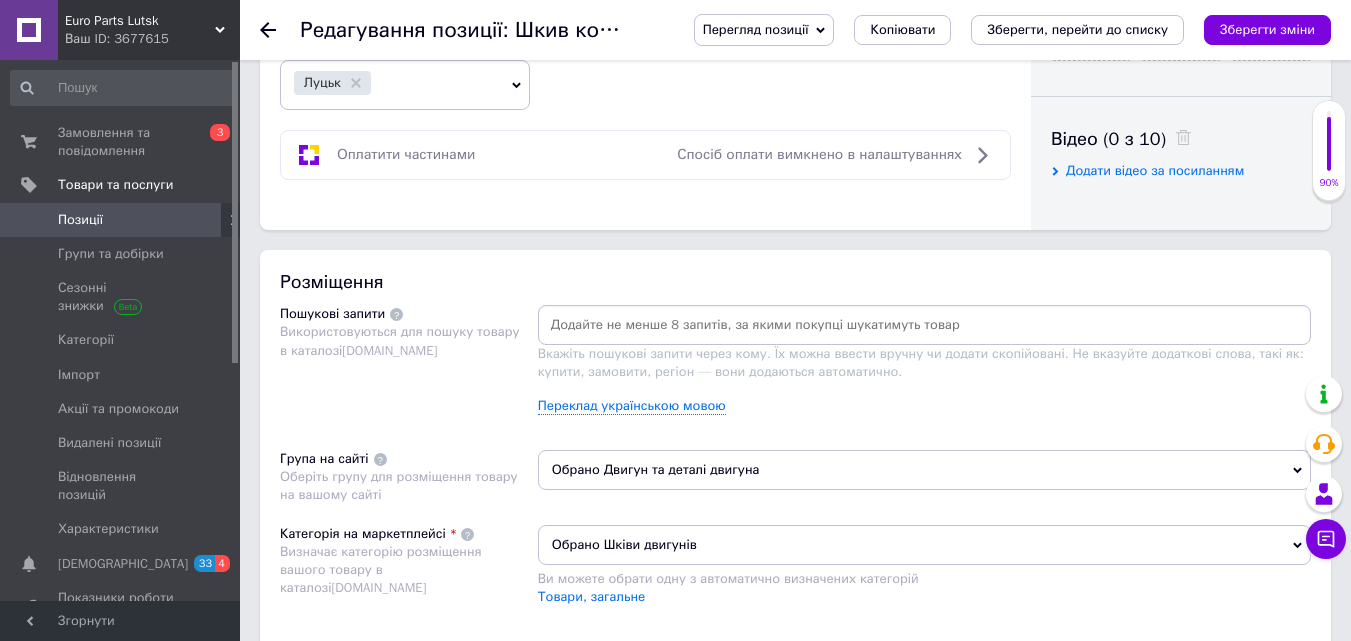 scroll, scrollTop: 1000, scrollLeft: 0, axis: vertical 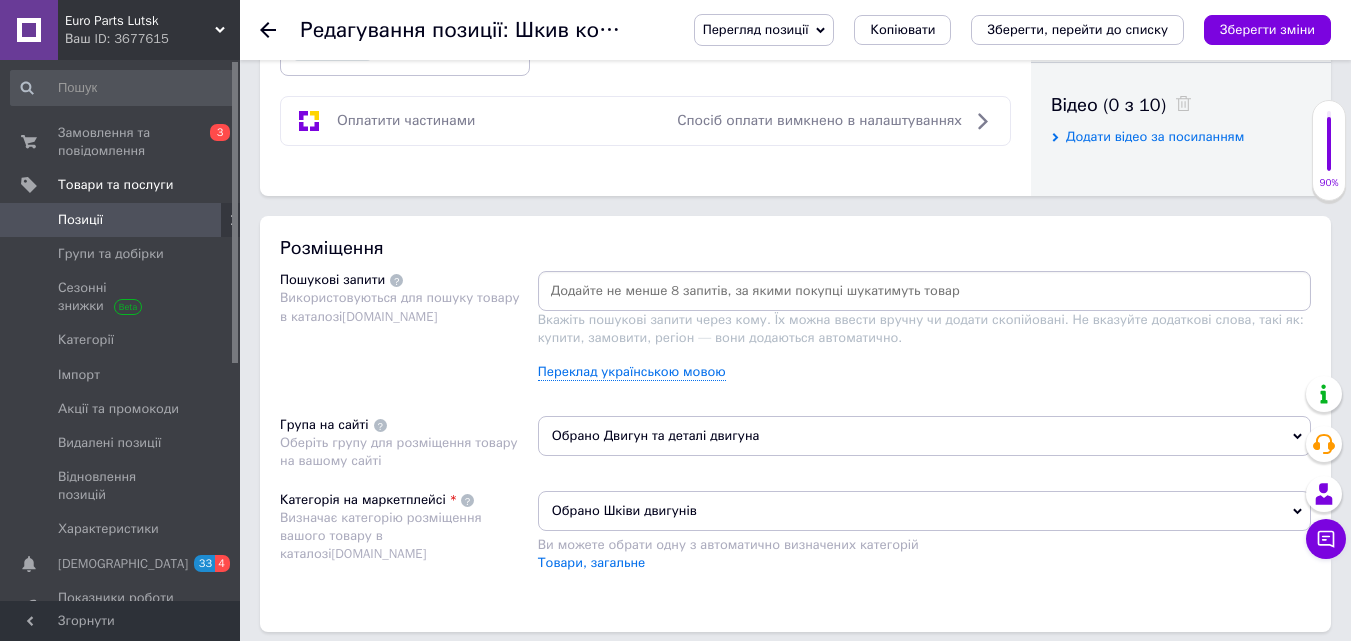 click at bounding box center [924, 291] 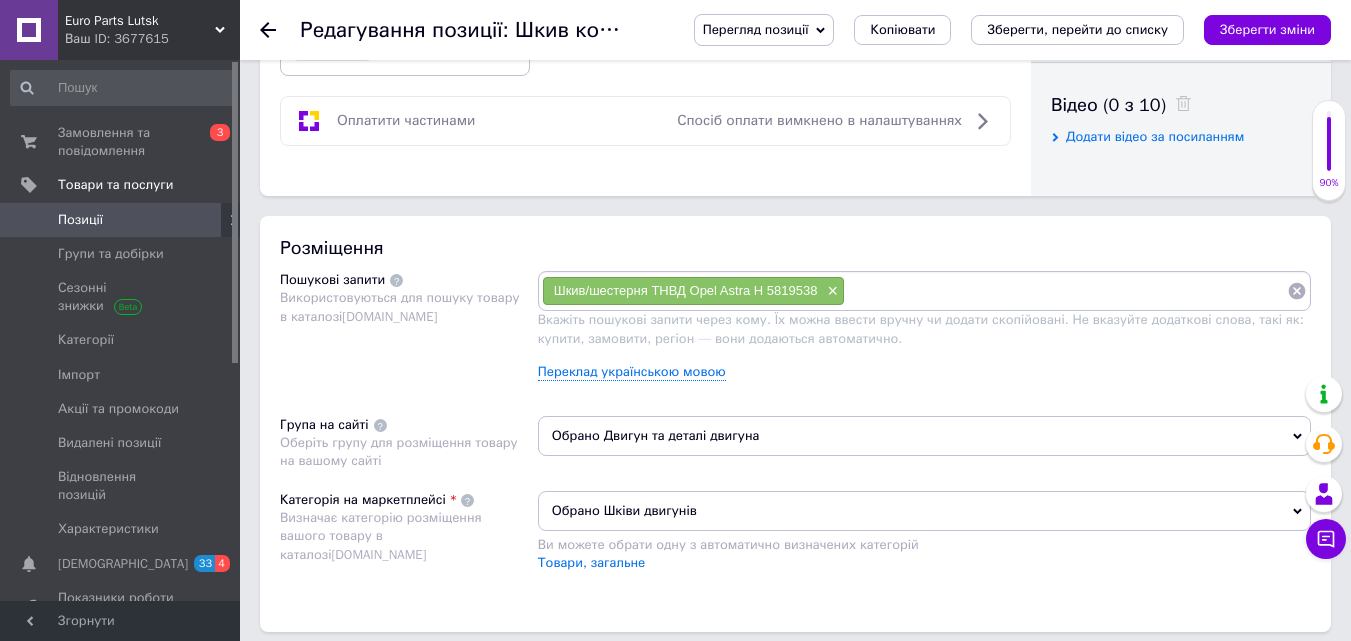 paste on "Шкив/шестерня ТНВД Opel Astra H 5819538" 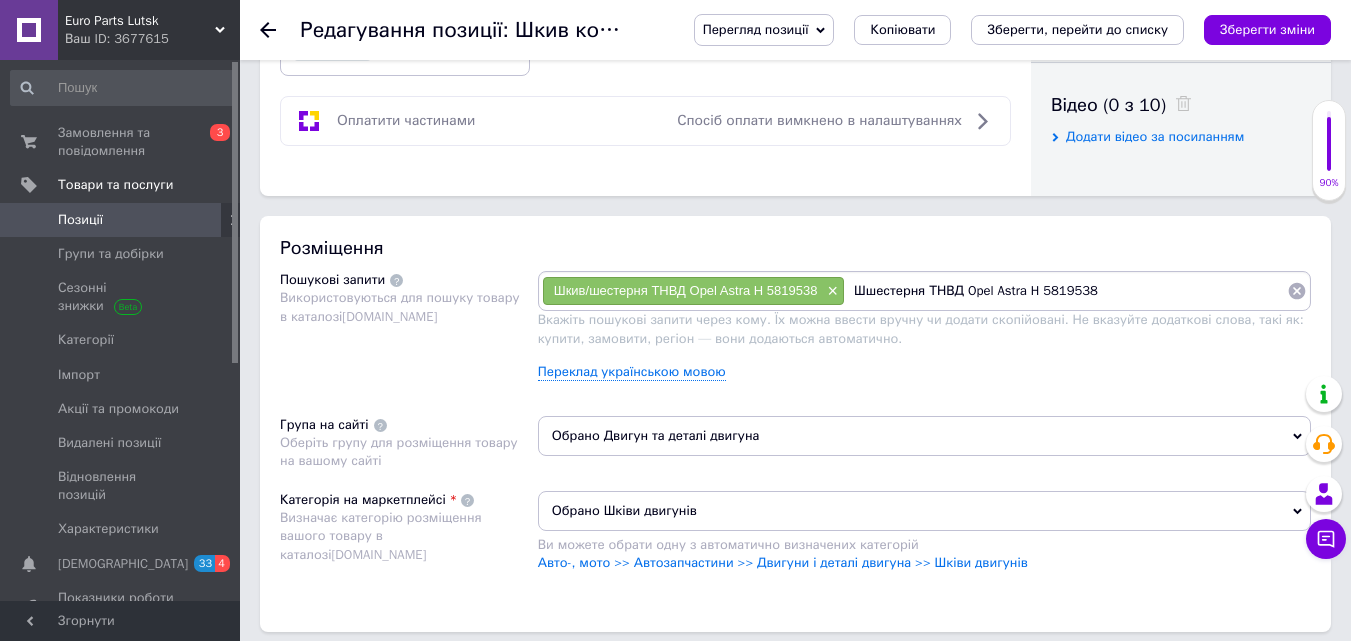 type on "шестерня ТНВД Opel Astra H 5819538" 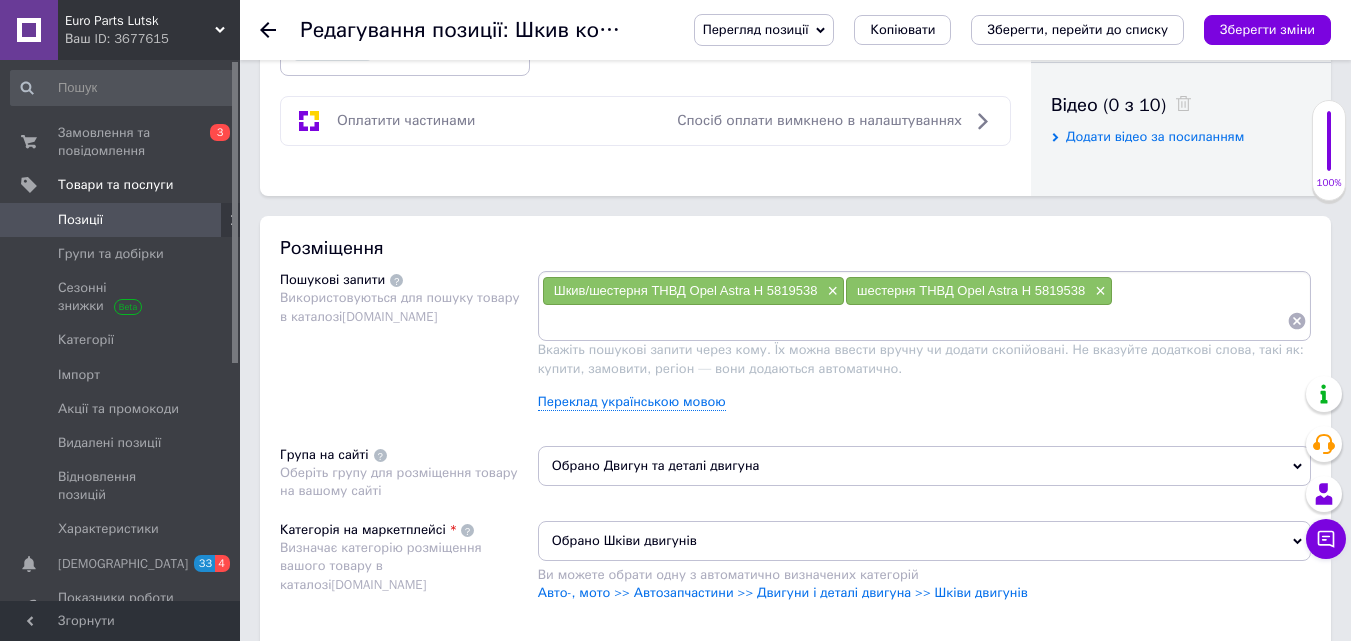paste on "Шкив/шестерня ТНВД Opel Astra H 5819538" 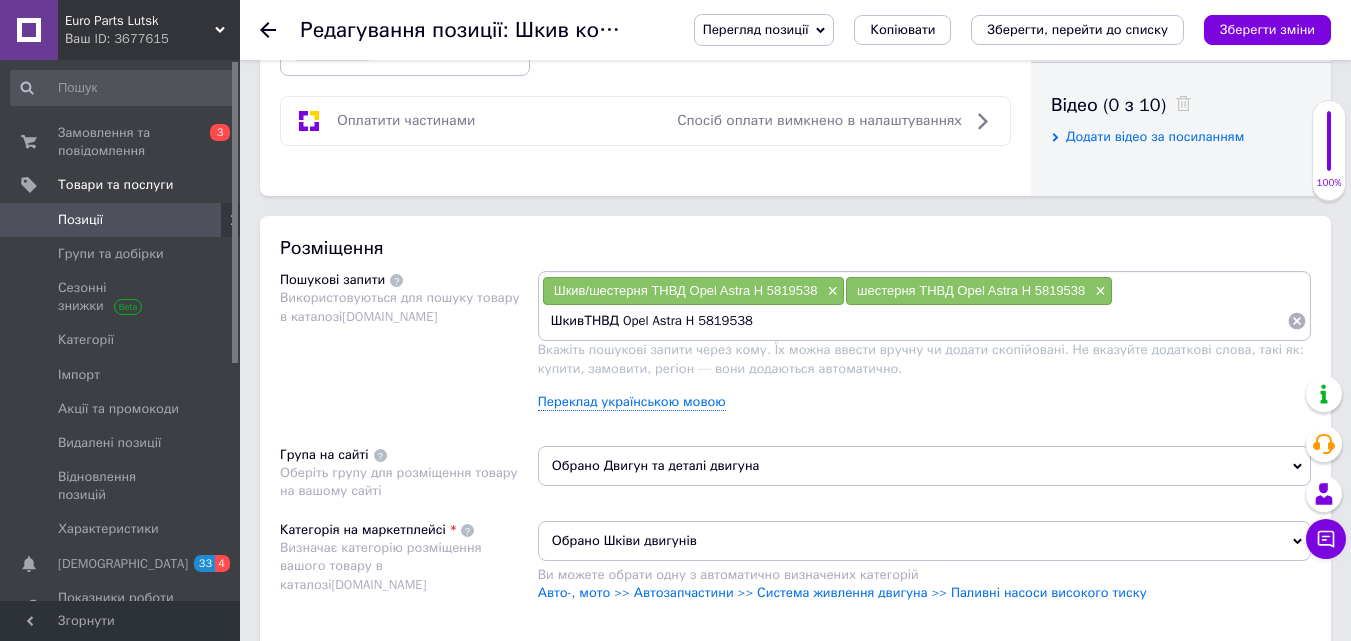 type on "Шкив ТНВД Opel Astra H 5819538" 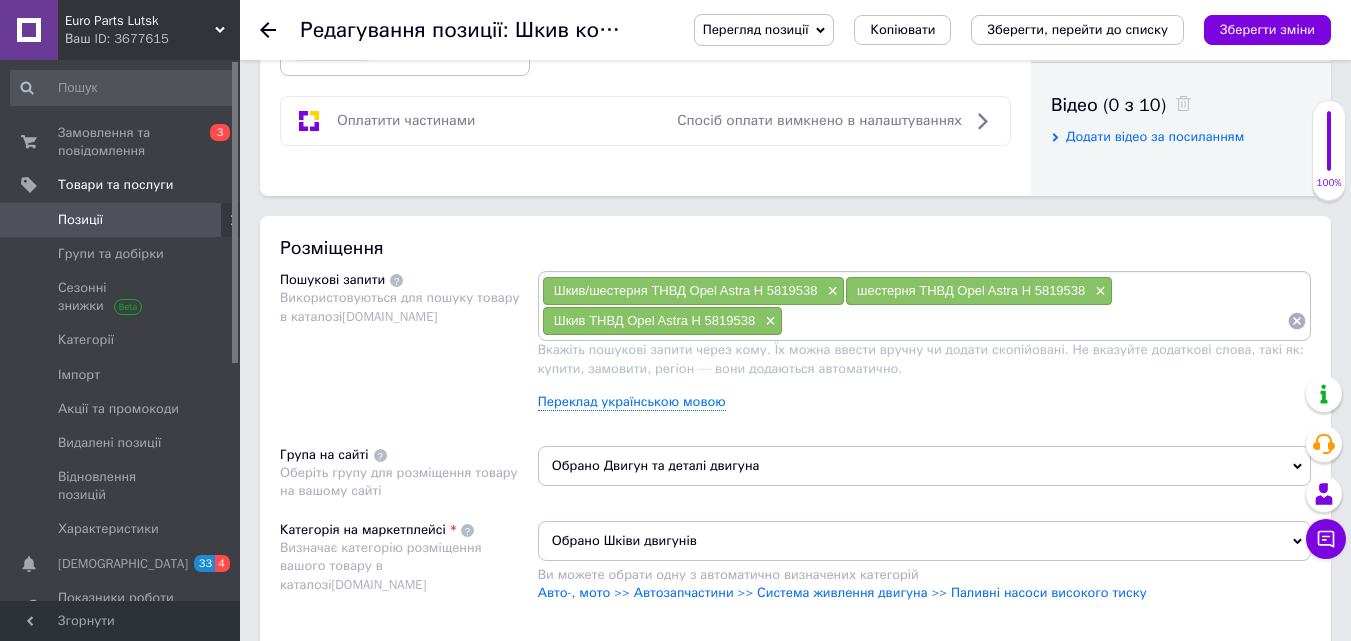 paste on "5819538 Opel" 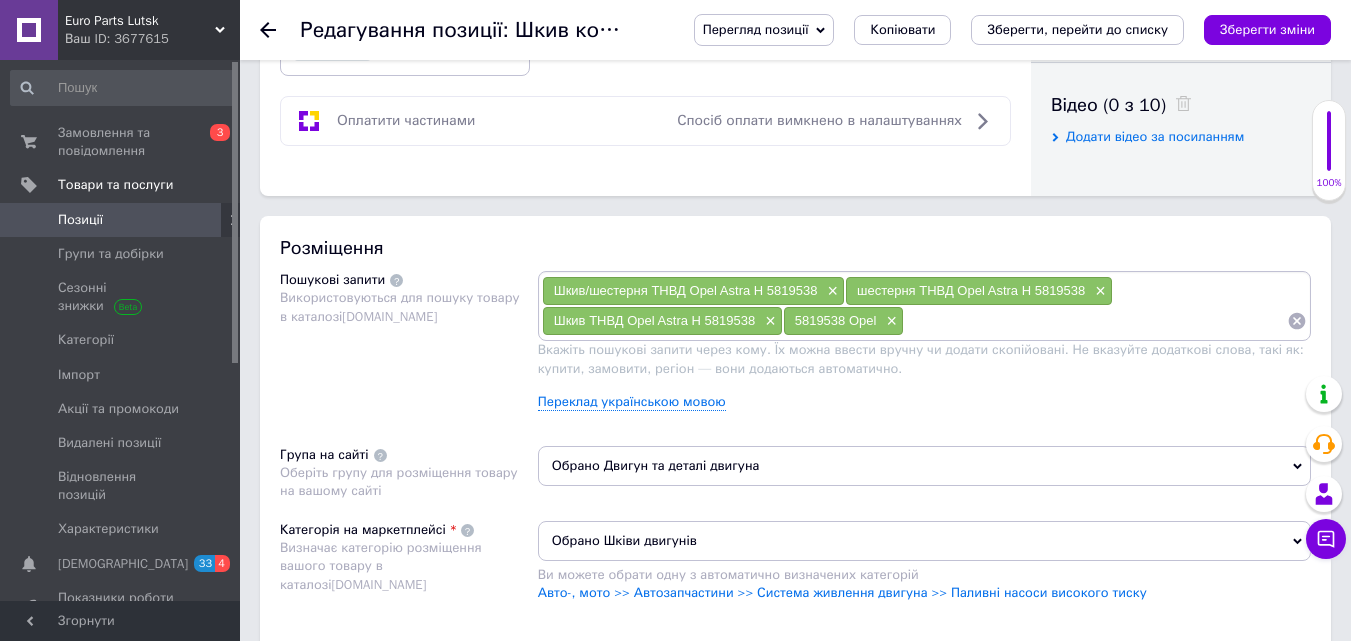 paste on "5819538 Opel" 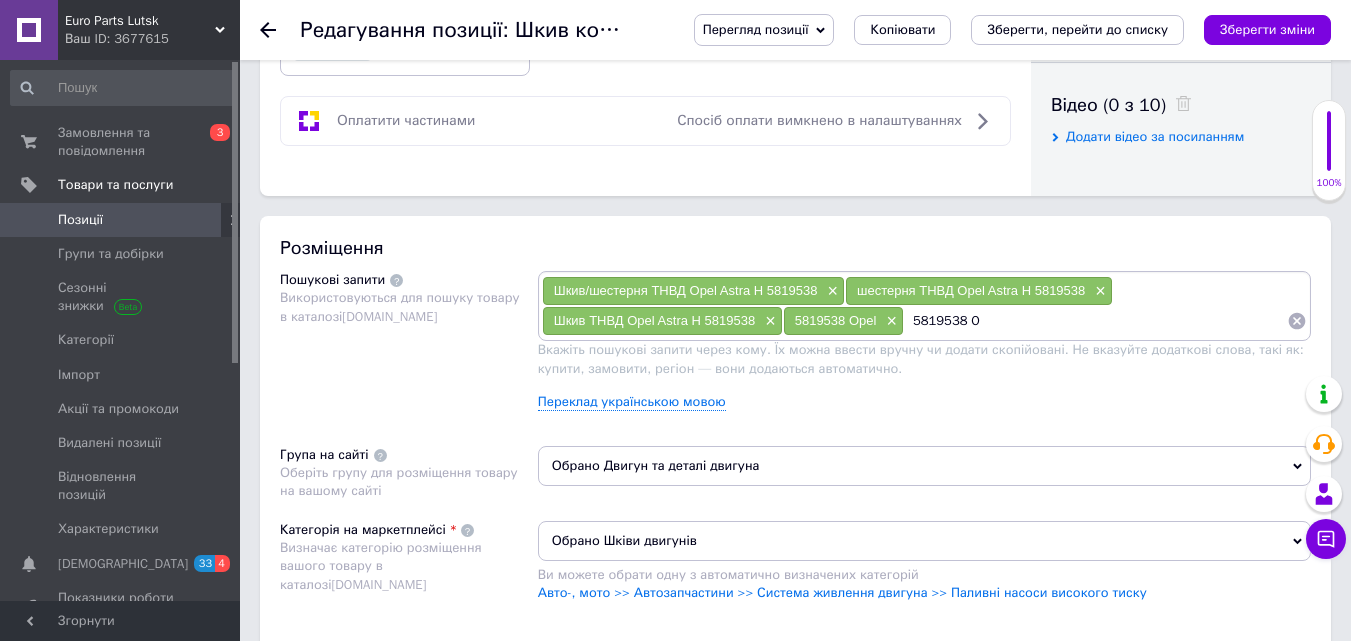 type on "5819538" 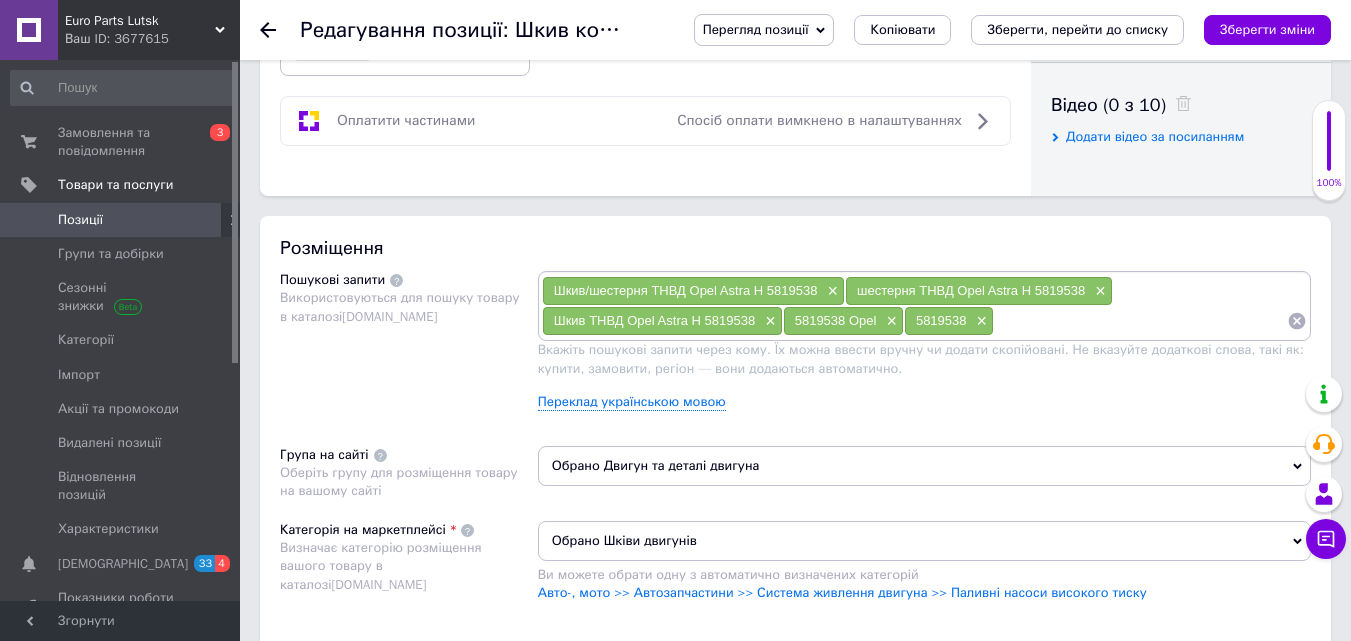 scroll, scrollTop: 1200, scrollLeft: 0, axis: vertical 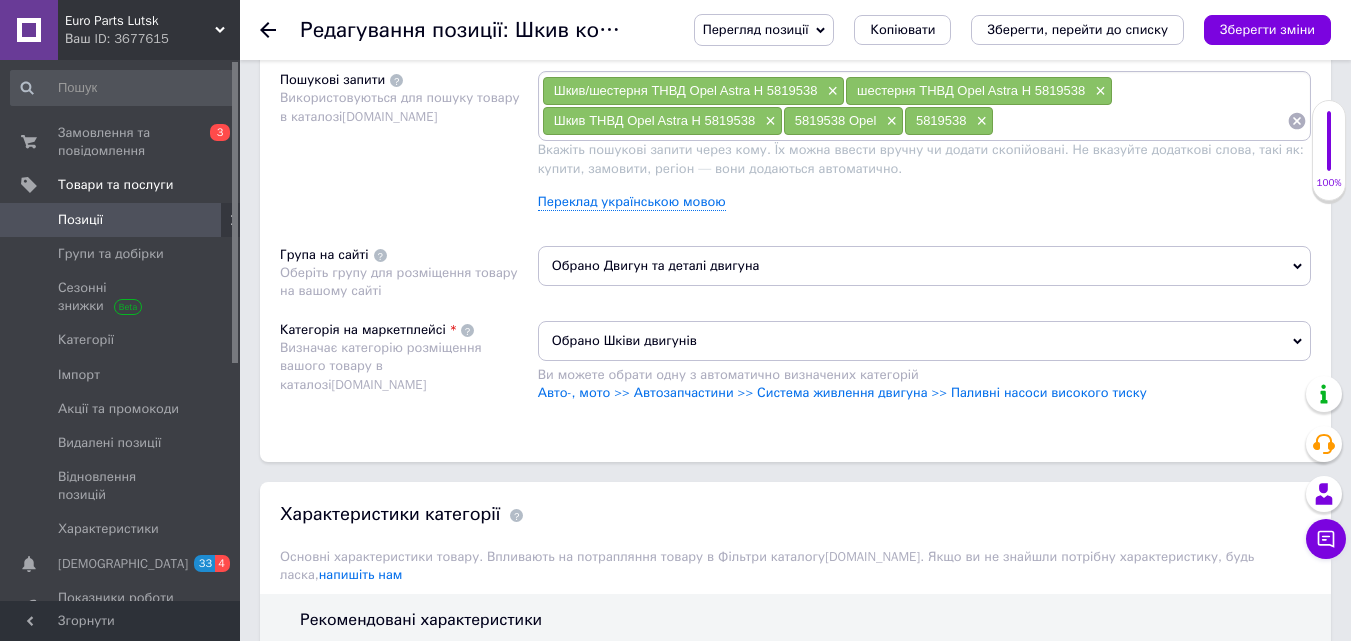 paste on "Шестерня ПНВТ Opel Astra H" 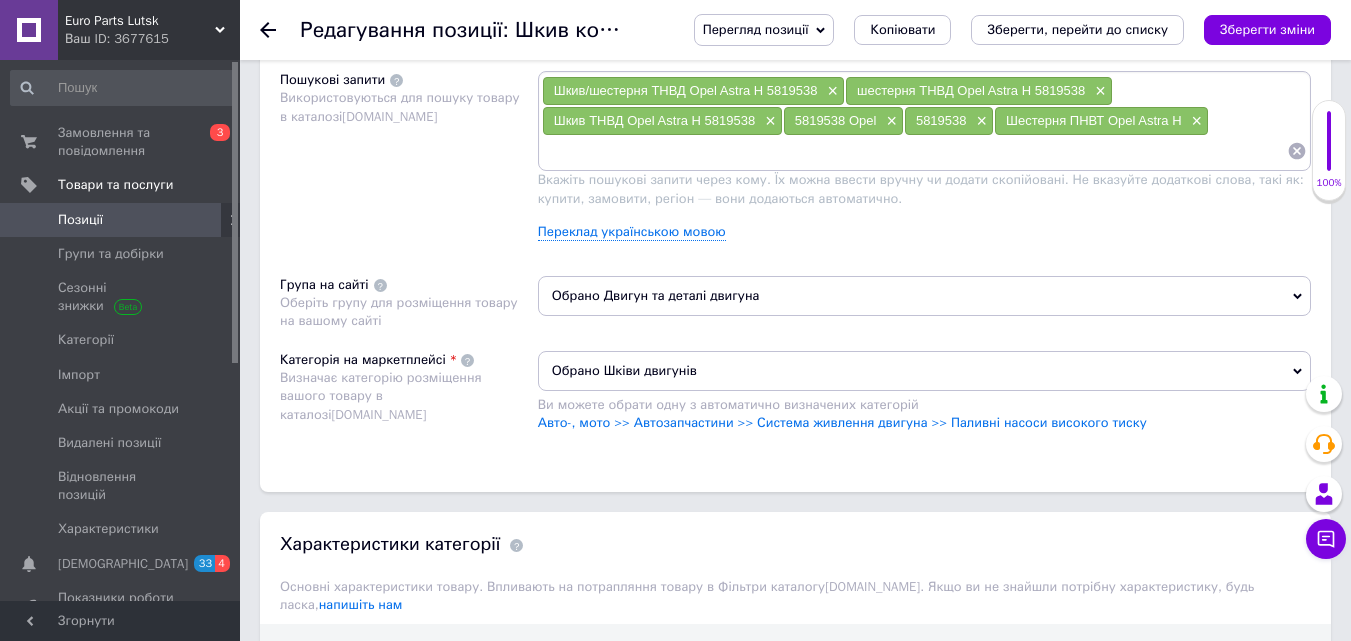 paste on "Шестерня ПНВТ Opel Astra H" 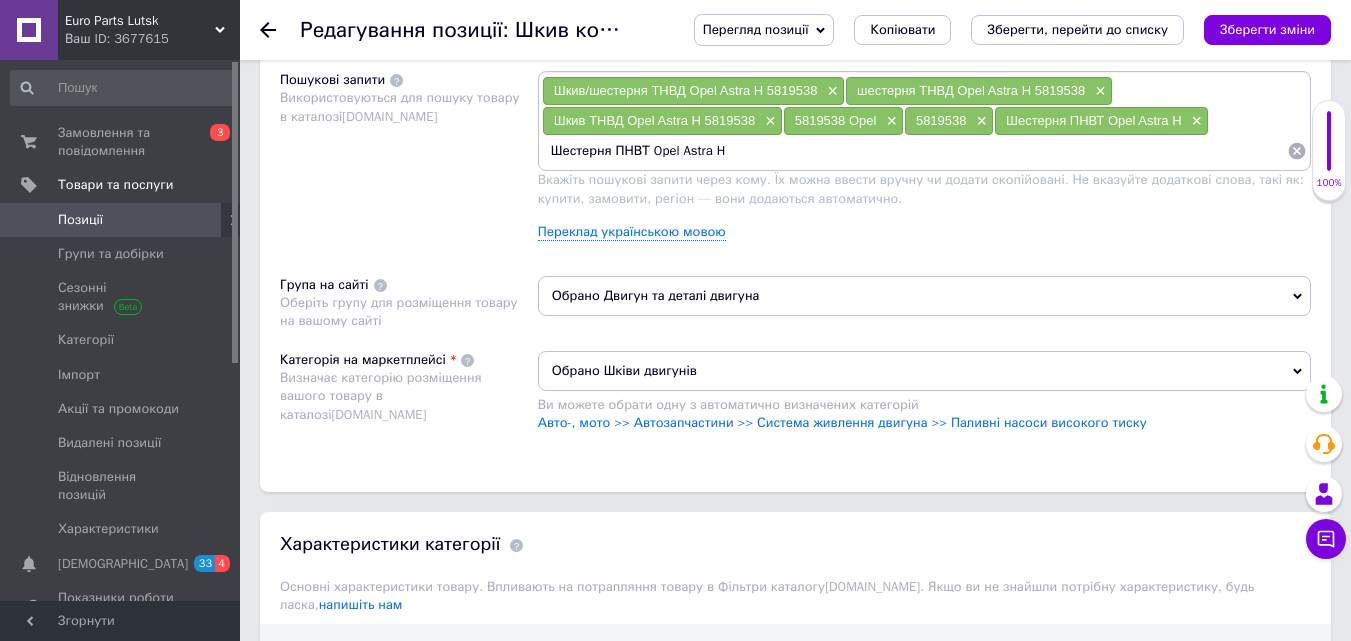 paste on "5819538" 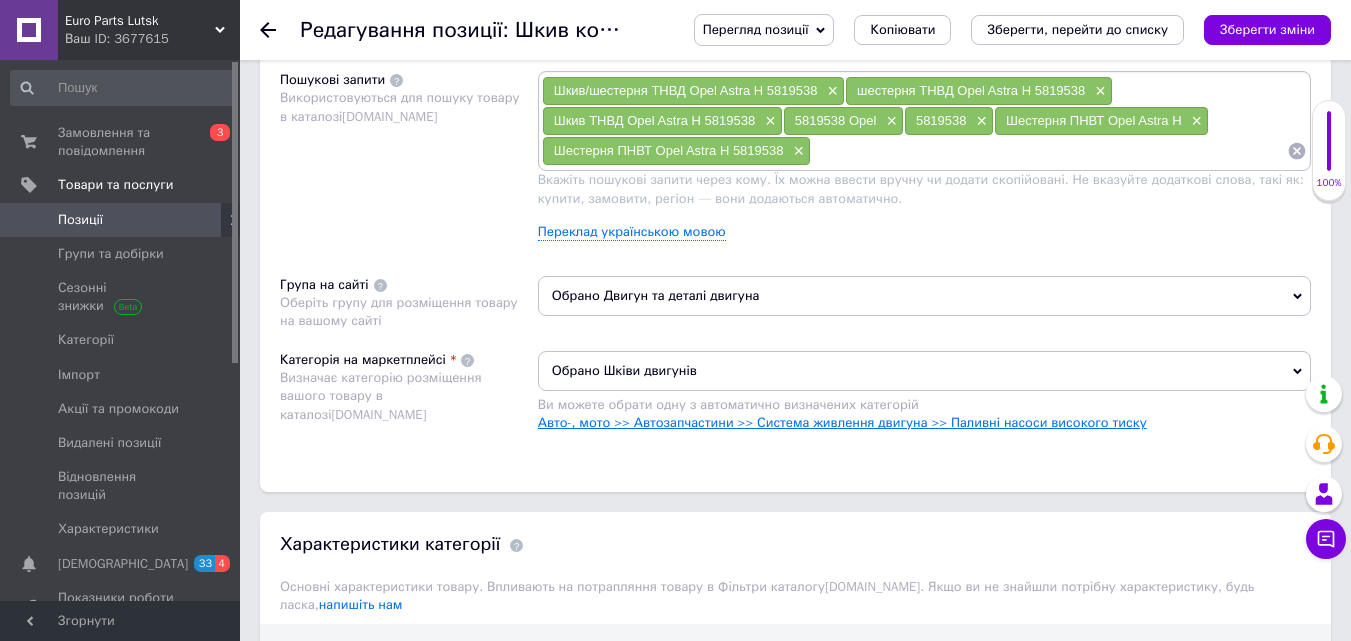 type 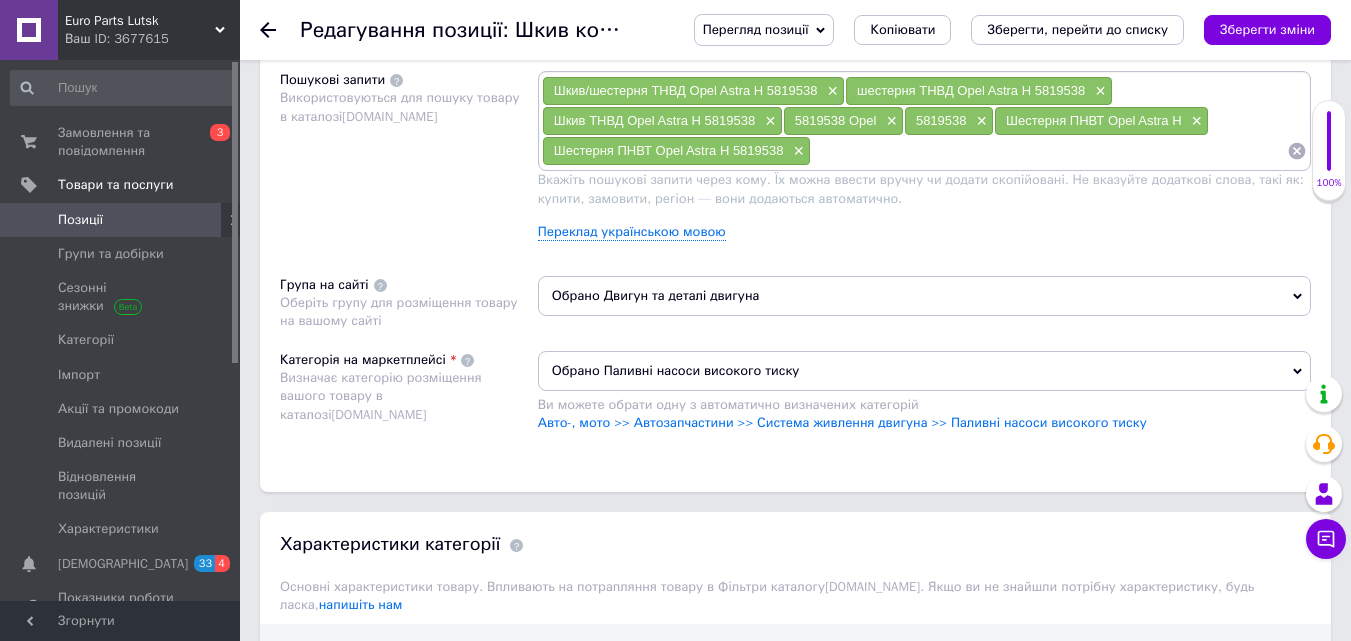 click on "Обрано Двигун та деталі двигуна" at bounding box center (924, 296) 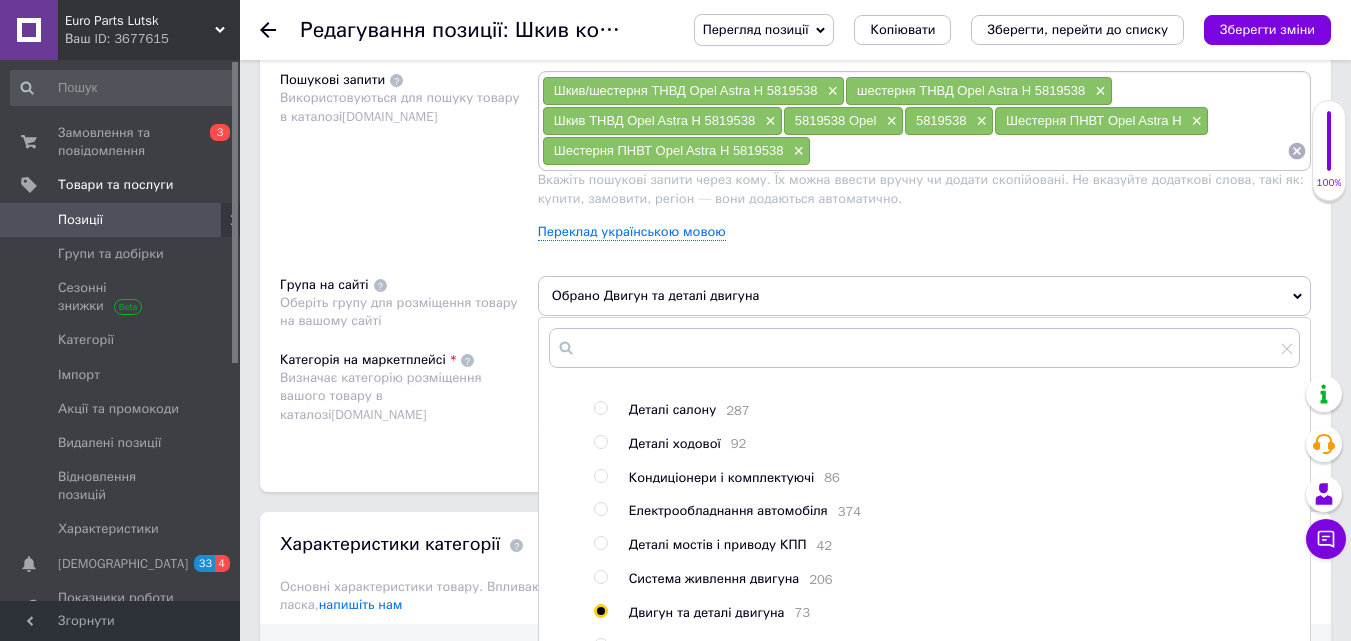 scroll, scrollTop: 100, scrollLeft: 0, axis: vertical 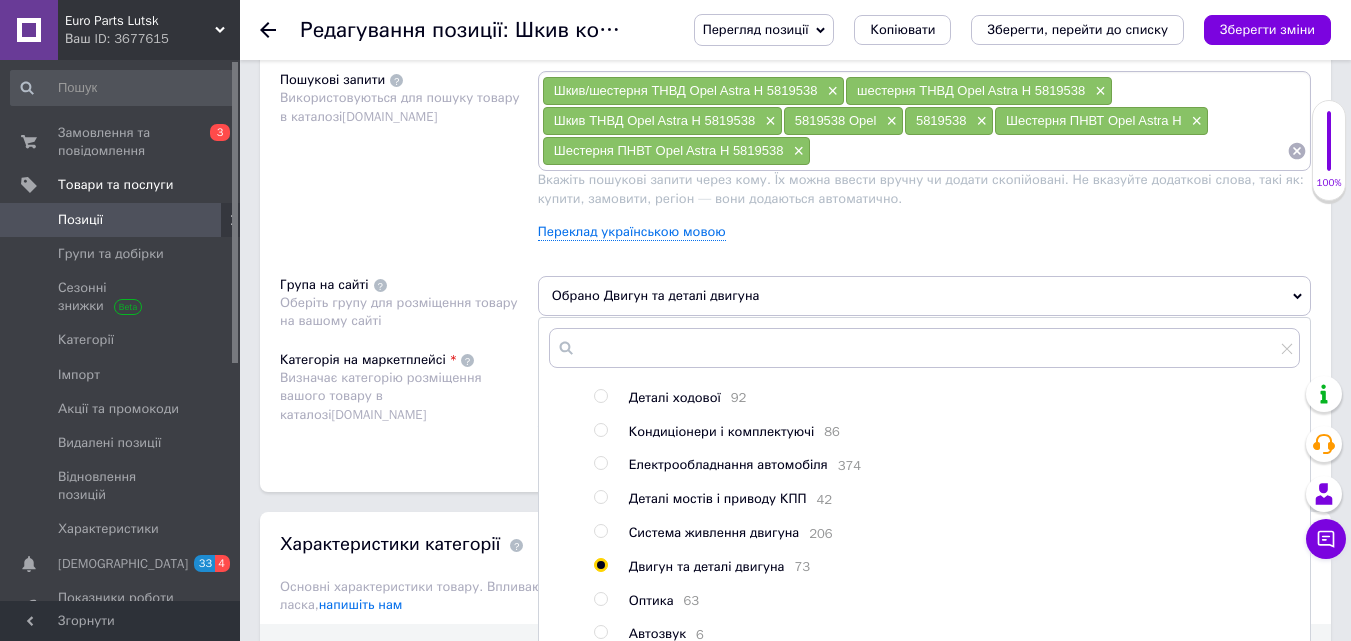 click at bounding box center (600, 531) 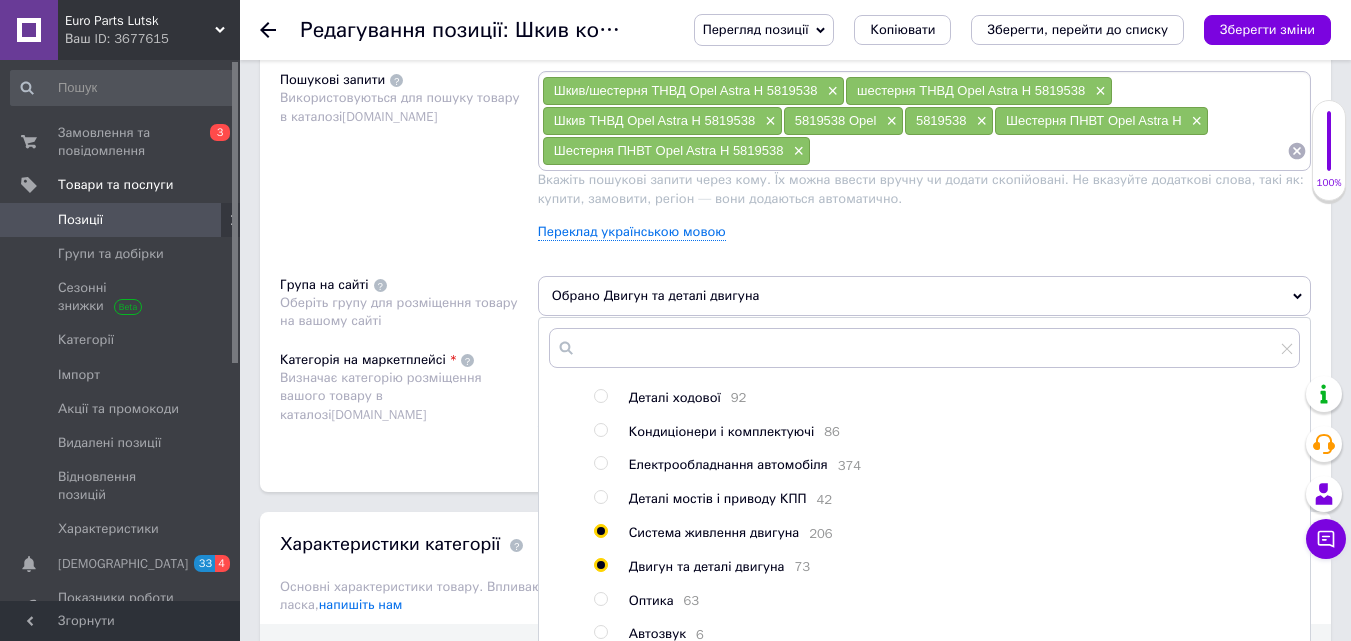 radio on "true" 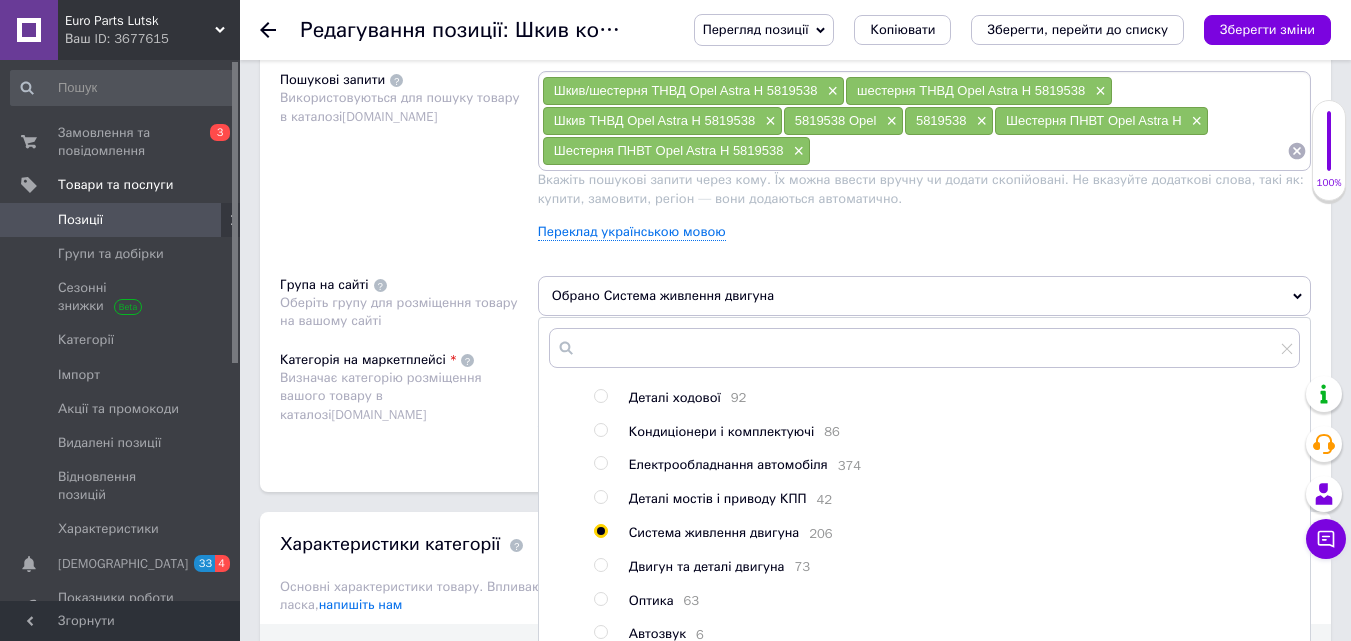 click on "Категорія на маркетплейсі Визначає категорію розміщення вашого товару в каталозі  [DOMAIN_NAME]" at bounding box center [409, 401] 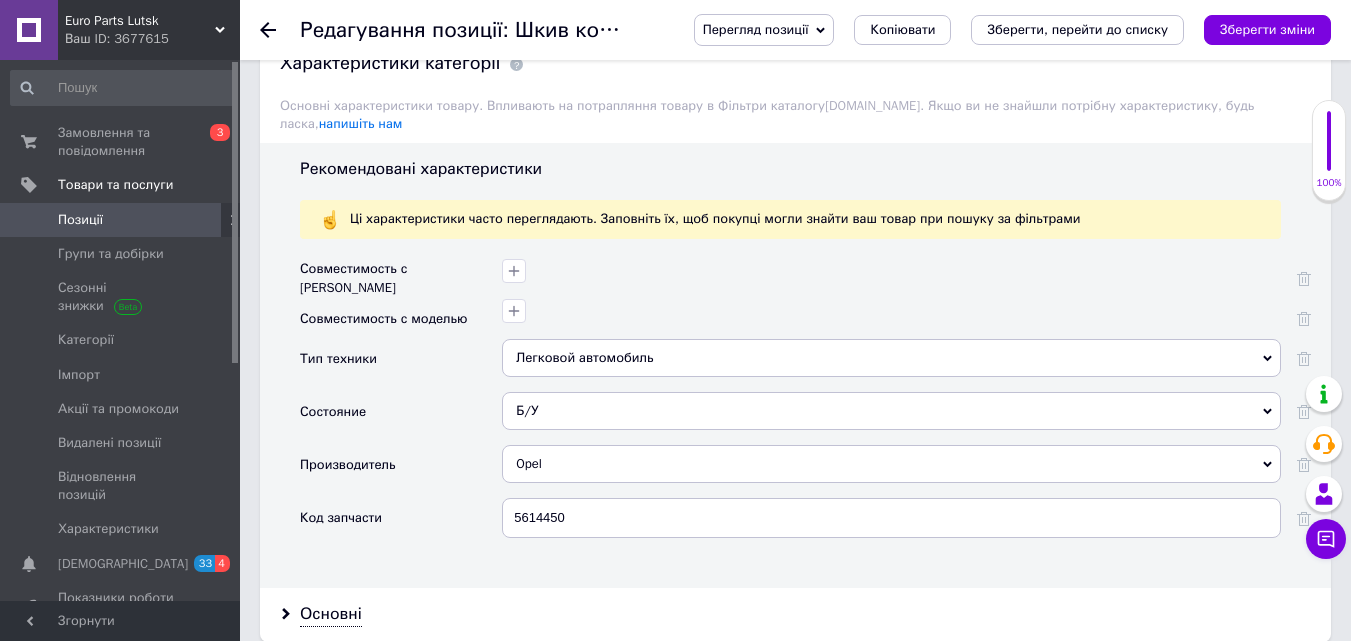scroll, scrollTop: 1700, scrollLeft: 0, axis: vertical 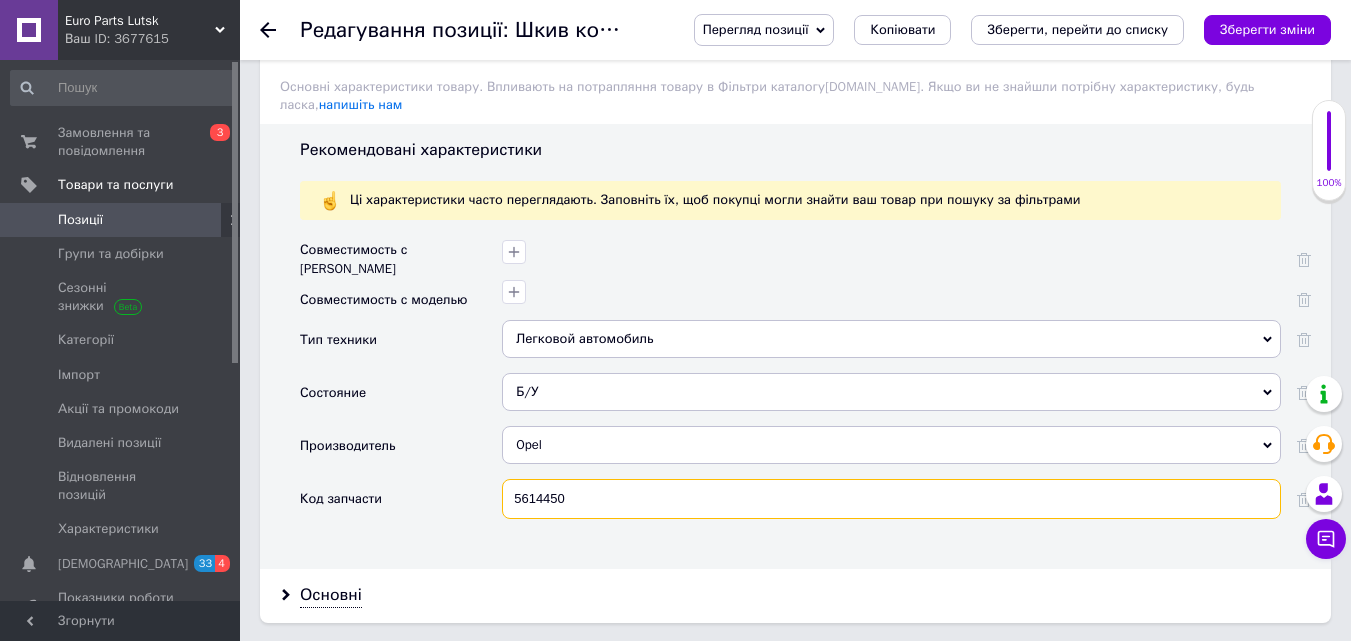 drag, startPoint x: 551, startPoint y: 481, endPoint x: 490, endPoint y: 491, distance: 61.81424 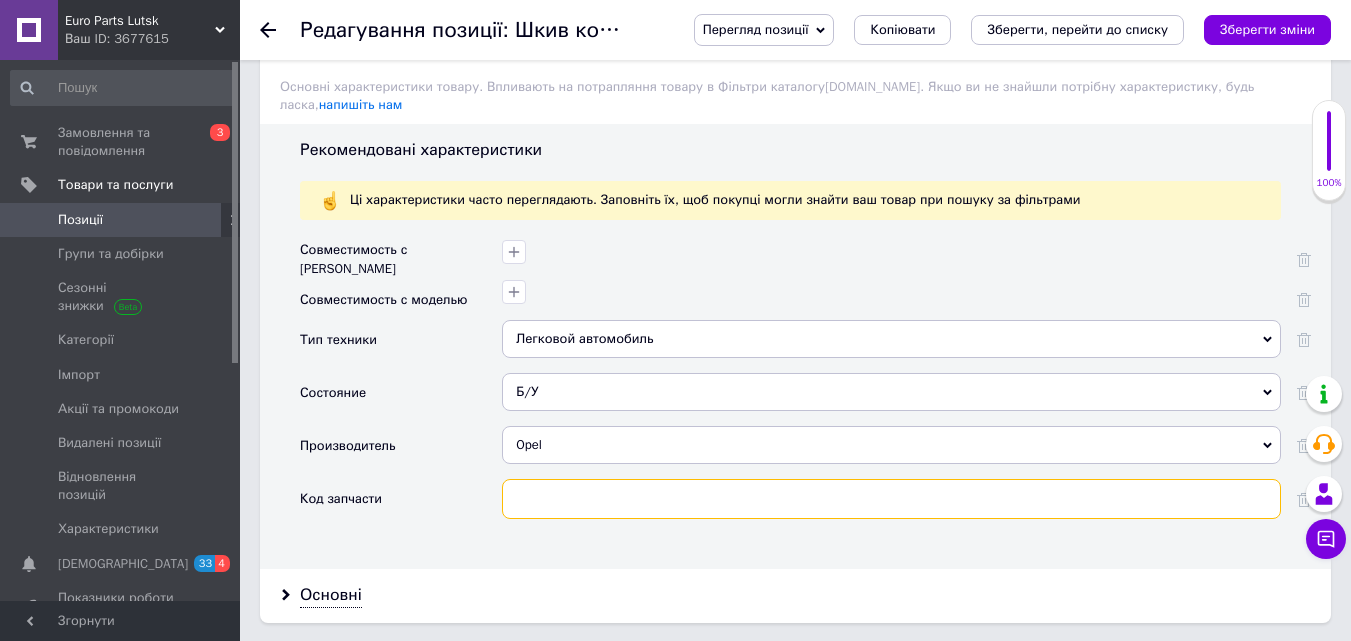paste on "5819538" 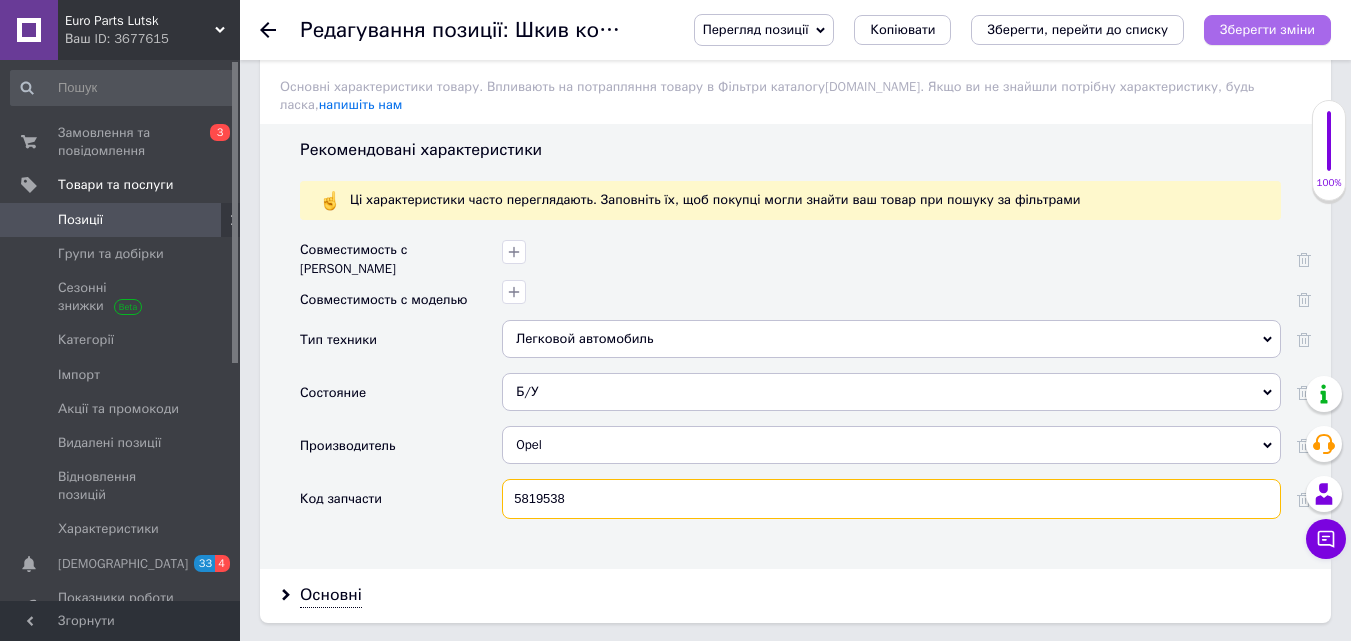 type on "5819538" 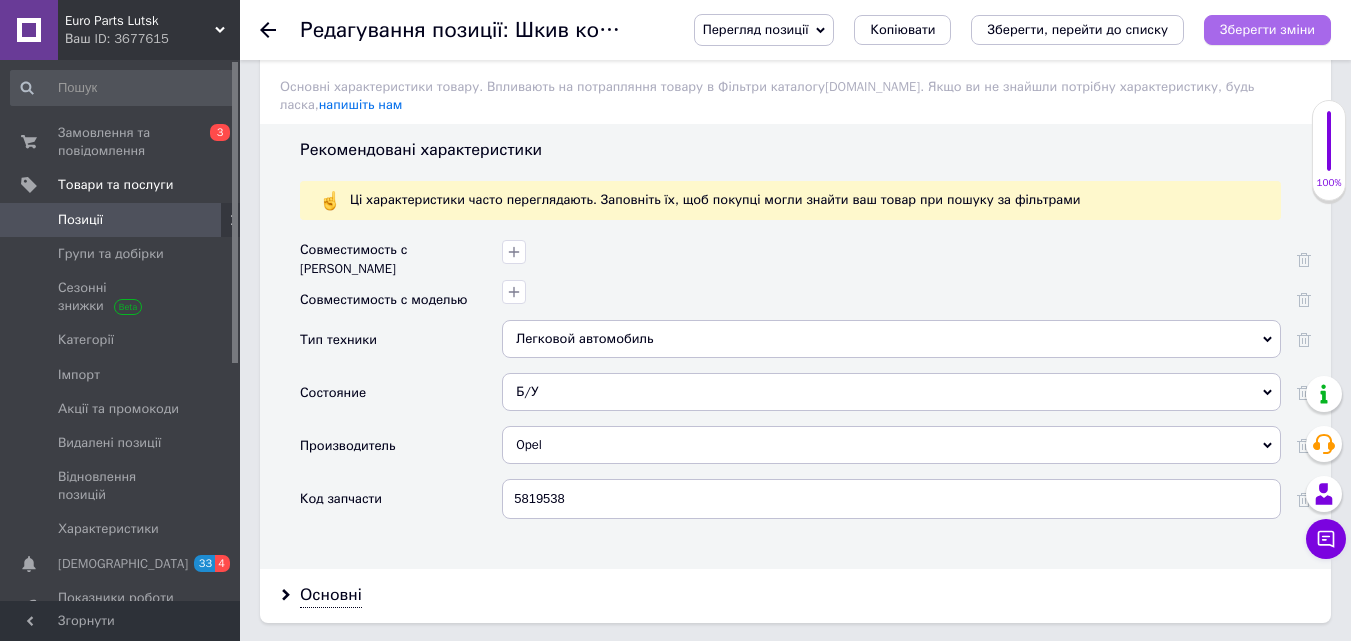 click on "Зберегти зміни" at bounding box center [1267, 29] 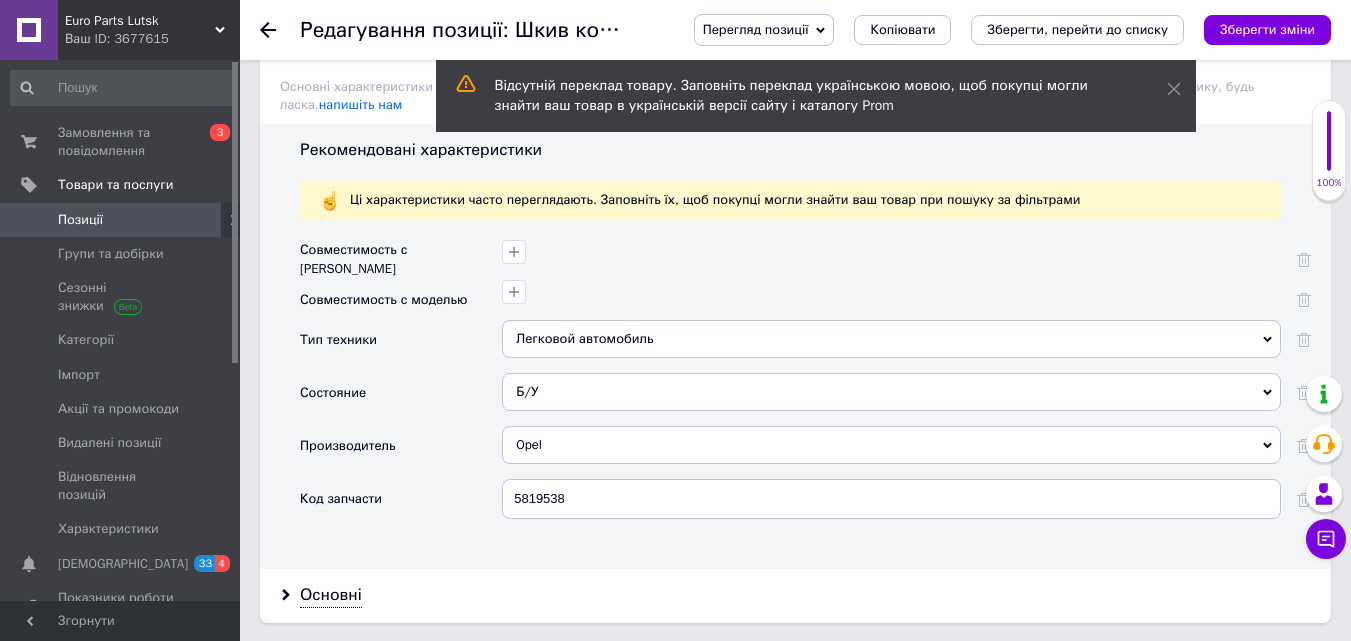 click on "Перегляд позиції" at bounding box center [756, 29] 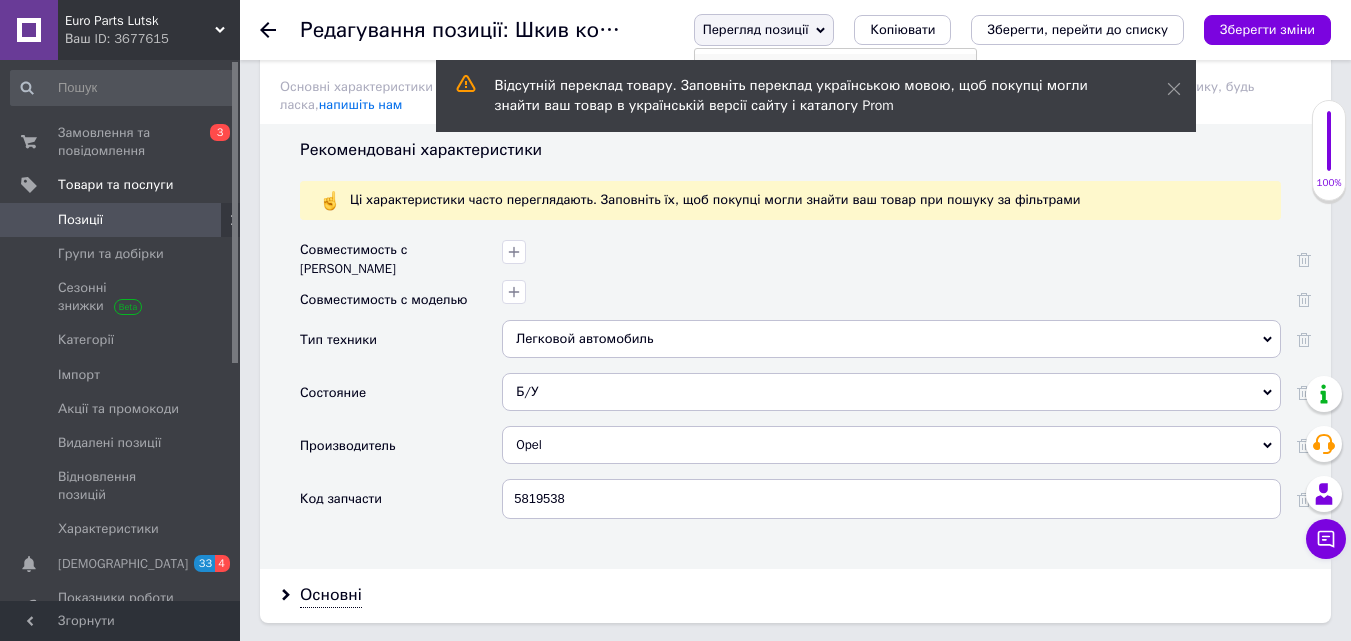 click on "Зберегти та переглянути на сайті" at bounding box center [835, 68] 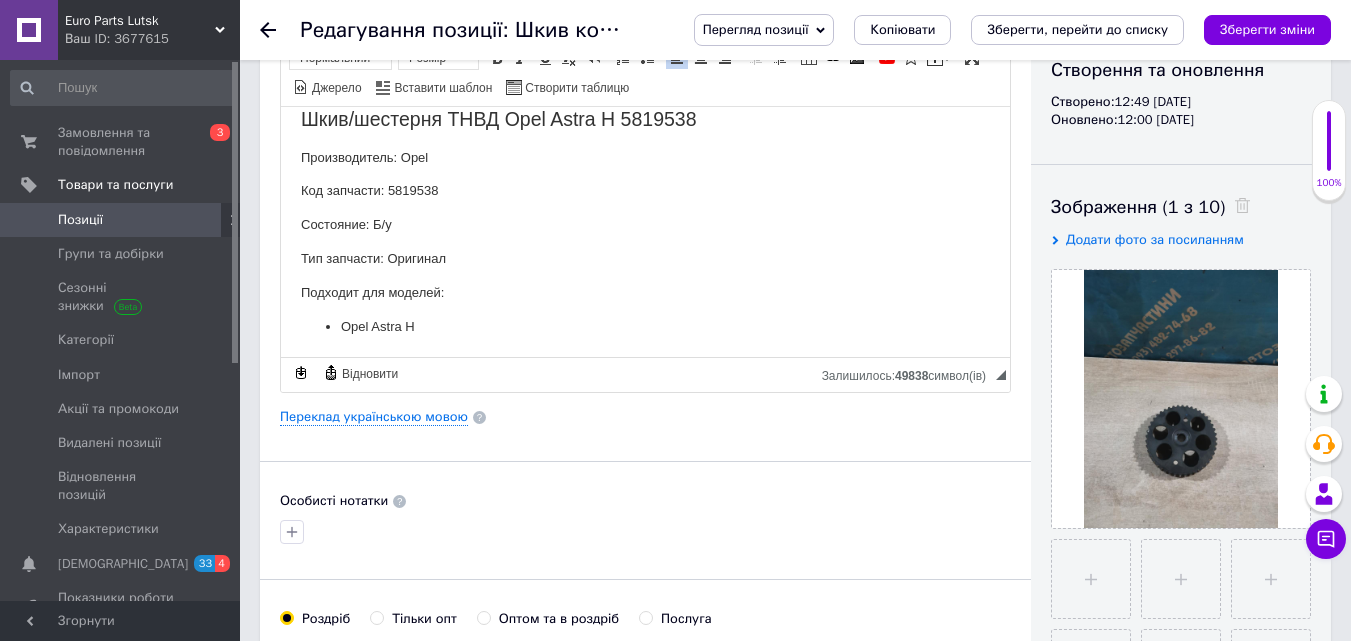 scroll, scrollTop: 0, scrollLeft: 0, axis: both 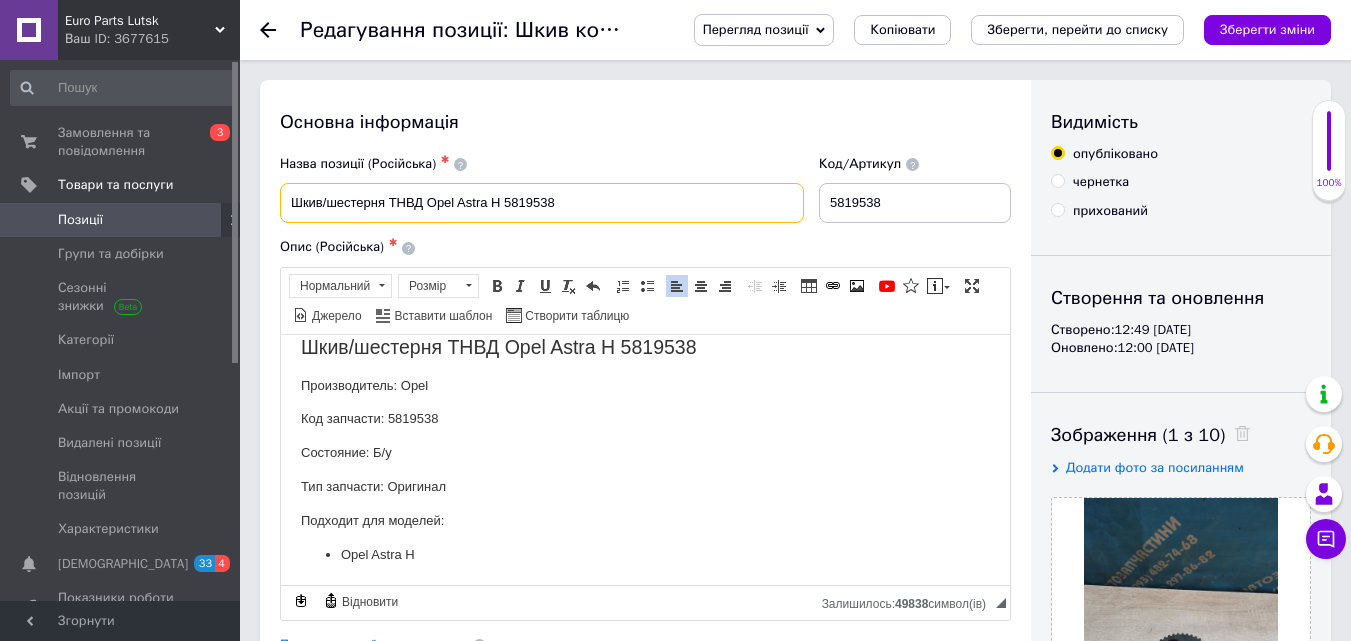 drag, startPoint x: 373, startPoint y: 193, endPoint x: 749, endPoint y: 196, distance: 376.01196 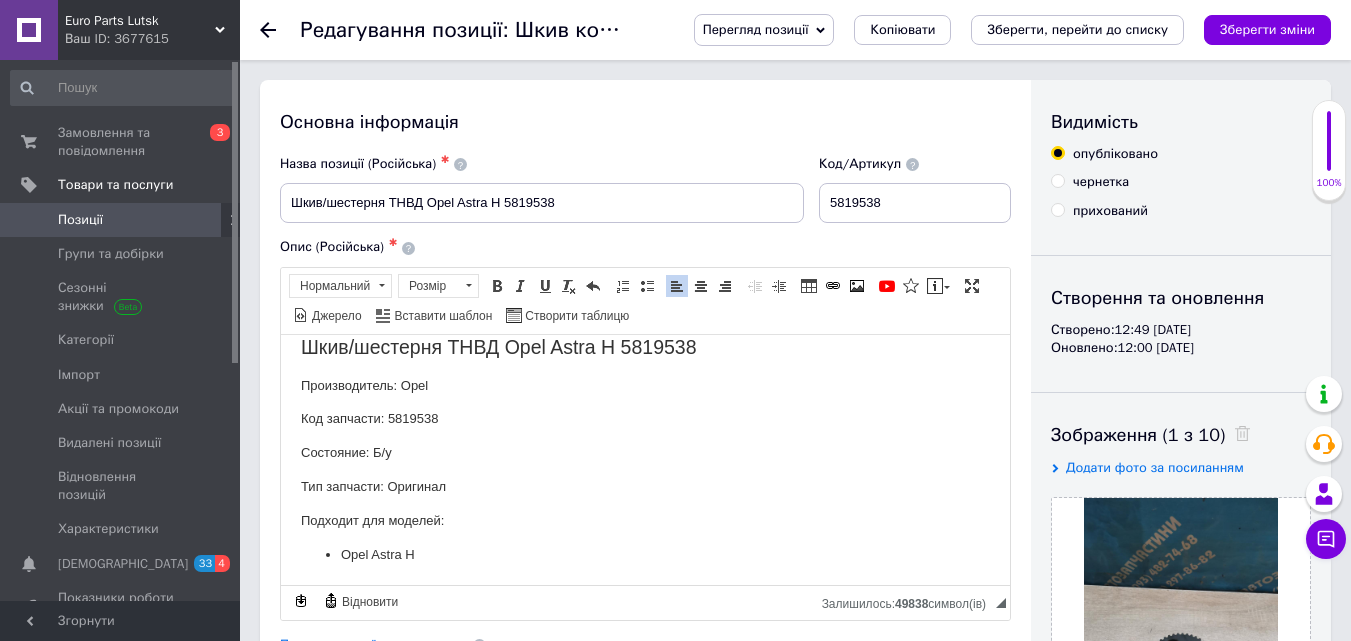 drag, startPoint x: 817, startPoint y: 205, endPoint x: 868, endPoint y: 209, distance: 51.156624 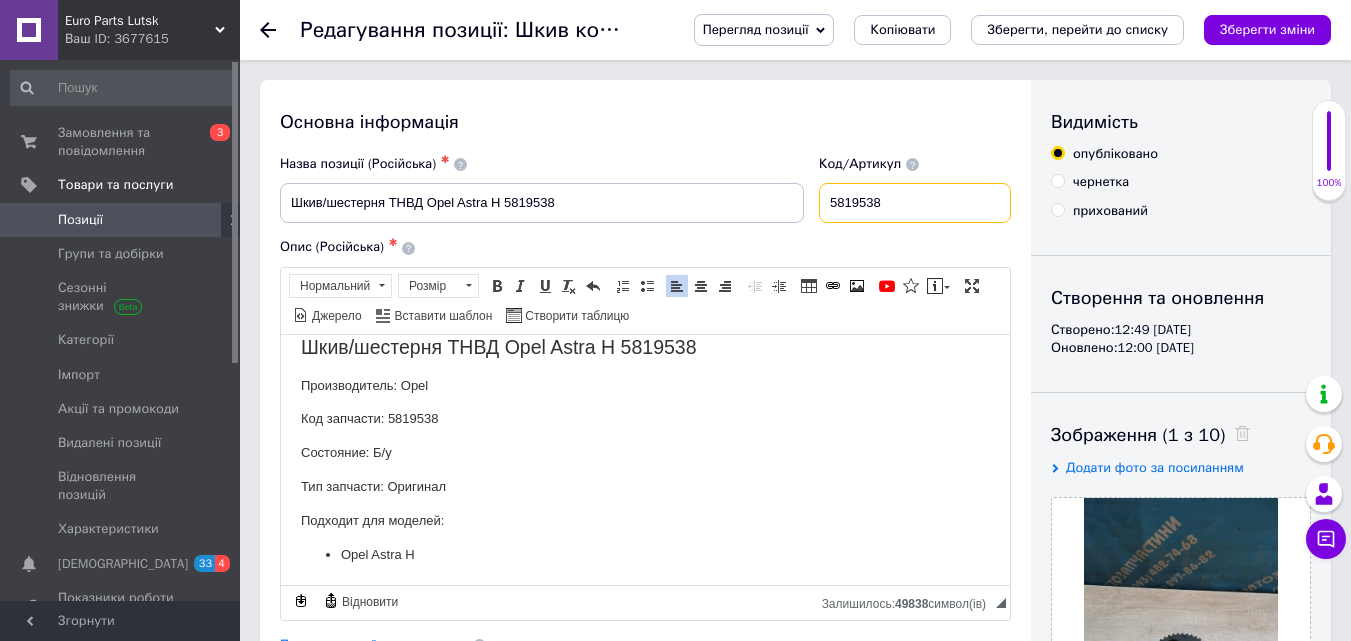 drag, startPoint x: 904, startPoint y: 213, endPoint x: 863, endPoint y: 201, distance: 42.72002 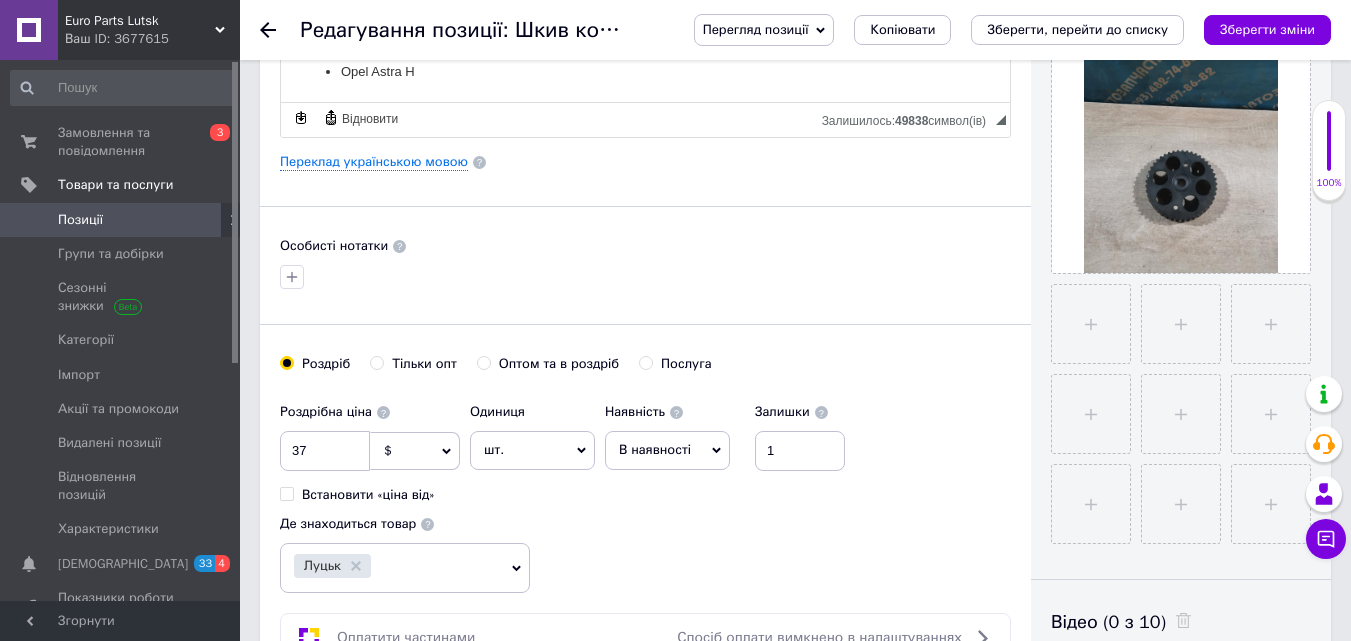 scroll, scrollTop: 500, scrollLeft: 0, axis: vertical 